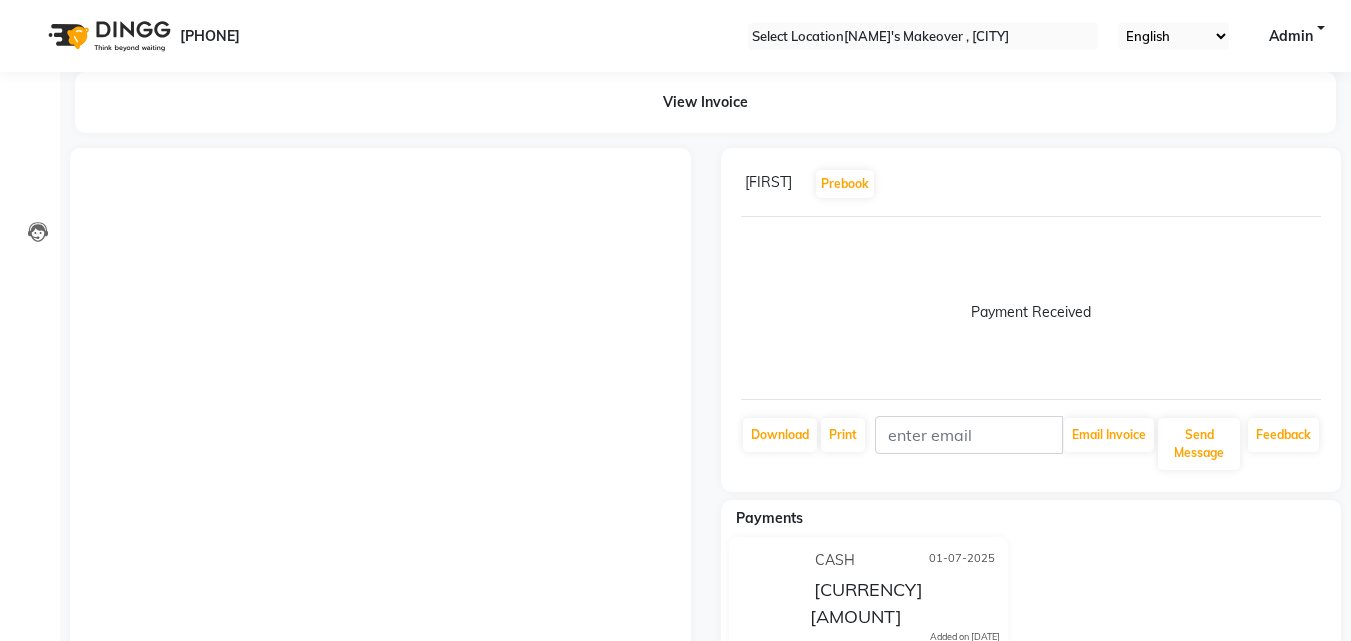 scroll, scrollTop: 0, scrollLeft: 0, axis: both 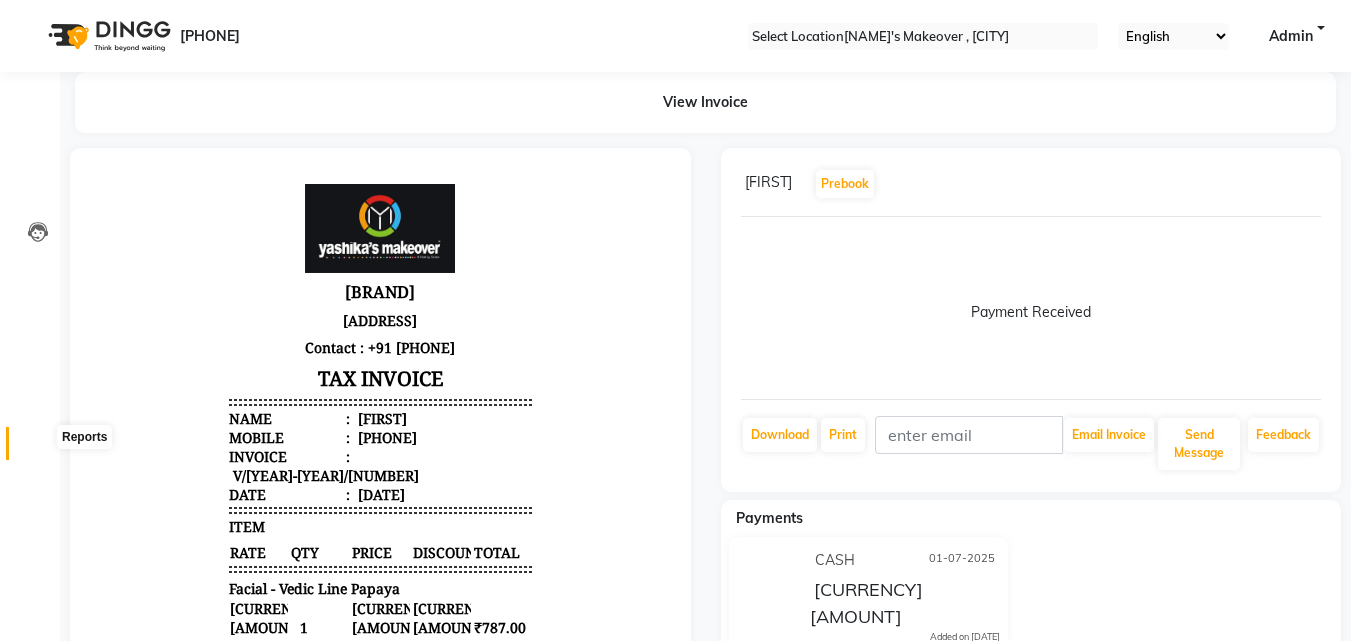 click at bounding box center [38, 448] 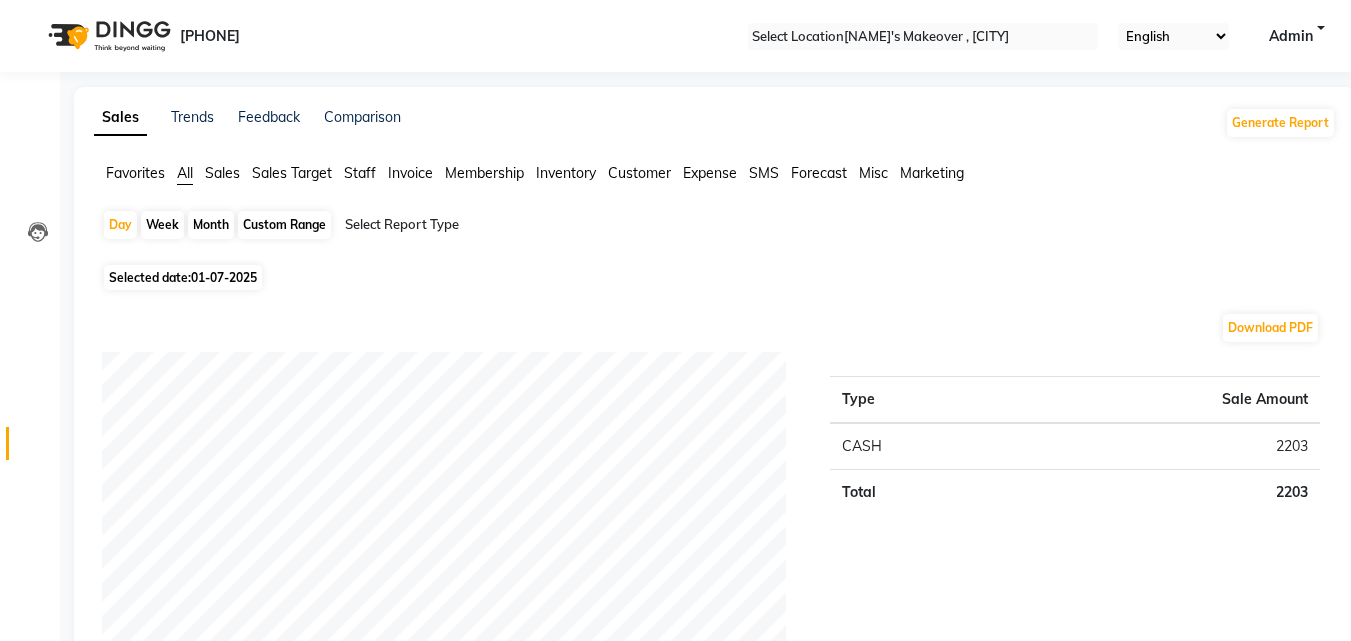 click on "01-07-2025" at bounding box center (224, 277) 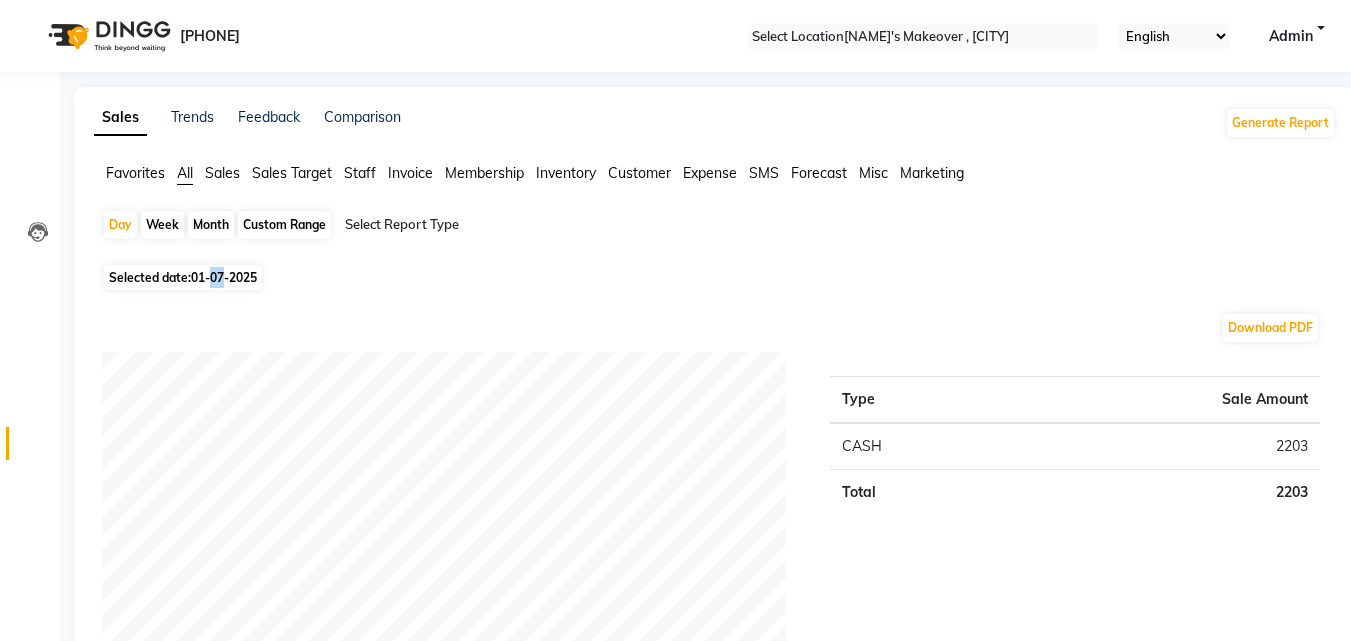 click on "01-07-2025" at bounding box center (224, 277) 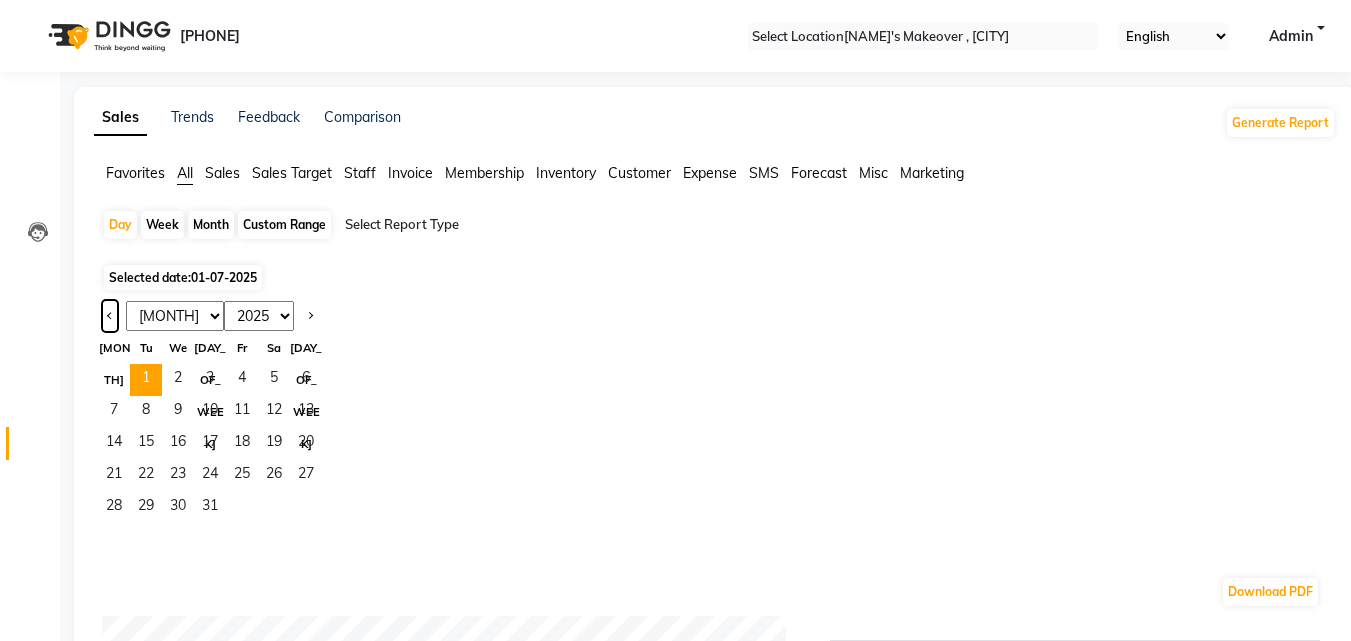 click at bounding box center [110, 314] 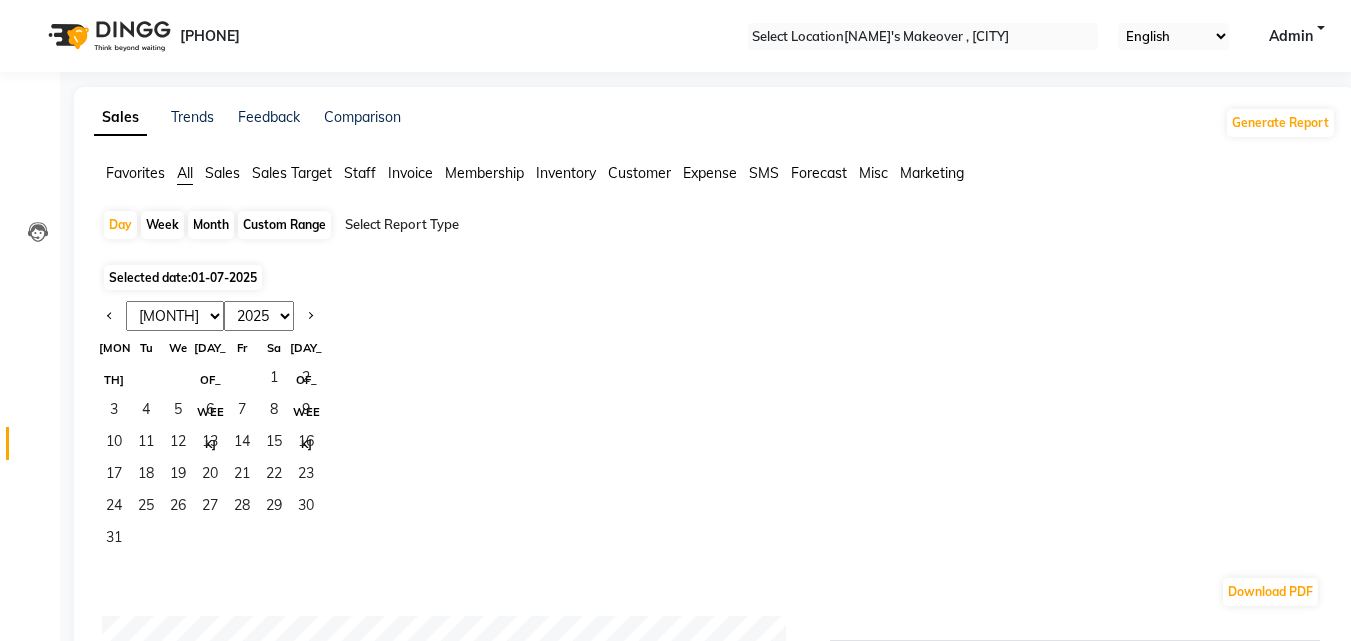 click on "Jan Feb Mar Apr May Jun Jul Aug Sep Oct Nov Dec" at bounding box center [175, 316] 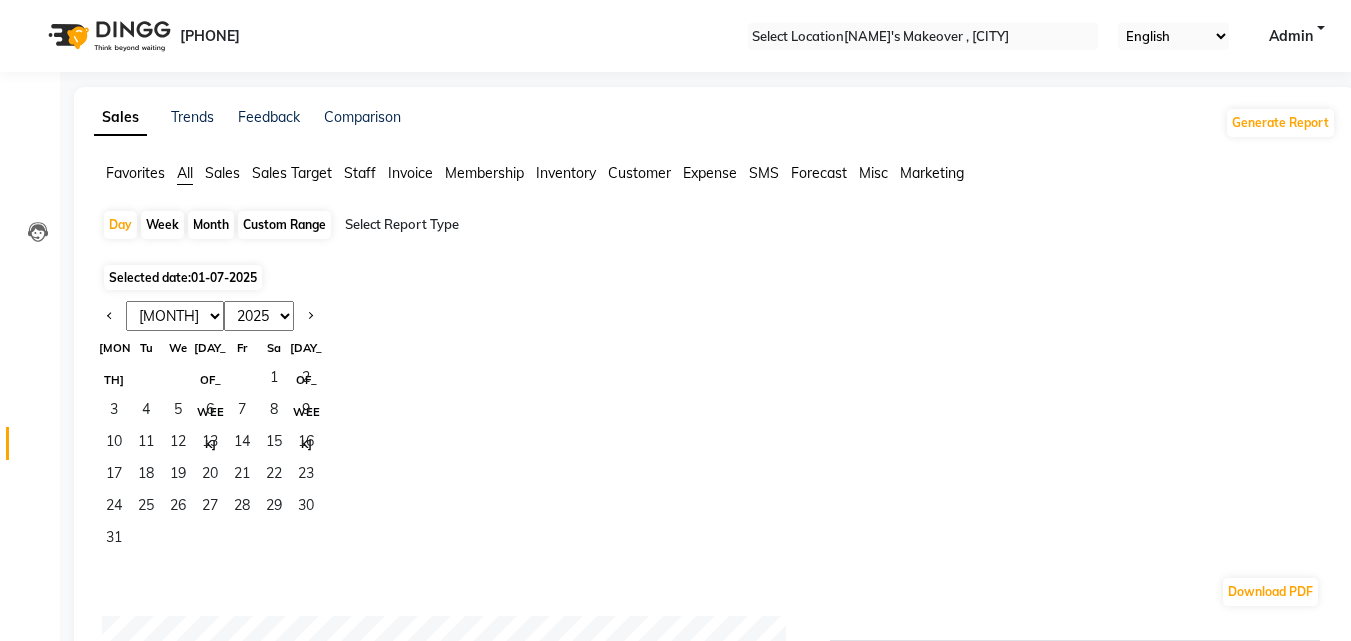 click on "Jan Feb Mar Apr May Jun Jul Aug Sep Oct Nov Dec" at bounding box center (175, 316) 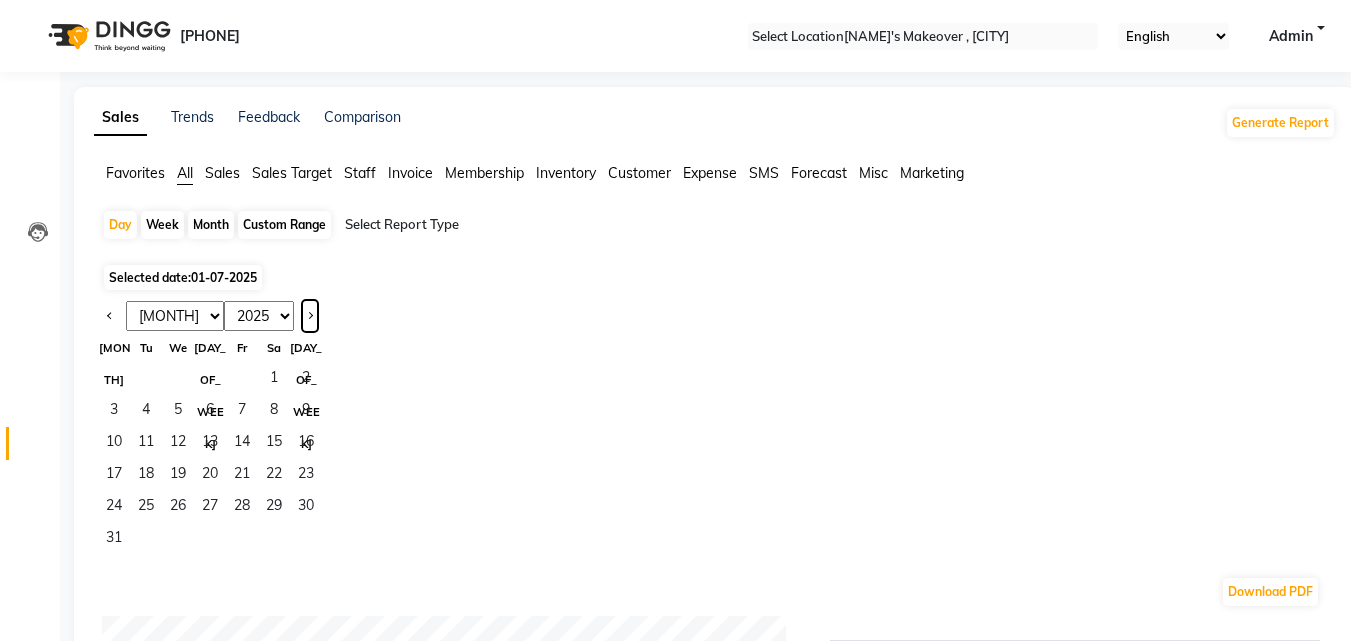click at bounding box center (310, 316) 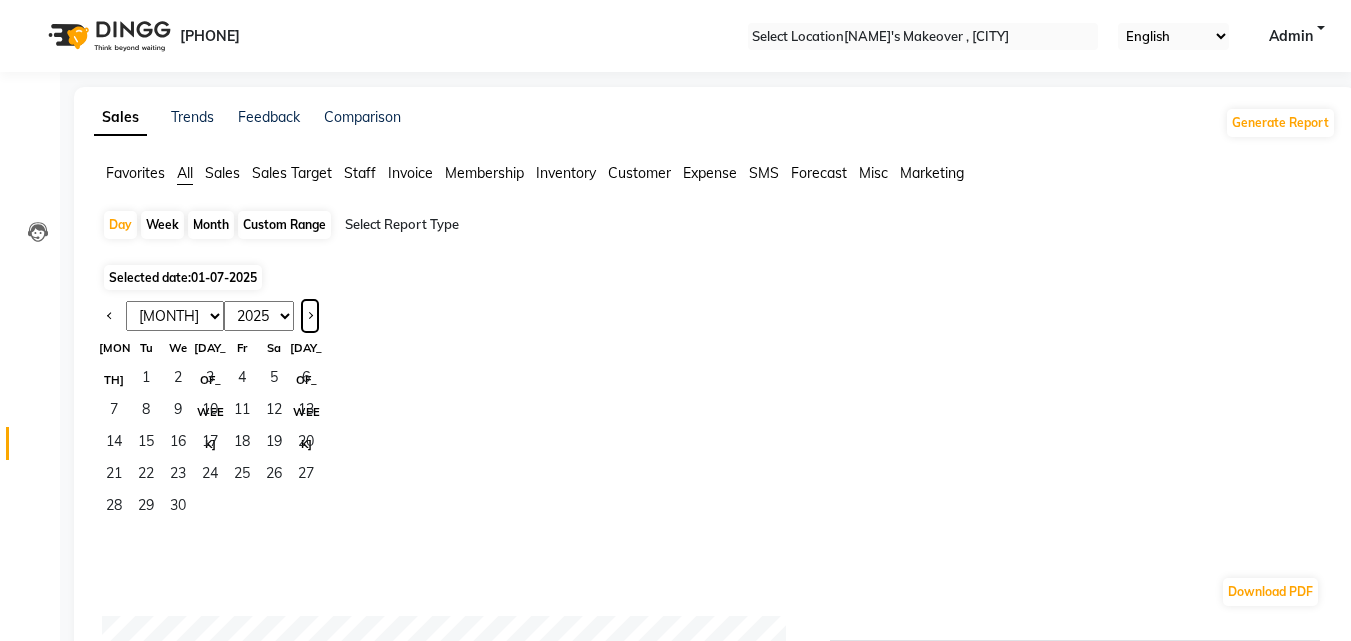 click at bounding box center (310, 316) 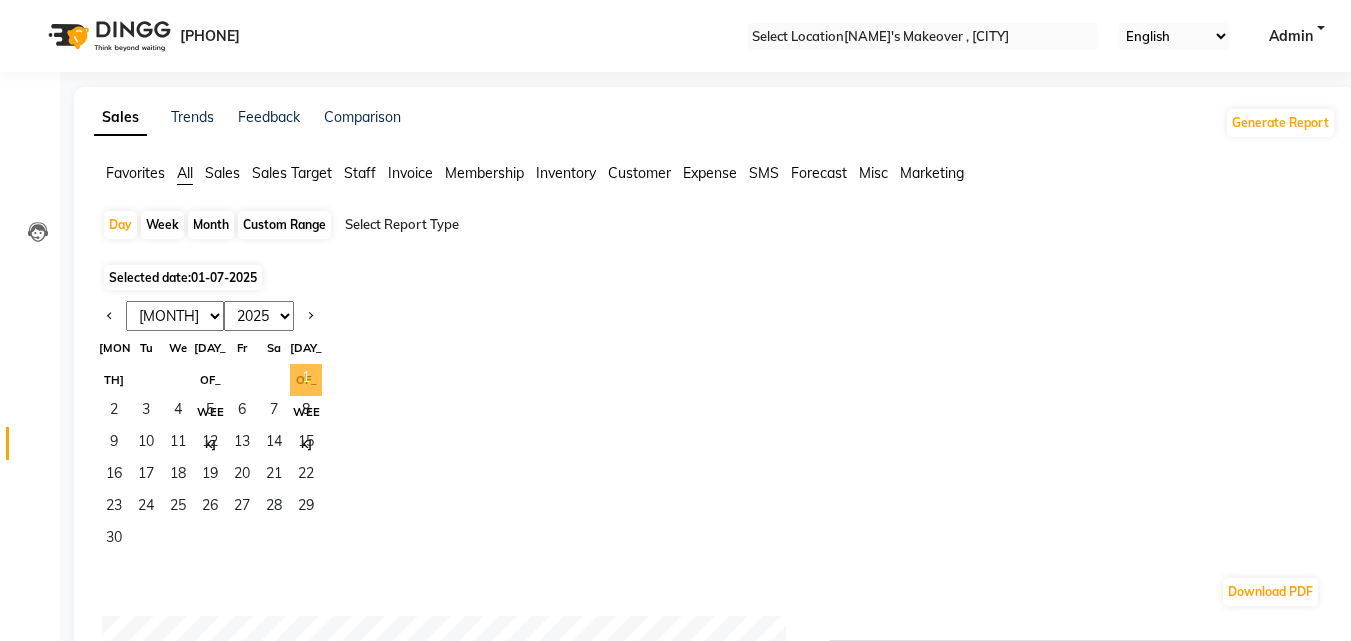 click on "1" at bounding box center (306, 380) 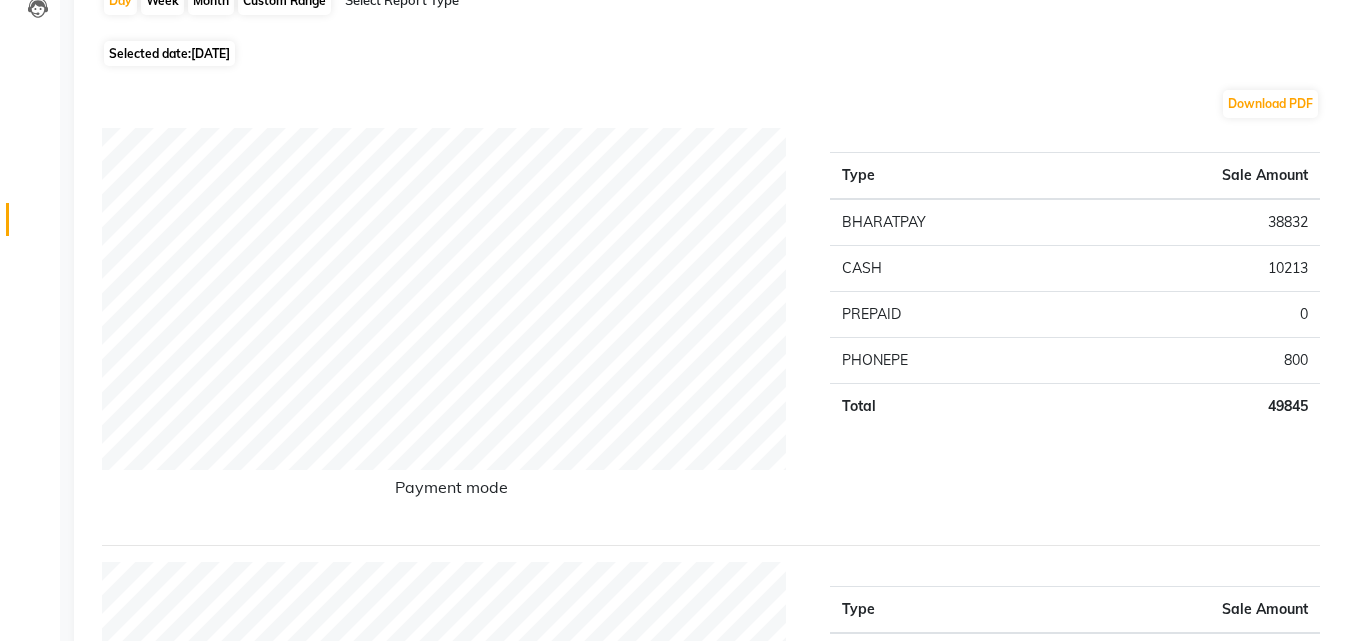 scroll, scrollTop: 0, scrollLeft: 0, axis: both 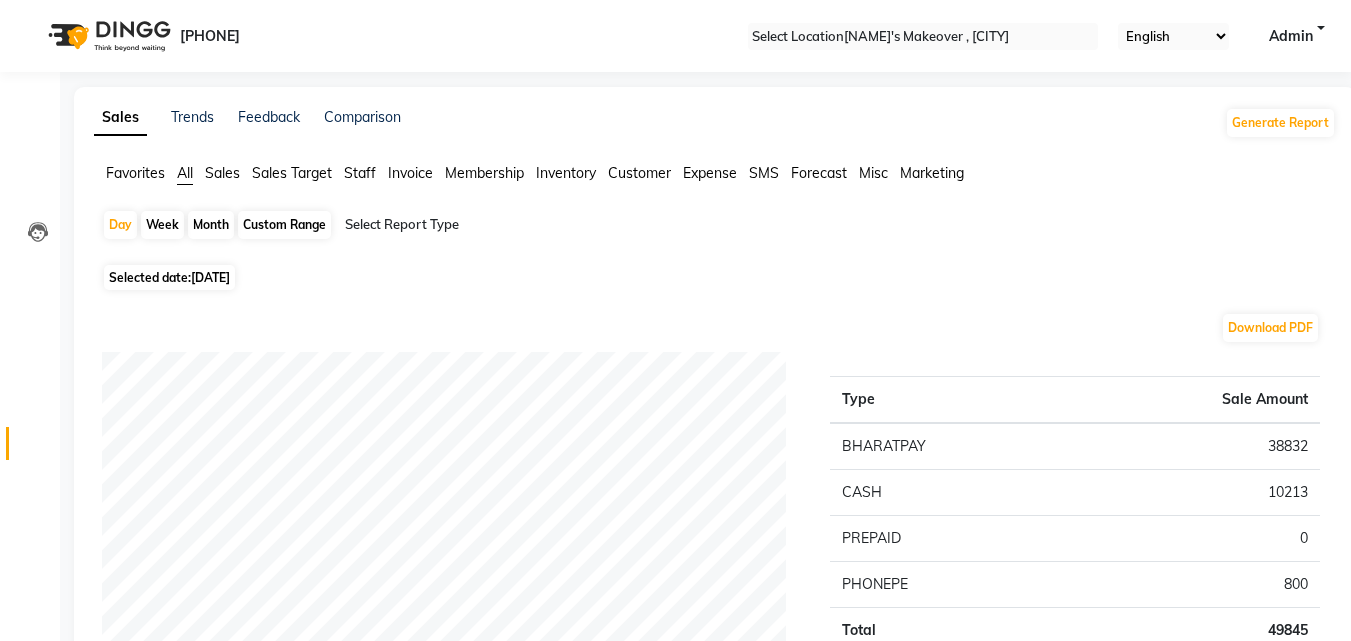 click on "[DATE]" at bounding box center [210, 277] 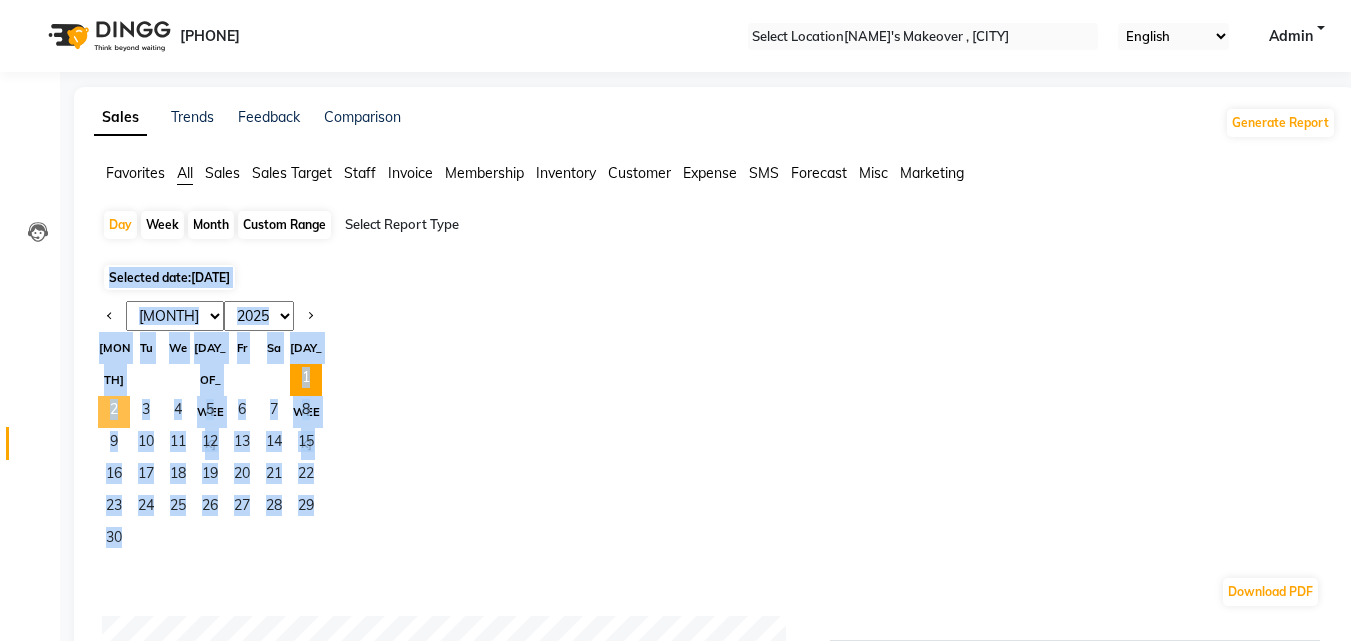 click on "2" at bounding box center [114, 412] 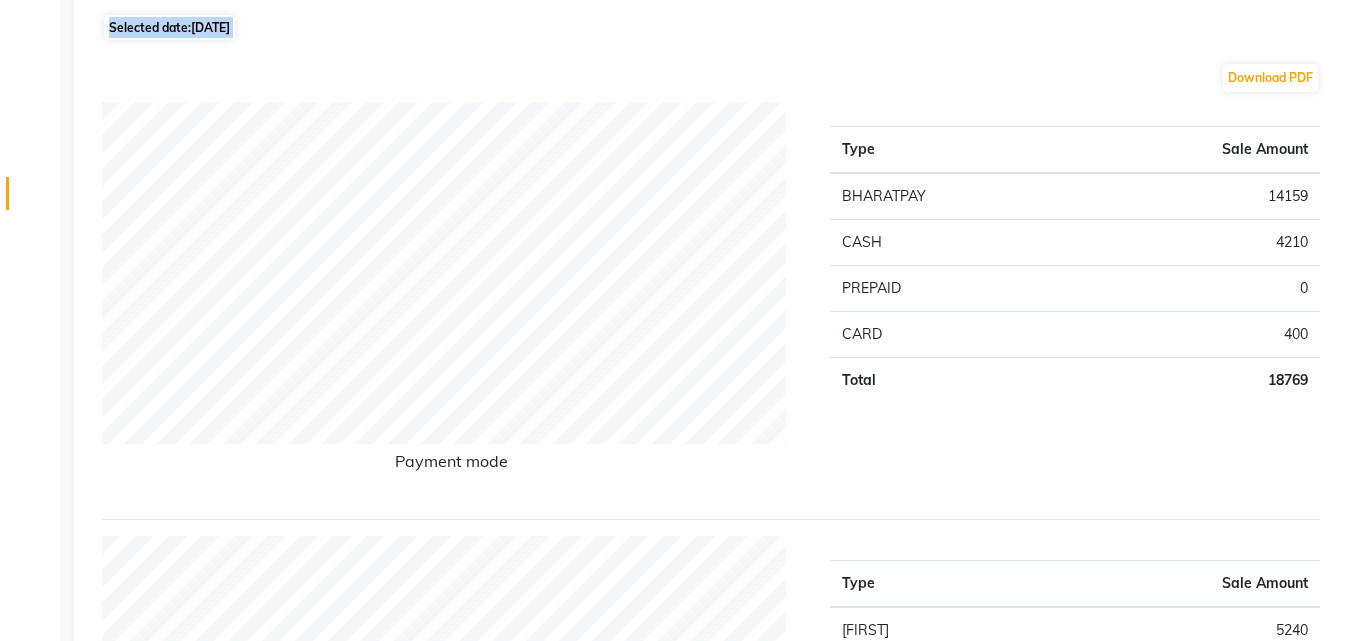 scroll, scrollTop: 242, scrollLeft: 0, axis: vertical 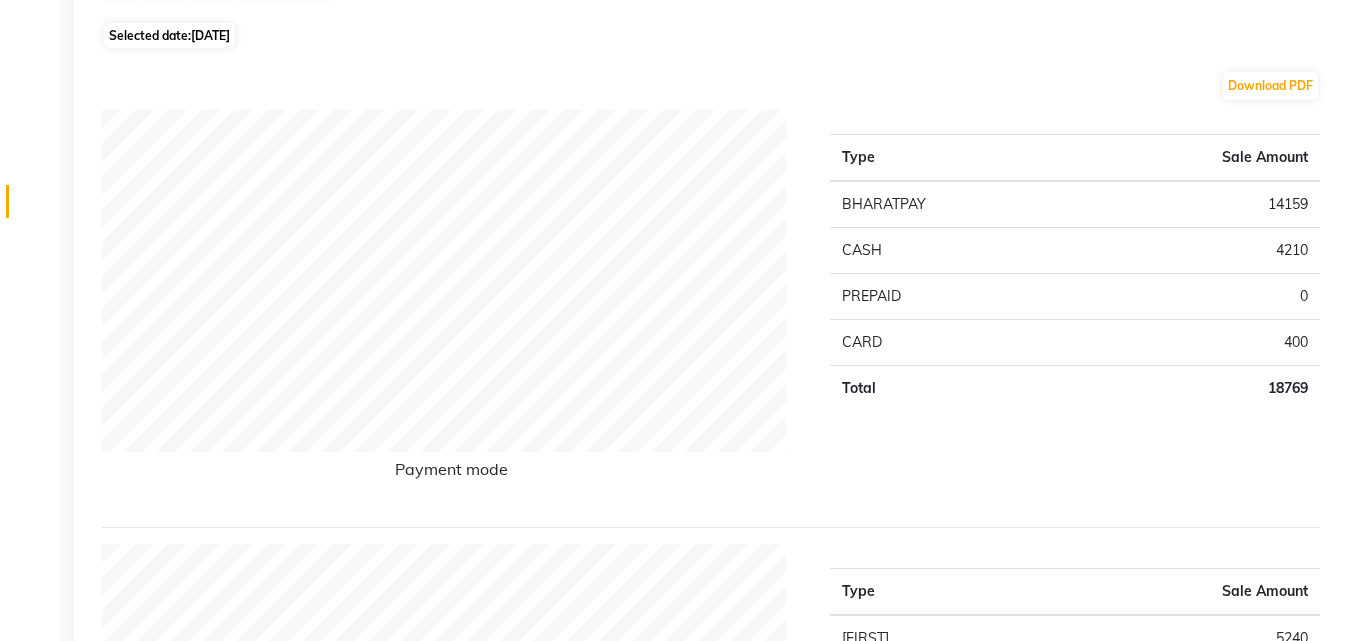 click on "[DATE]" at bounding box center (210, 35) 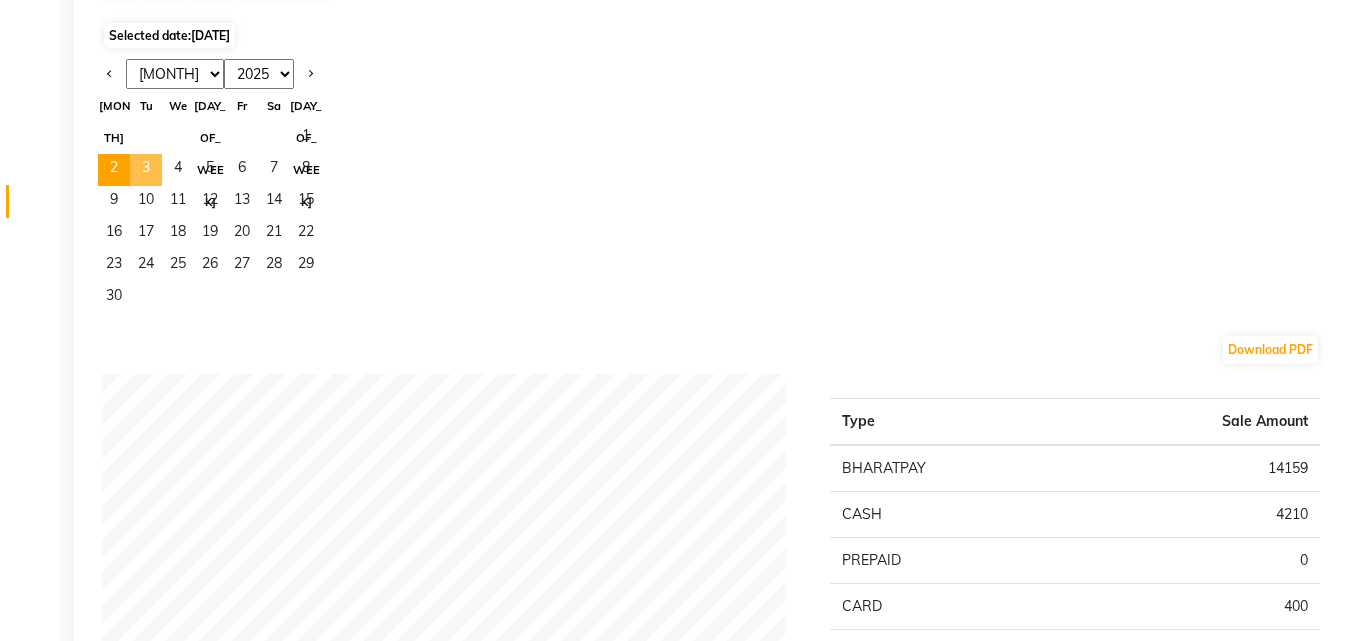 click on "3" at bounding box center [146, 170] 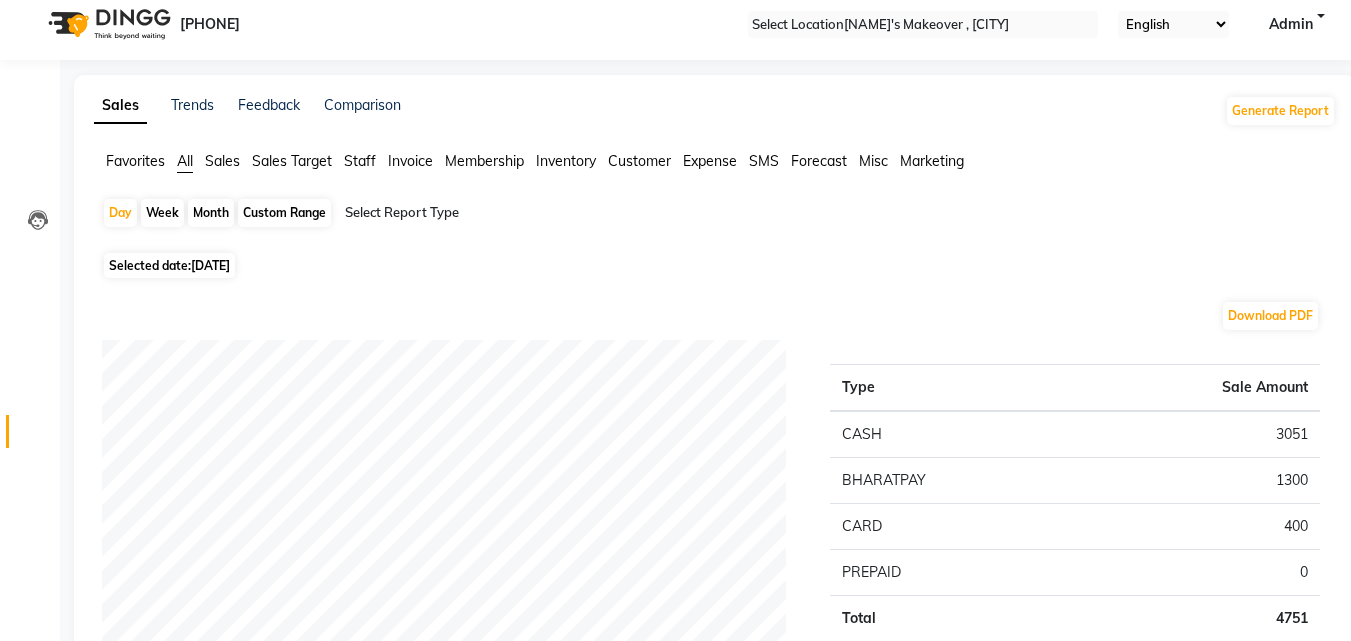 scroll, scrollTop: 0, scrollLeft: 0, axis: both 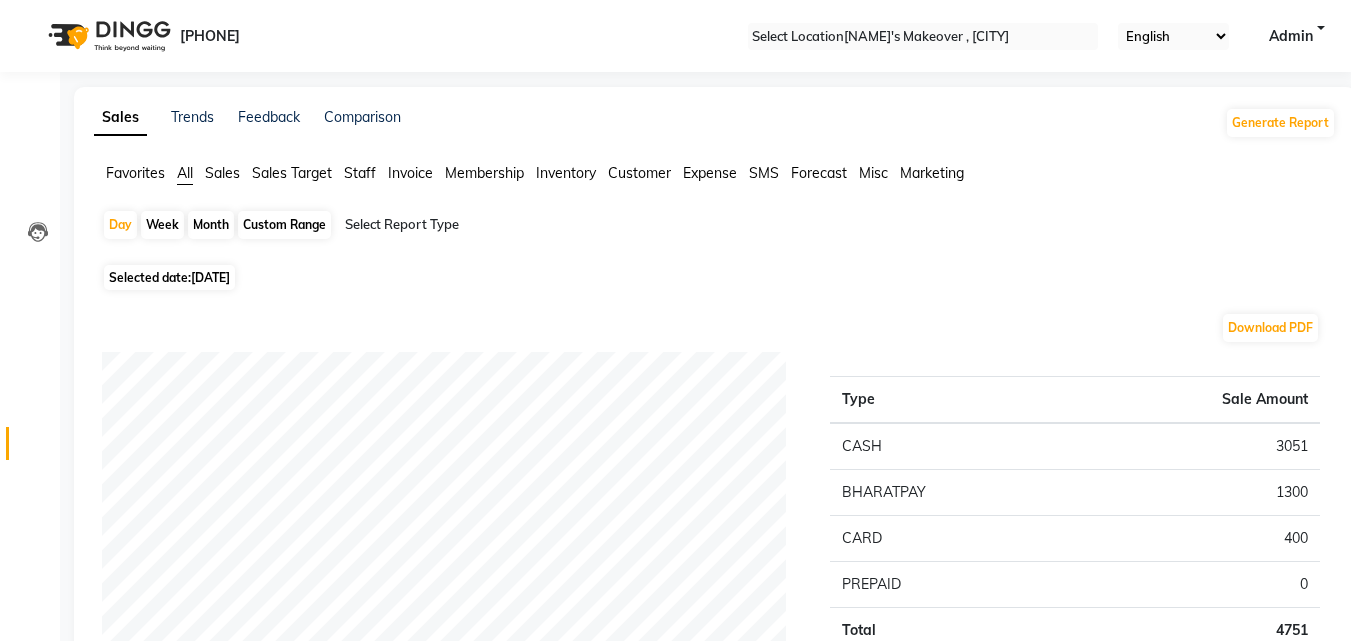 click on "[DATE]" at bounding box center (210, 277) 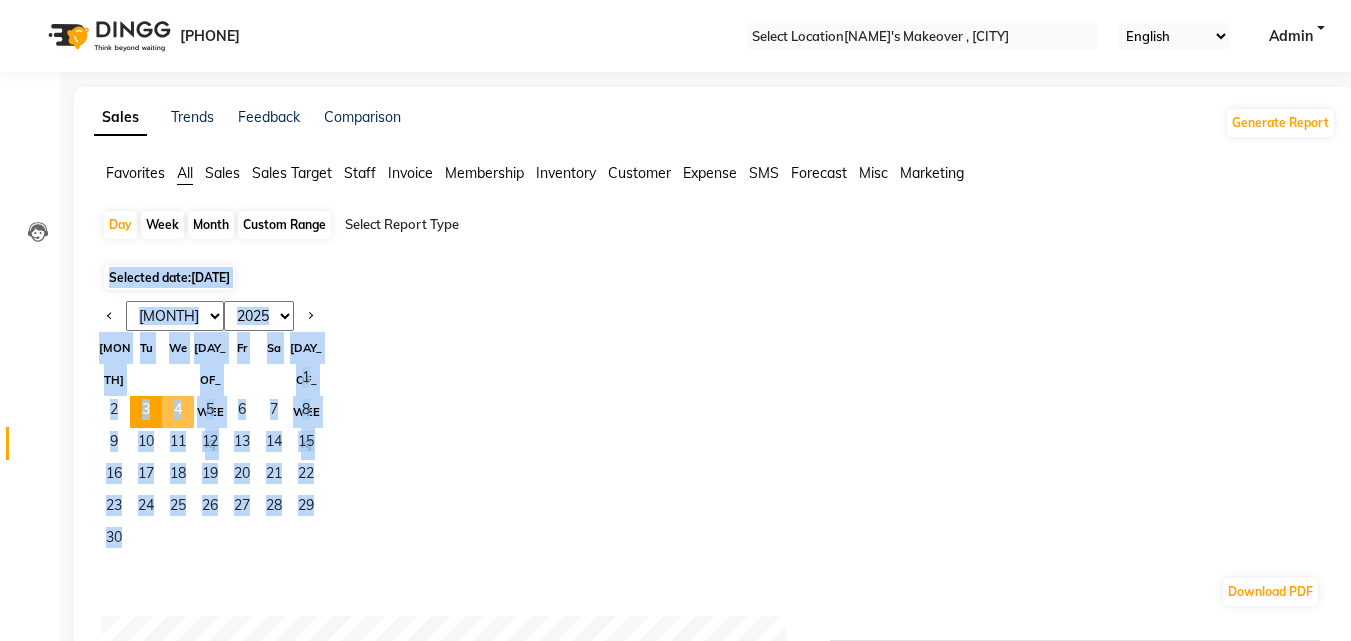 click on "4" at bounding box center (178, 412) 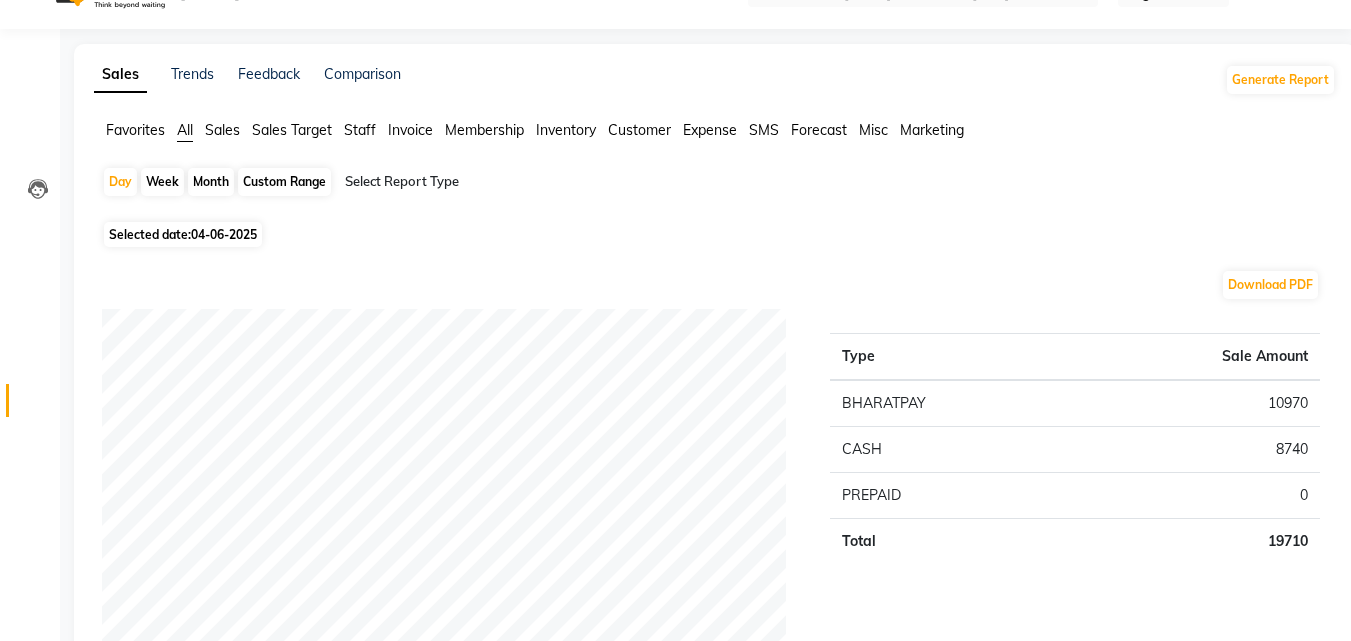 scroll, scrollTop: 0, scrollLeft: 0, axis: both 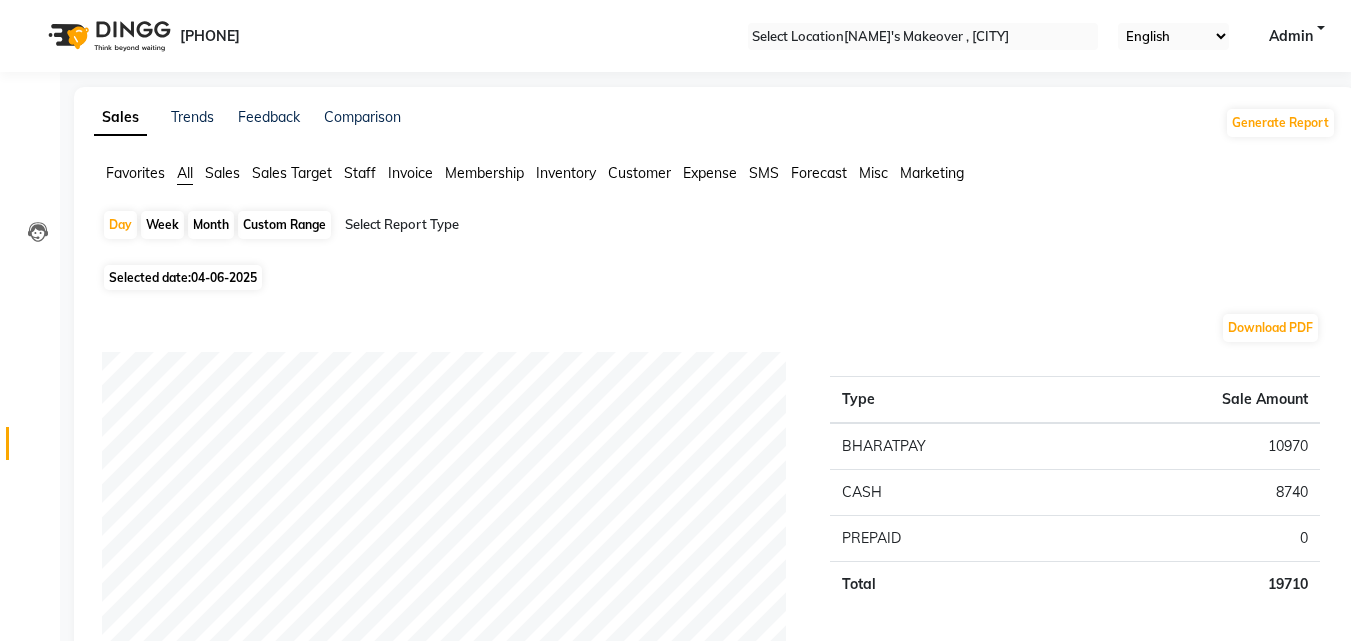 click on "04-06-2025" at bounding box center [224, 277] 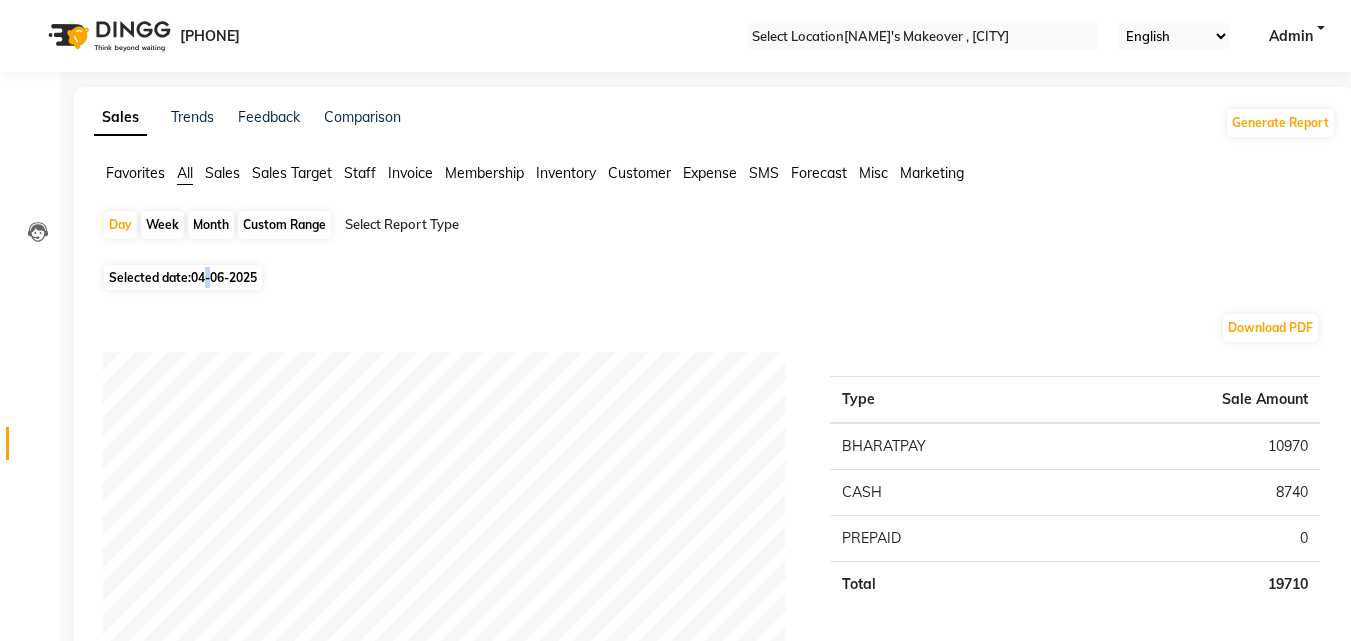 click on "04-06-2025" at bounding box center [224, 277] 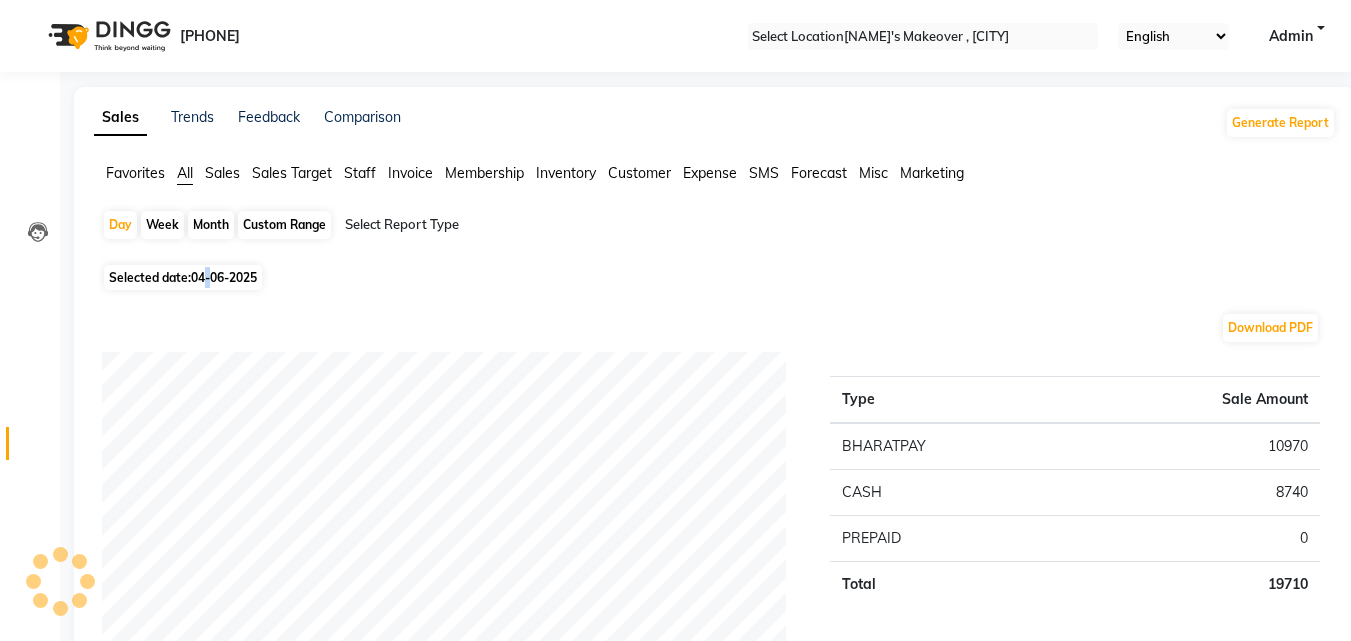 click on "04-06-2025" at bounding box center (224, 277) 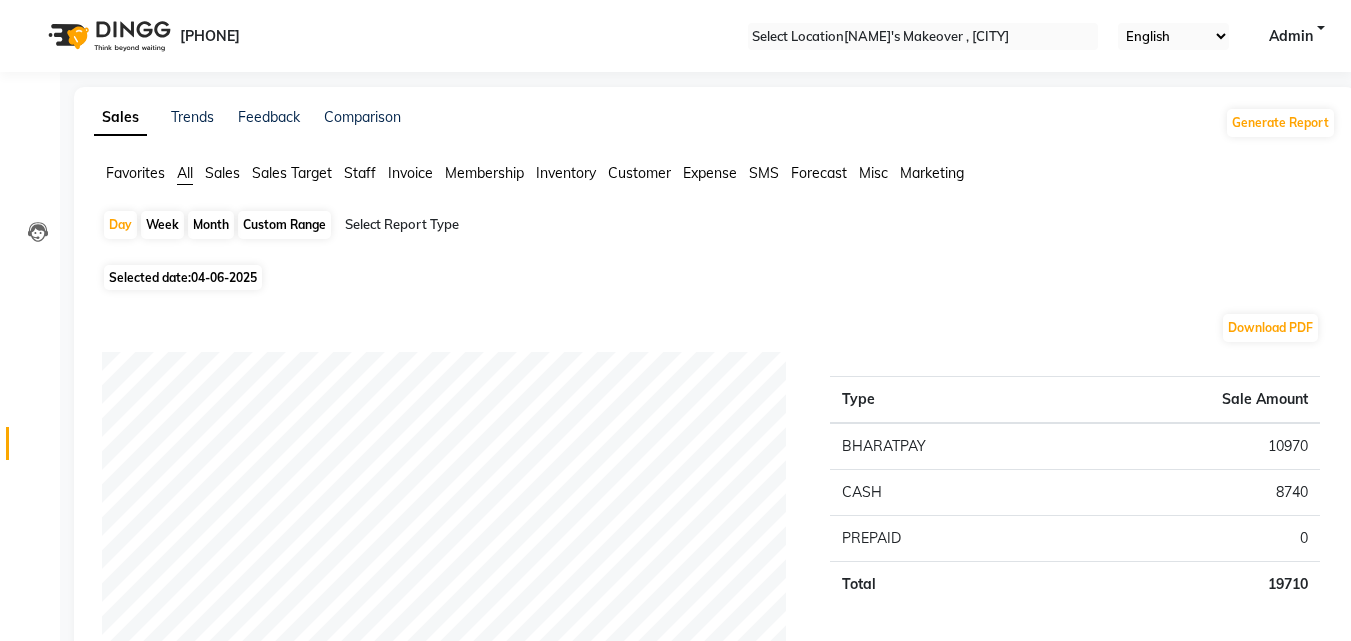 click on "04-06-2025" at bounding box center (224, 277) 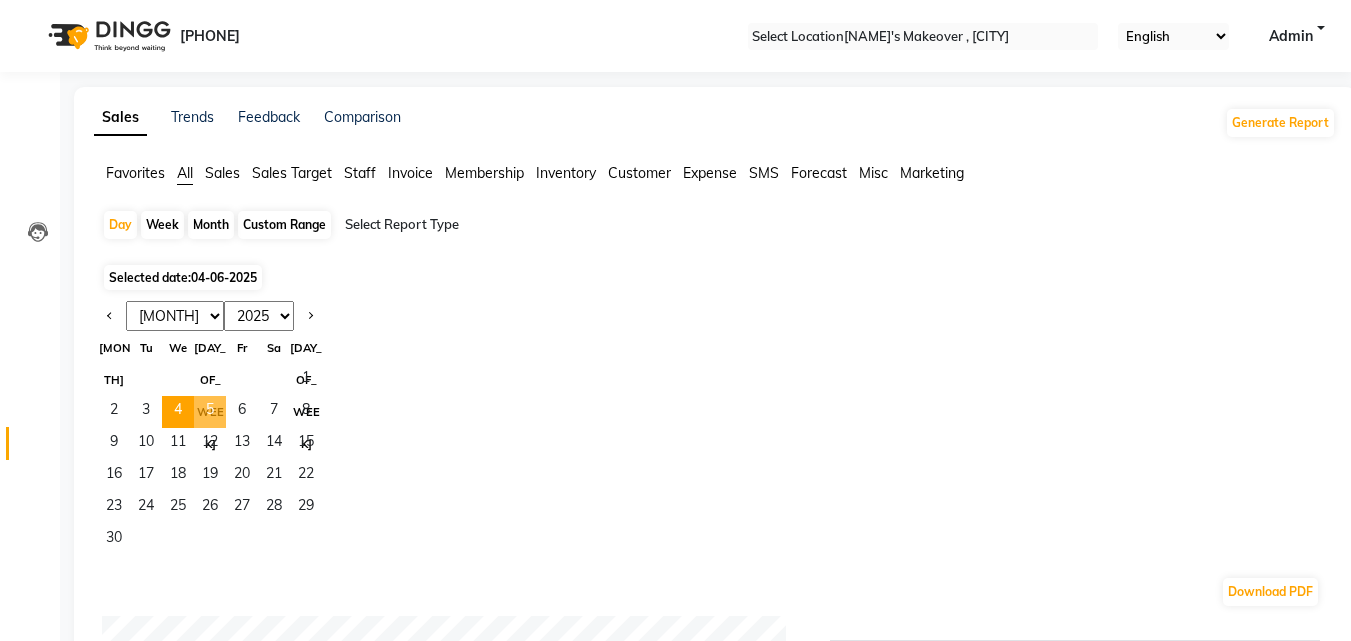 click on "5" at bounding box center (210, 412) 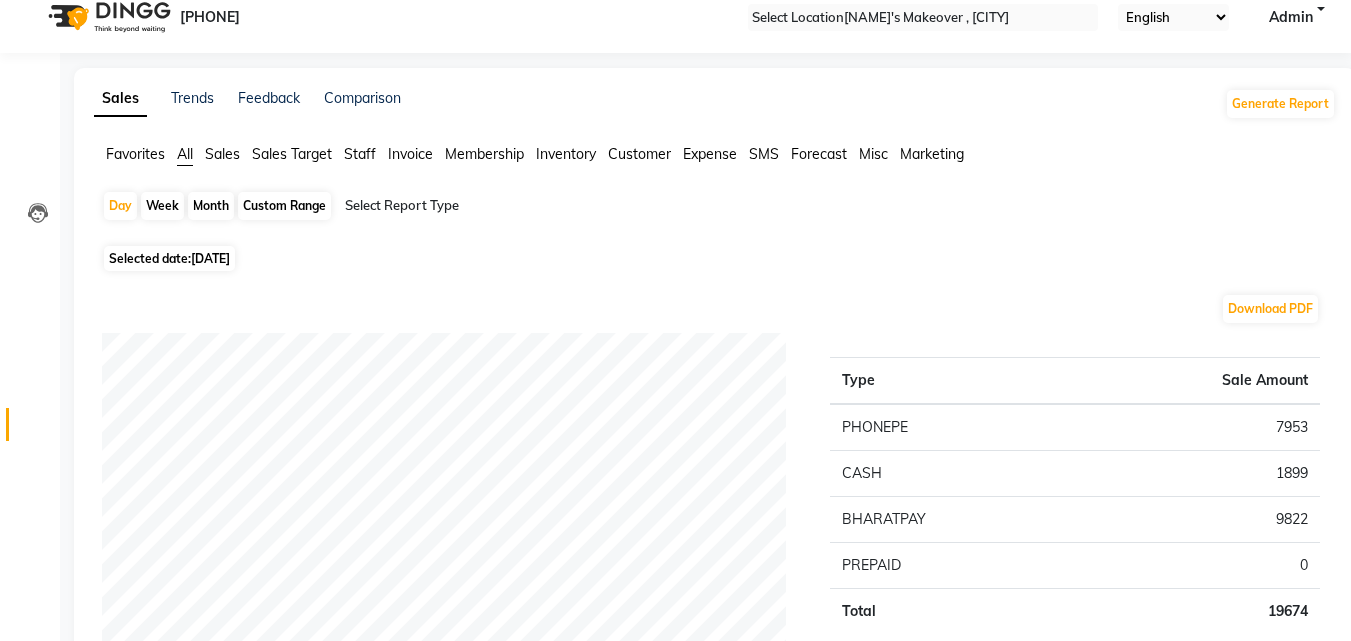 scroll, scrollTop: 0, scrollLeft: 0, axis: both 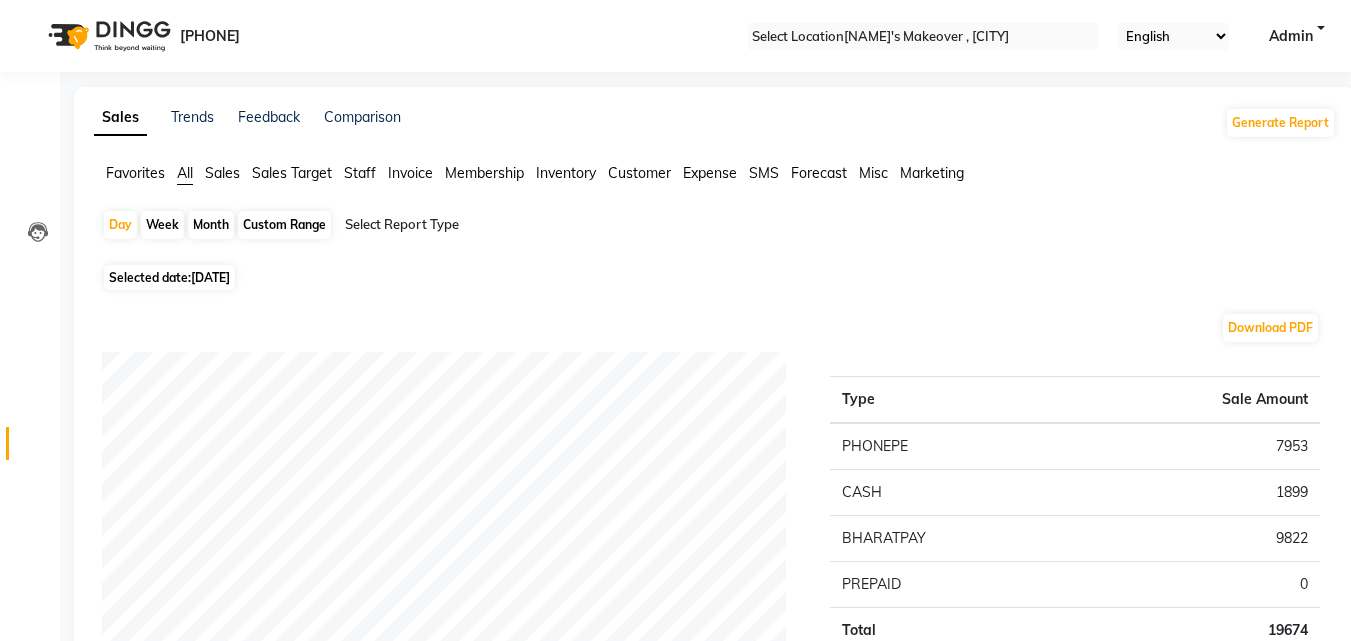 click on "[DATE]" at bounding box center (210, 277) 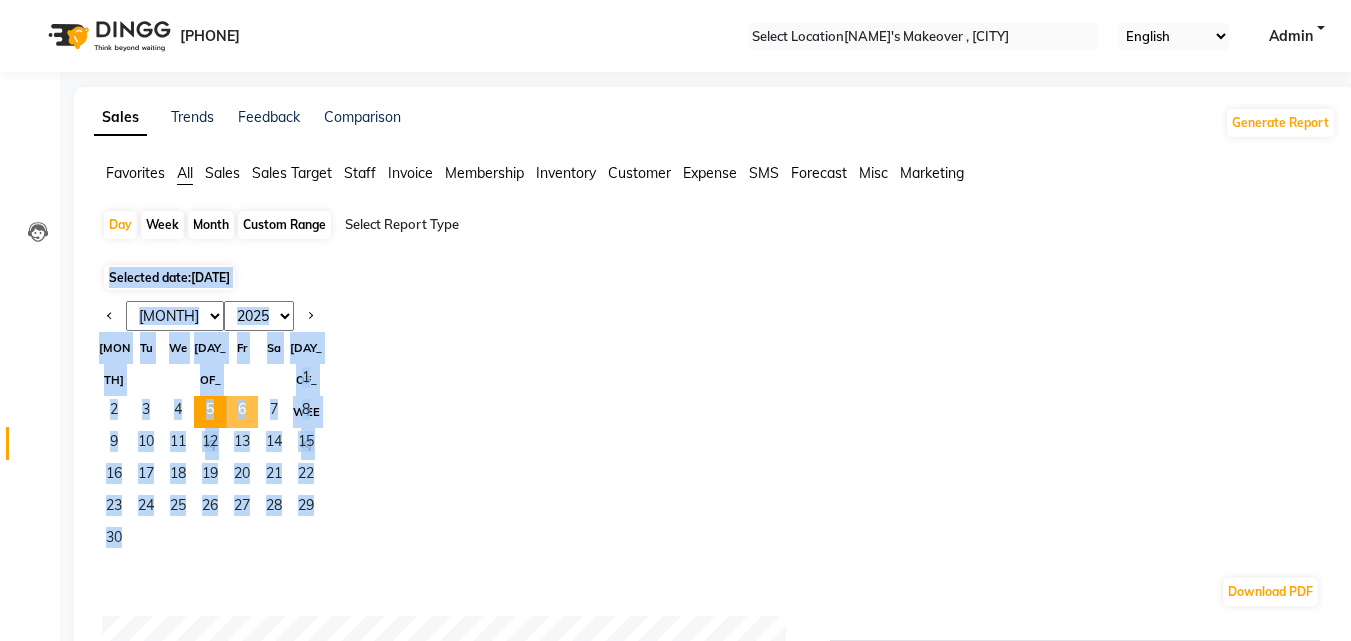 click on "6" at bounding box center [242, 412] 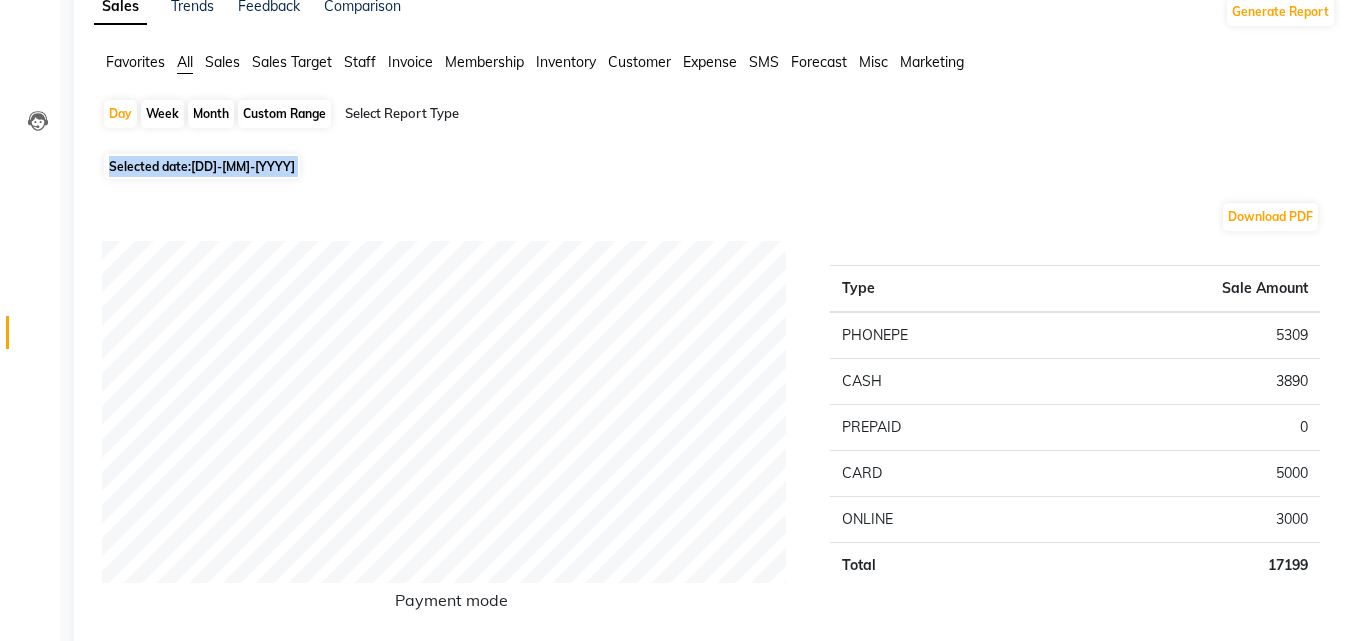 scroll, scrollTop: 105, scrollLeft: 0, axis: vertical 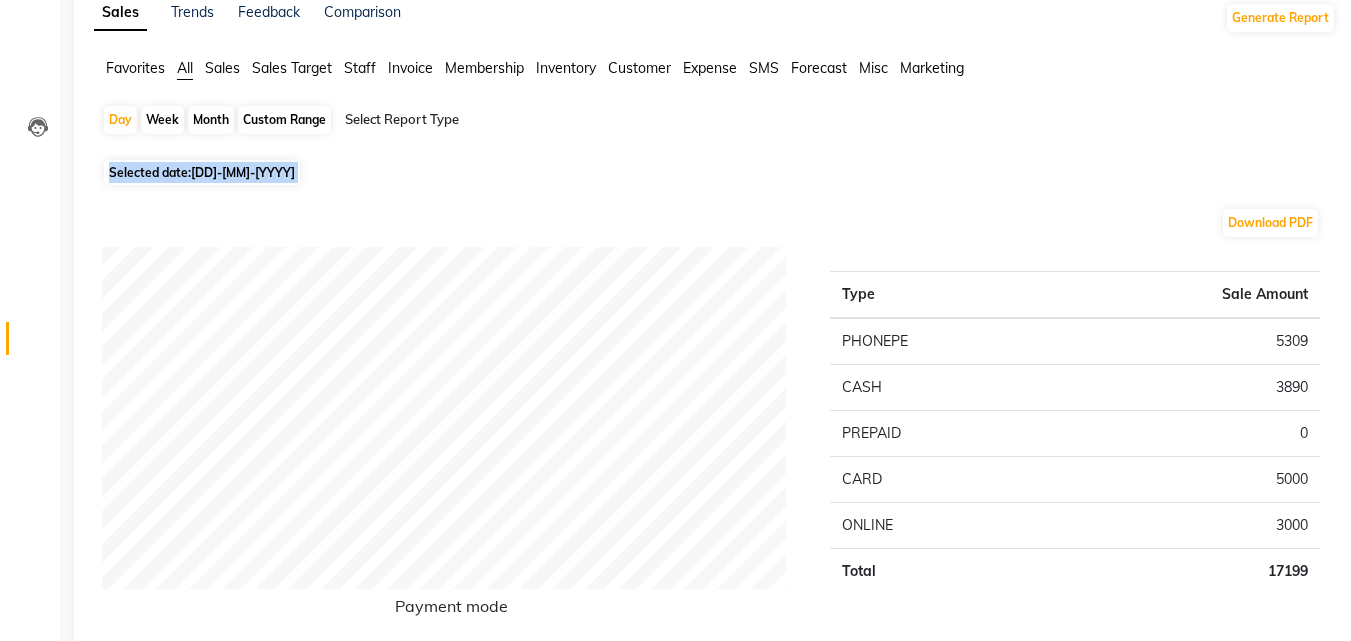 click on "[DD]-[MM]-[YYYY]" at bounding box center (243, 172) 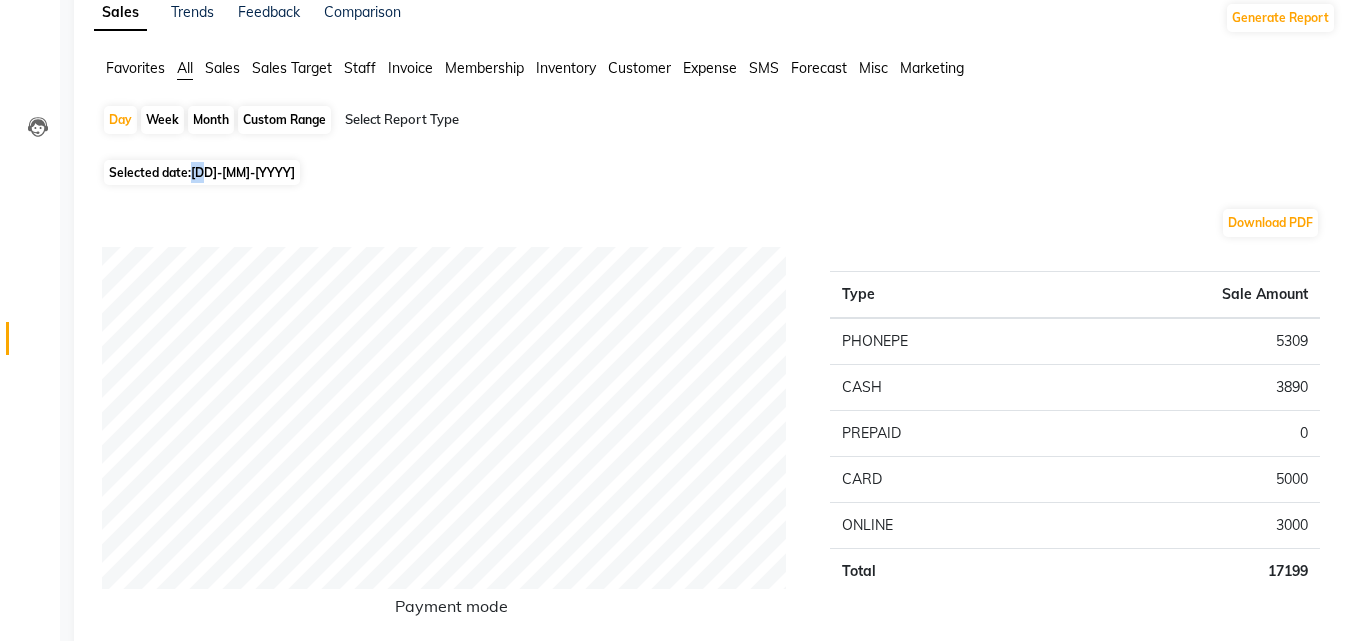 click on "[DD]-[MM]-[YYYY]" at bounding box center [243, 172] 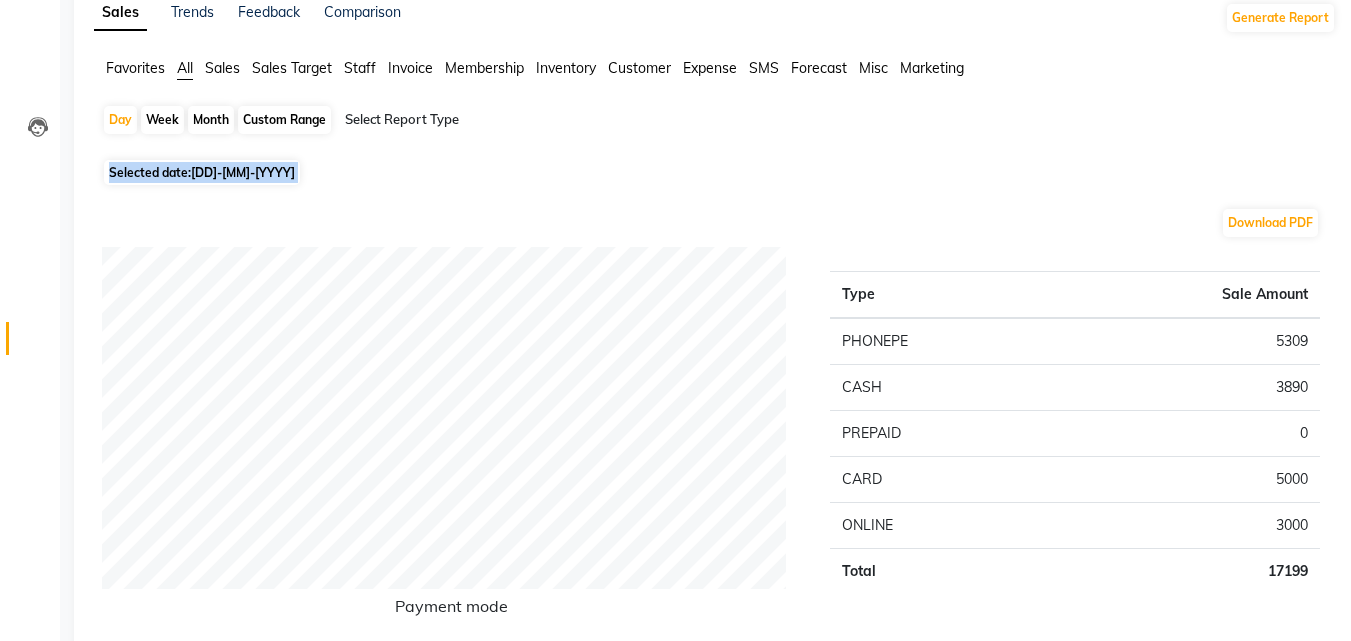 click on "[DD]-[MM]-[YYYY]" at bounding box center [243, 172] 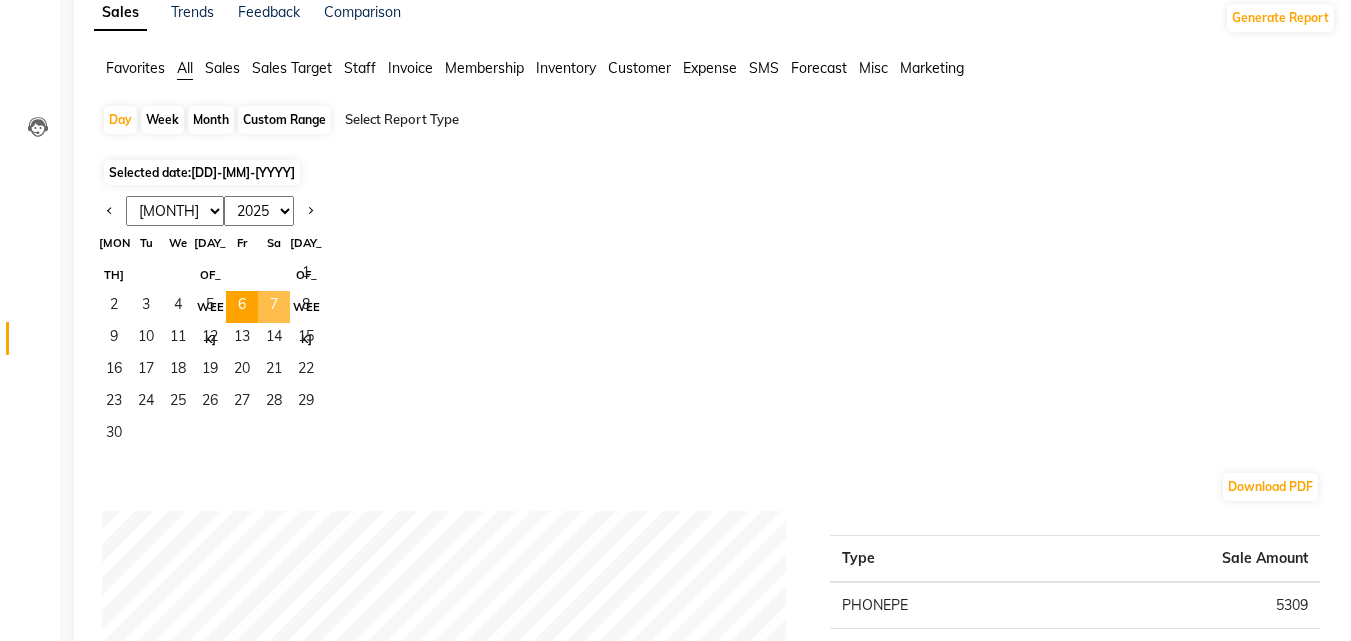 click on "7" at bounding box center [274, 307] 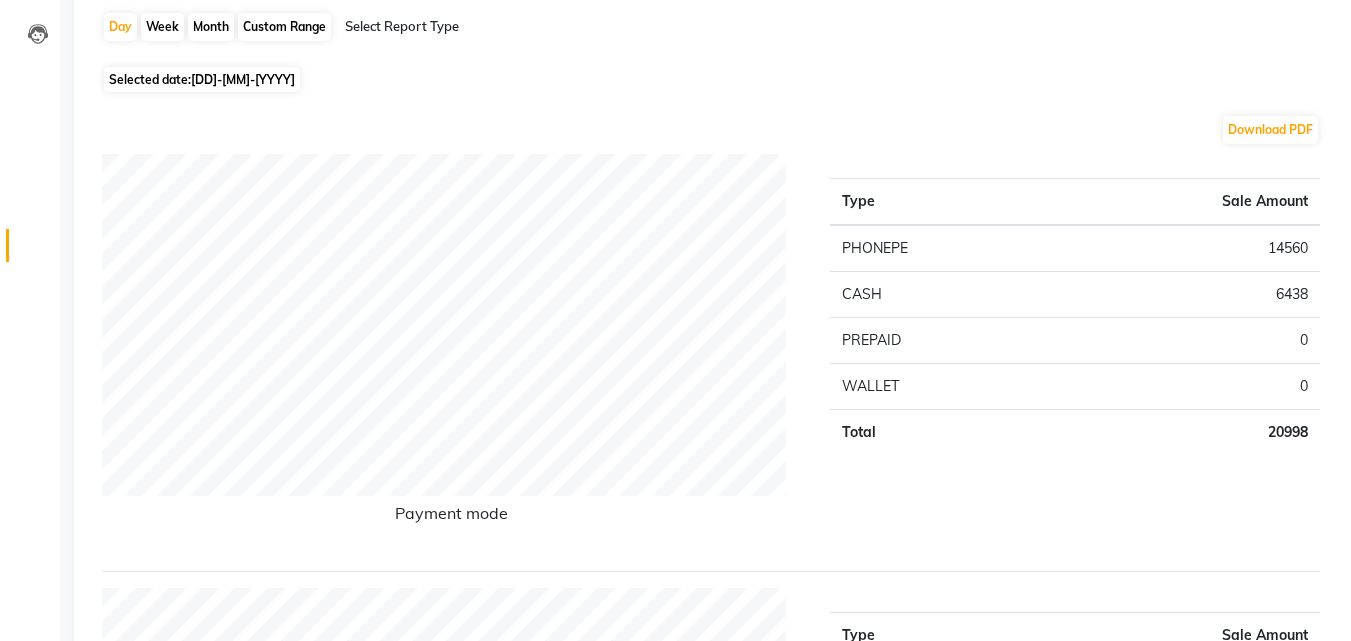 scroll, scrollTop: 0, scrollLeft: 0, axis: both 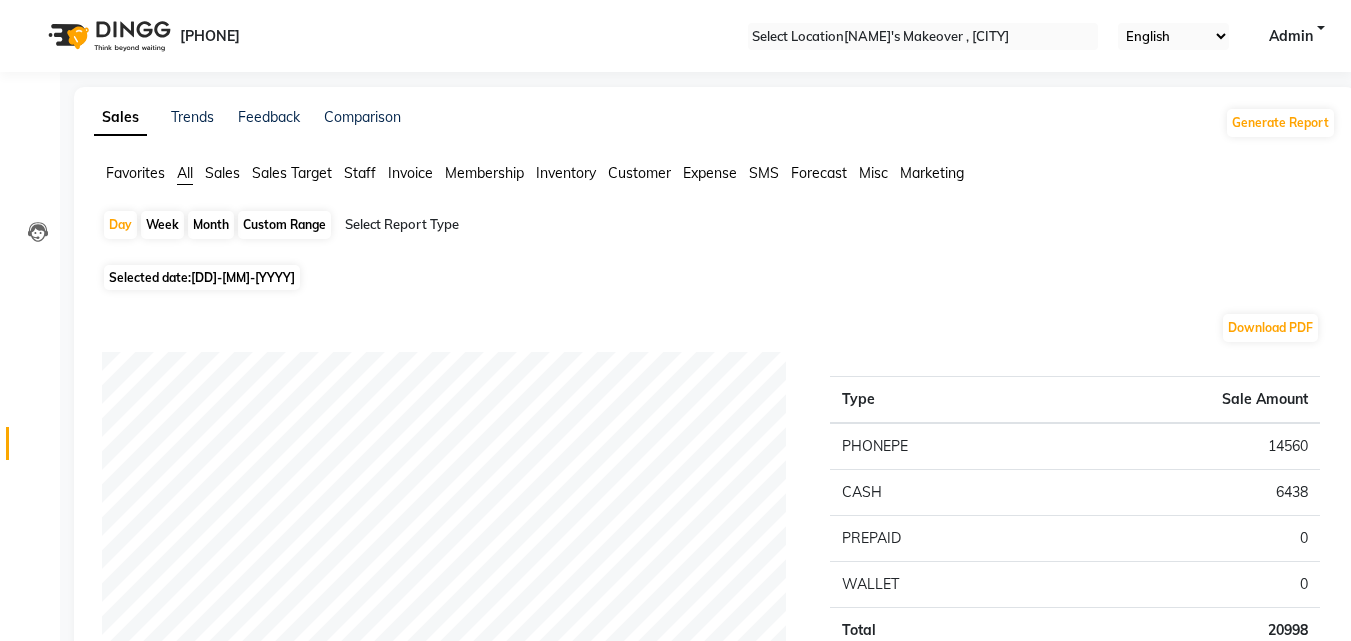 click on "[DD]-[MM]-[YYYY]" at bounding box center [243, 277] 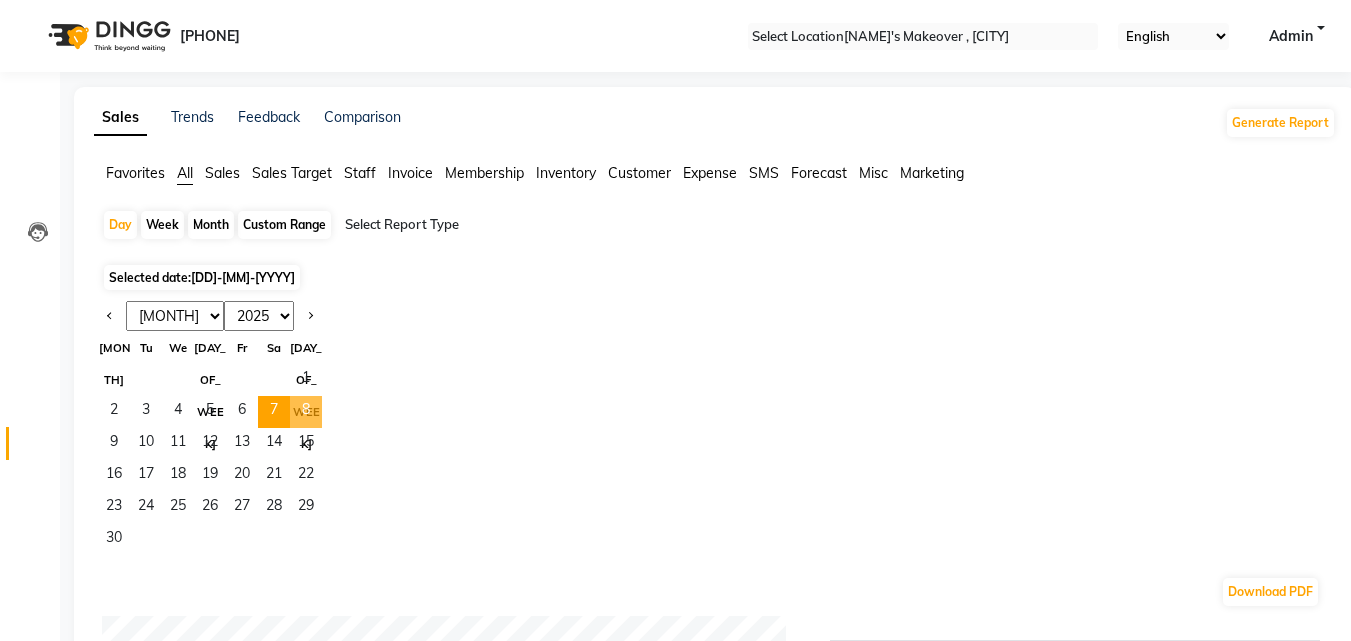 click on "8" at bounding box center [306, 412] 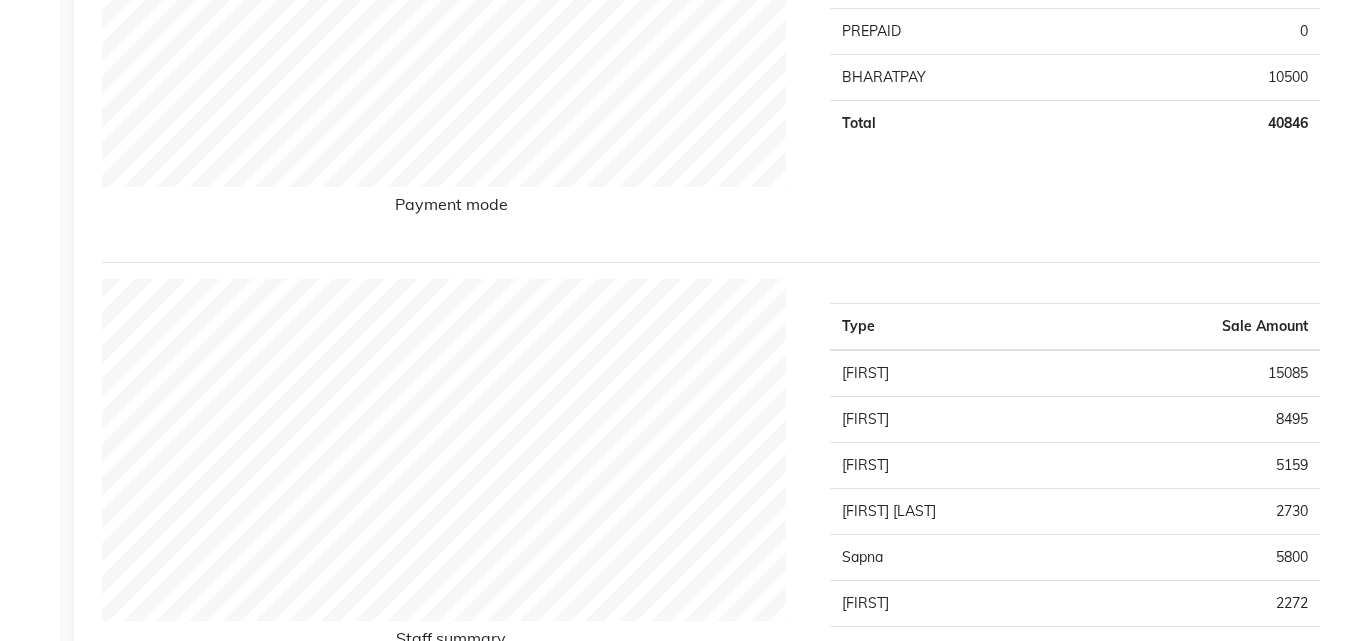 scroll, scrollTop: 0, scrollLeft: 0, axis: both 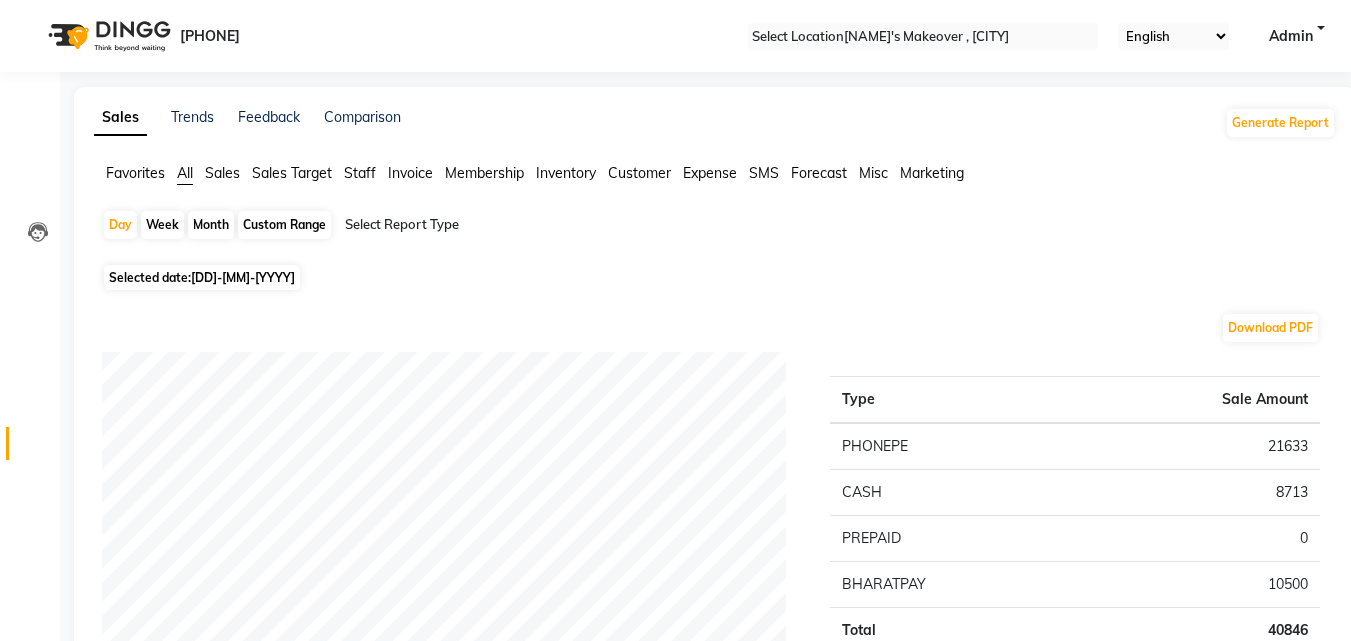 click on "[DD]-[MM]-[YYYY]" at bounding box center (243, 277) 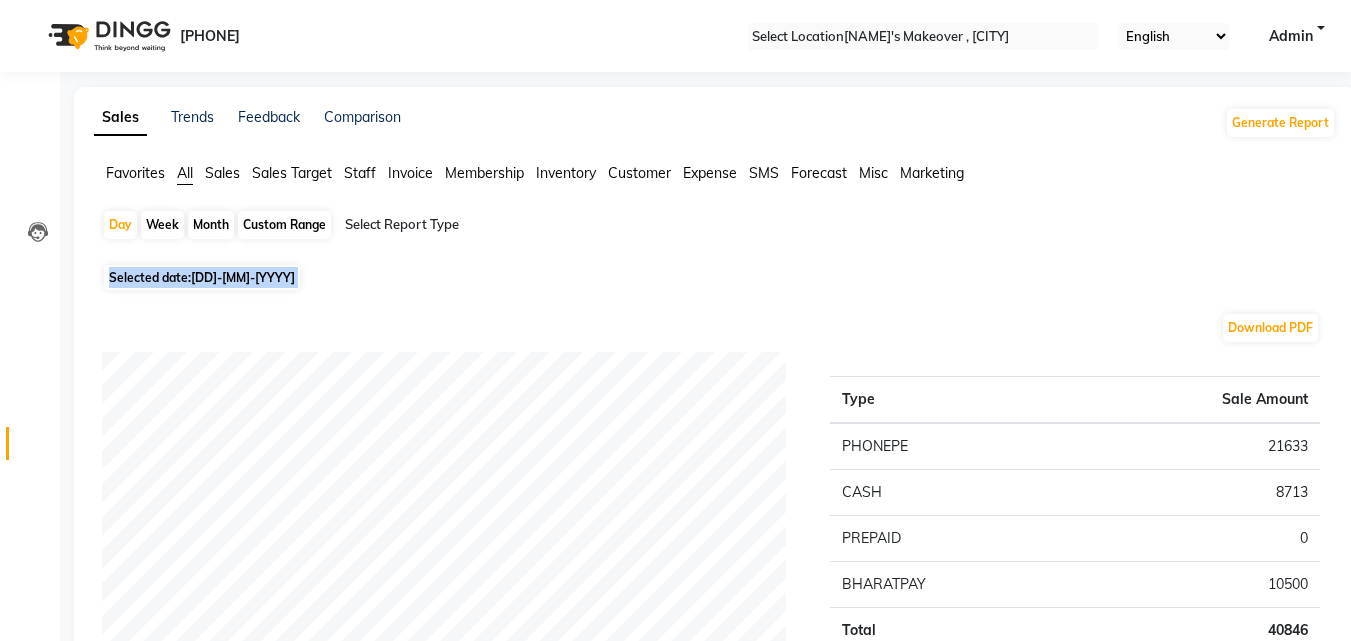 click on "[DD]-[MM]-[YYYY]" at bounding box center (243, 277) 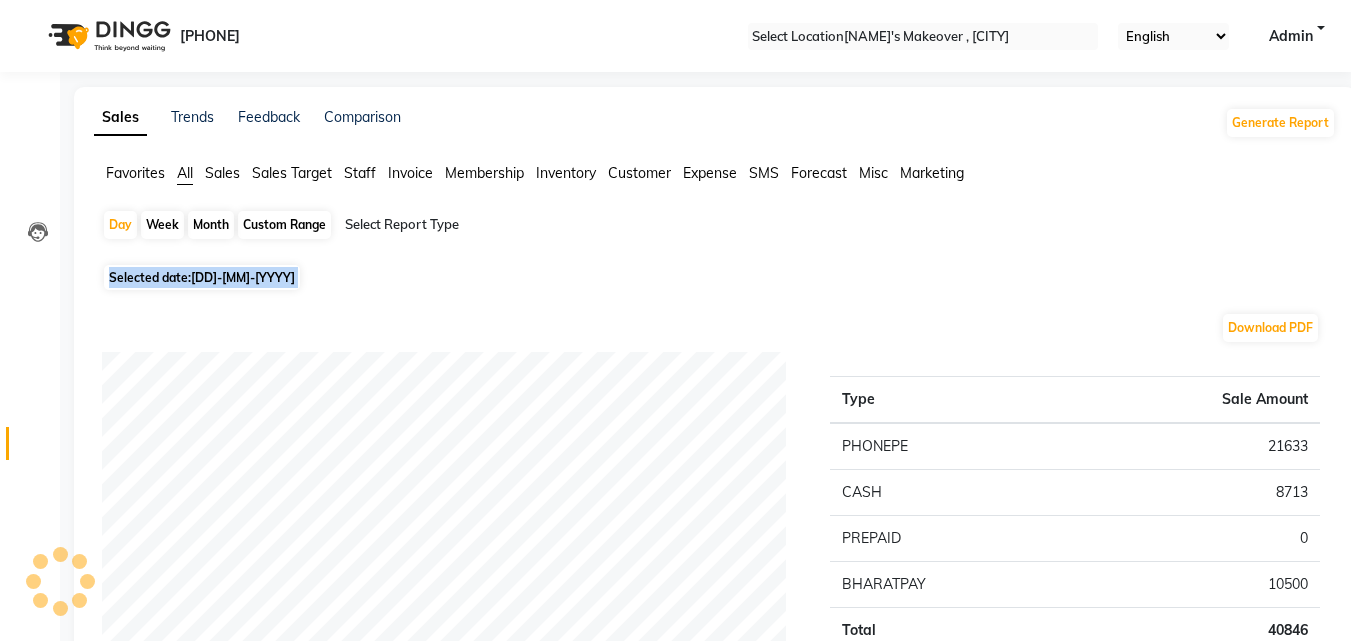 click on "[DD]-[MM]-[YYYY]" at bounding box center (243, 277) 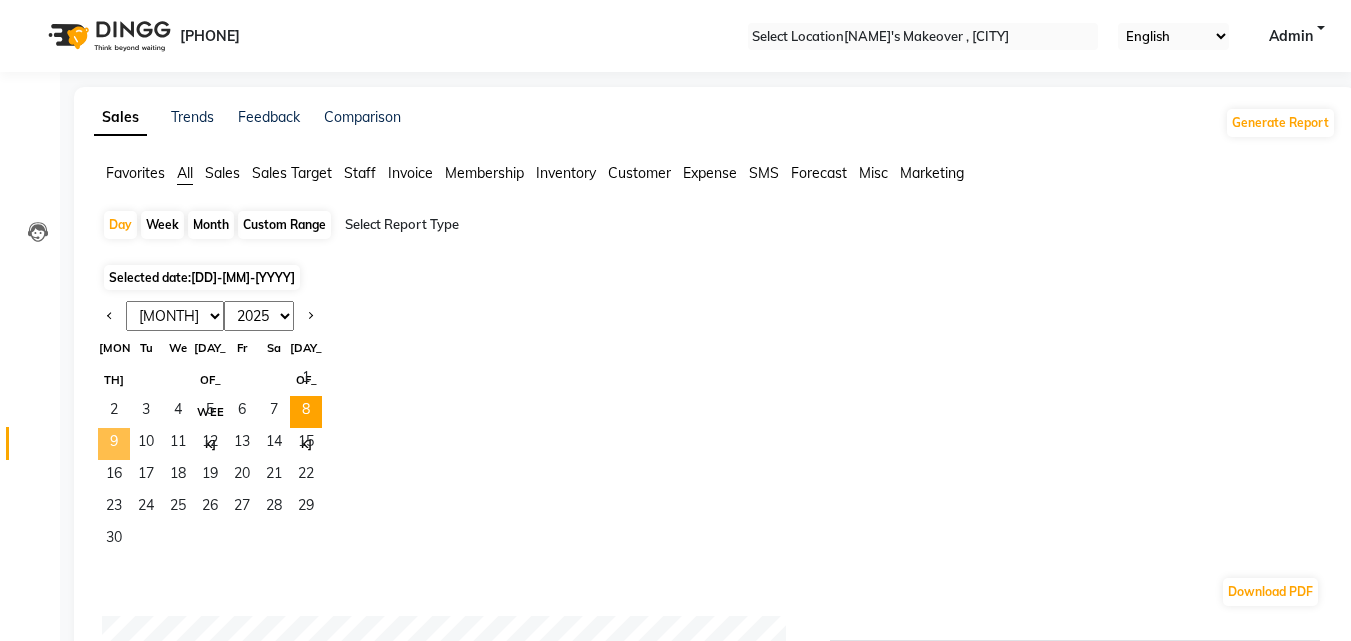 click on "9" at bounding box center (114, 444) 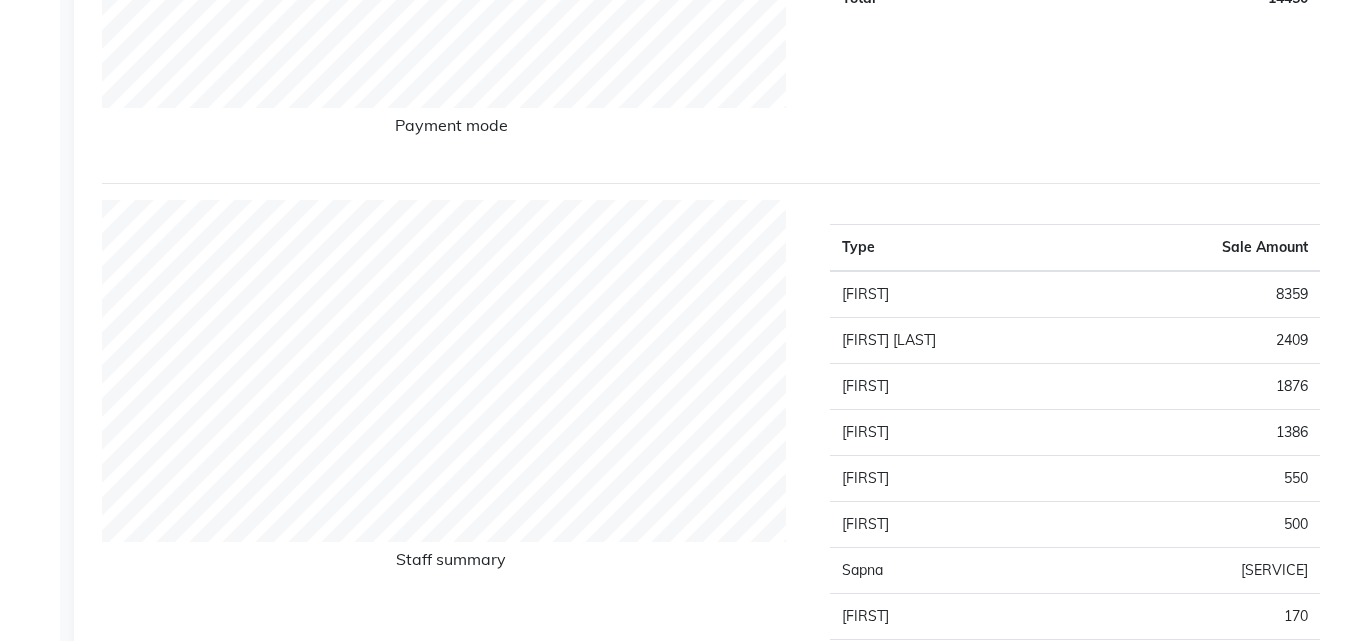 scroll, scrollTop: 591, scrollLeft: 0, axis: vertical 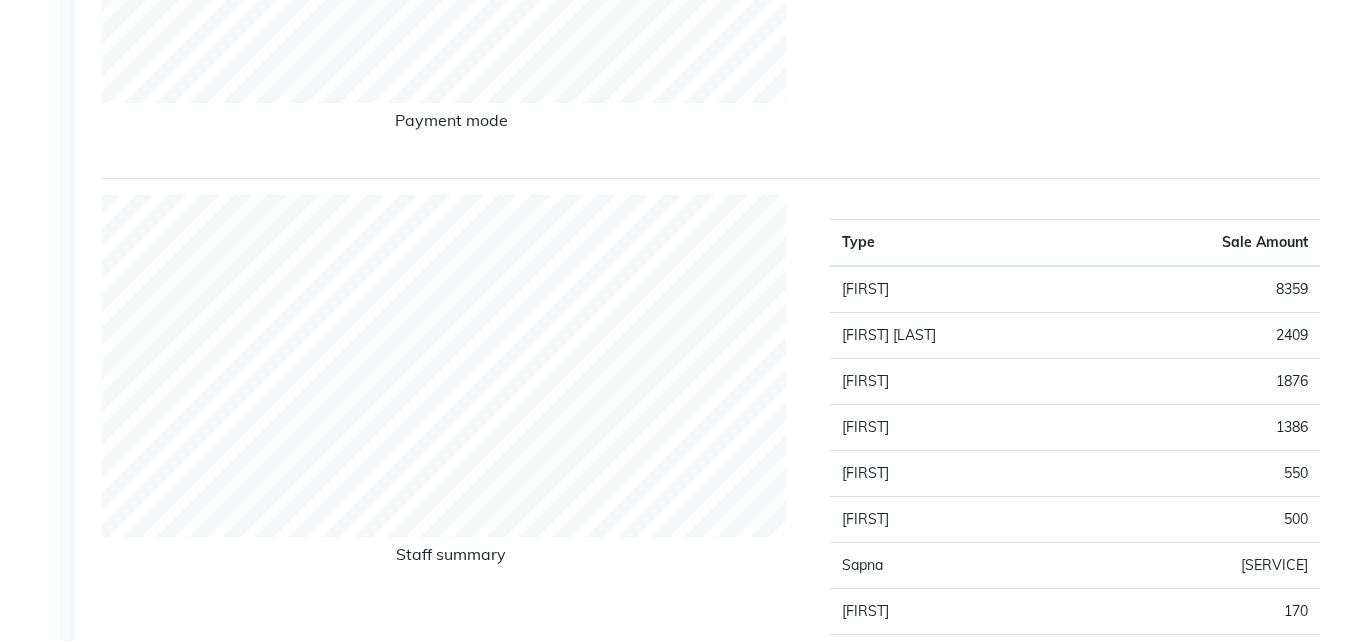 click on "Sales Trends Feedback Comparison Generate Report Favorites All Sales Sales Target Staff Invoice Membership Inventory Customer Expense SMS Forecast Misc Marketing  Day   Week   Month   Custom Range  Select Report Type Selected date:  [DATE]  Download PDF Payment mode Type Sale Amount PHONEPE 9544 CASH 4906 PREPAID 0 Total 14450 Staff summary Type Sale Amount Dinesh 8359 Danish Shavej 2409 Rinki 1876 Krishna 1386 Manjeet 550 Minakshi 500 Sapna 310 Nikita 170 Total 15560 Sales summary Type Sale Amount Memberships 0 Vouchers 0 Gift card 0 Products 0 Packages 0 Tips 0 Prepaid 0 Services 15560 Fee 0 Total 15560 Service by category Type Sale Amount Hair-Cut 3150 Hair Colour 2860 Packages 1798 Hair Care 1750 Facial 1120 Liposoluble Wax 1057 Shave 700 Thread 643 D-Tan 600 Clean-Up 490 Others 1391 Total 15559 Service sales Type Sale Amount Hair Colour - Touch-Up (Skf Essensity /Loreal Inova) 1860 Hair Spa (Style Aroma) - Scalp Facial (Female) 1750 Hair Cut - Regular(Male) 1550 Package - 1199 1199 1120 1000 750 672" at bounding box center (715, 1092) 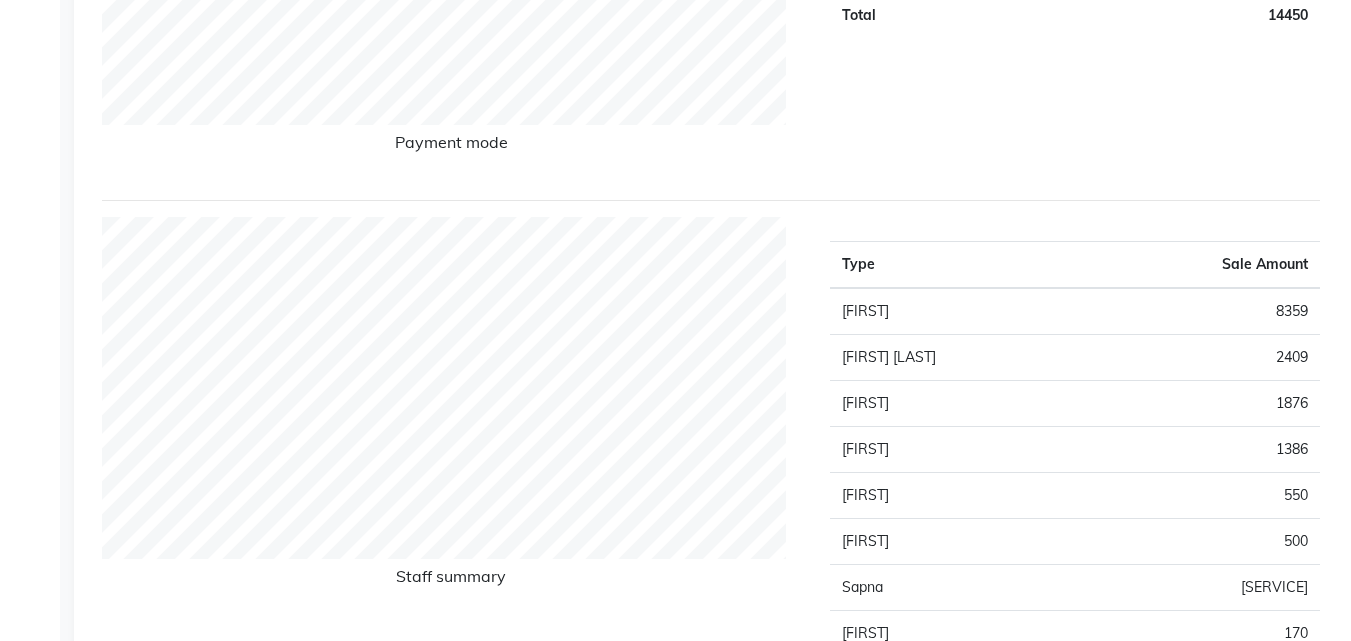 scroll, scrollTop: 0, scrollLeft: 0, axis: both 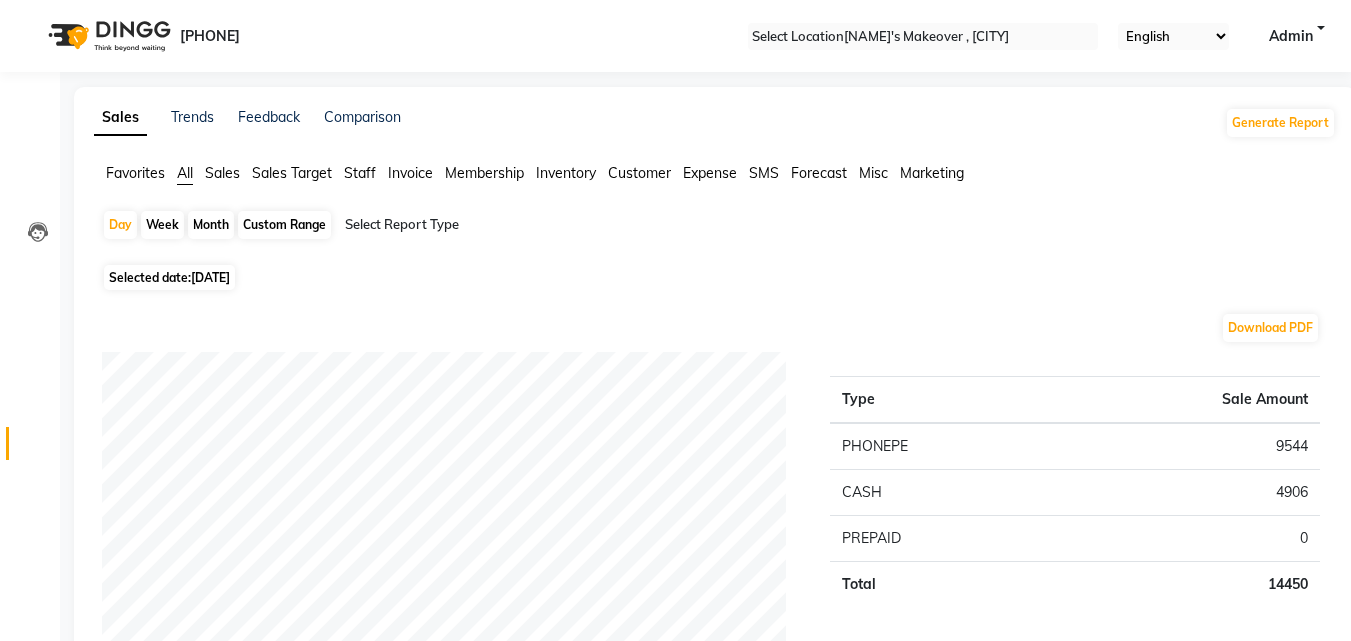 click on "[DATE]" at bounding box center (210, 277) 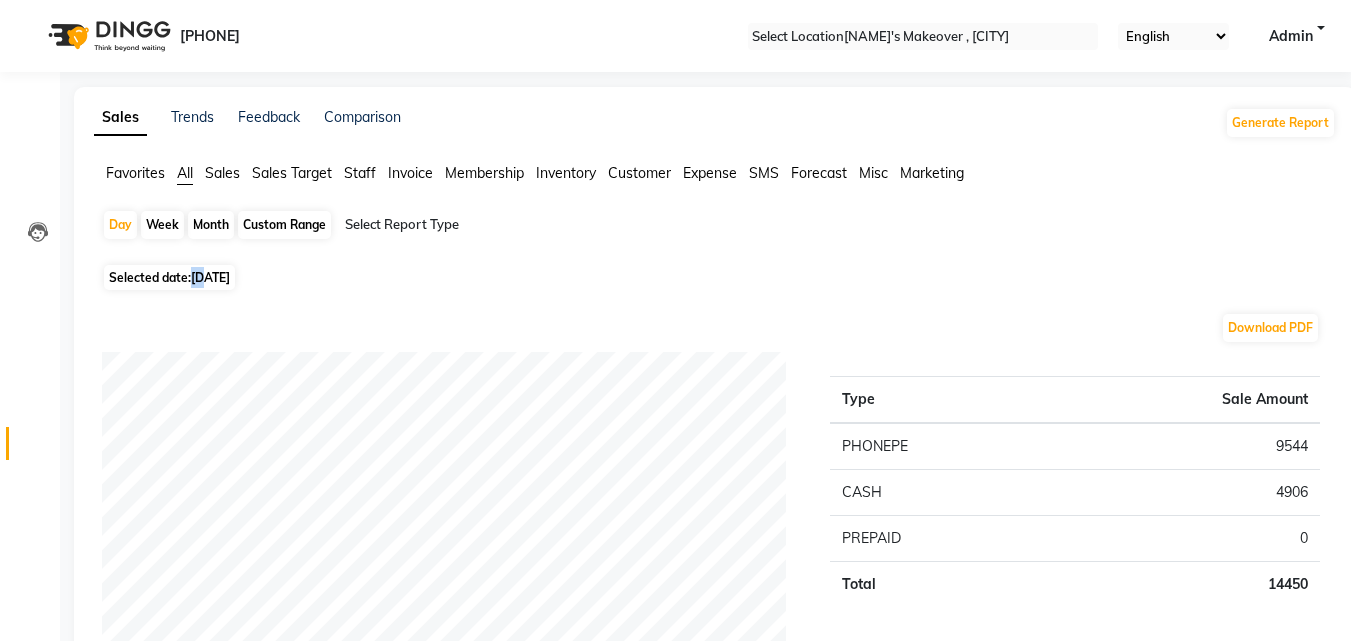 click on "[DATE]" at bounding box center (210, 277) 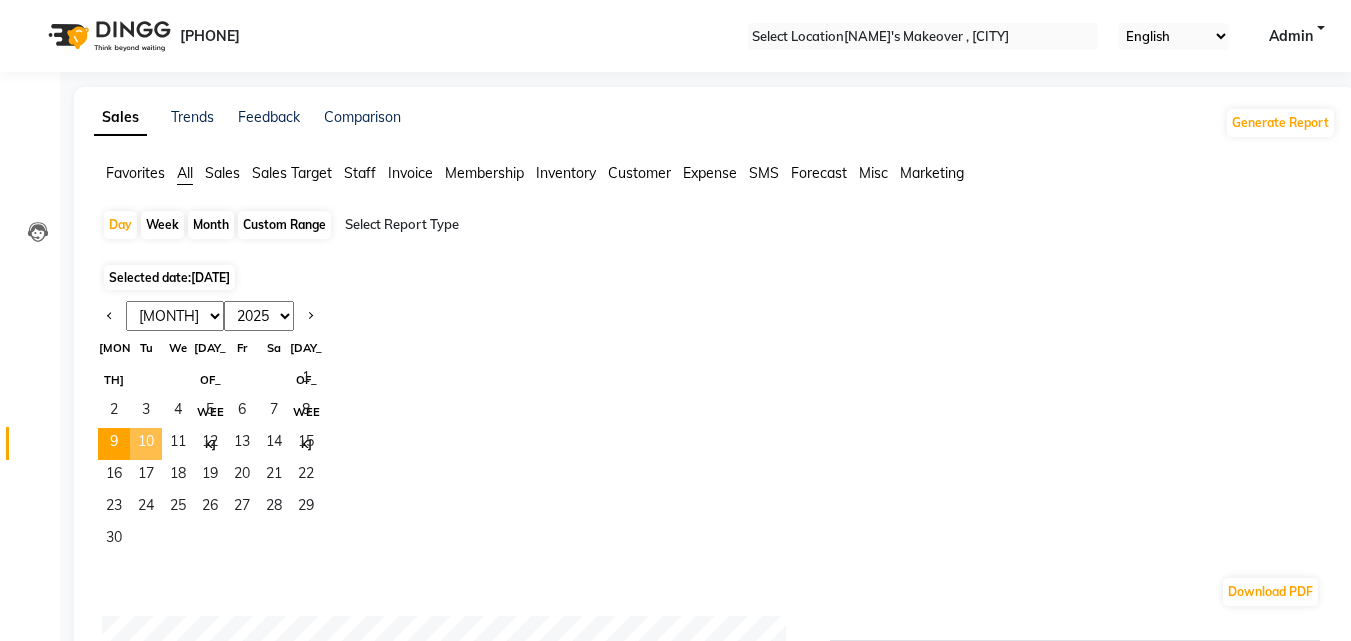 click on "10" at bounding box center (146, 444) 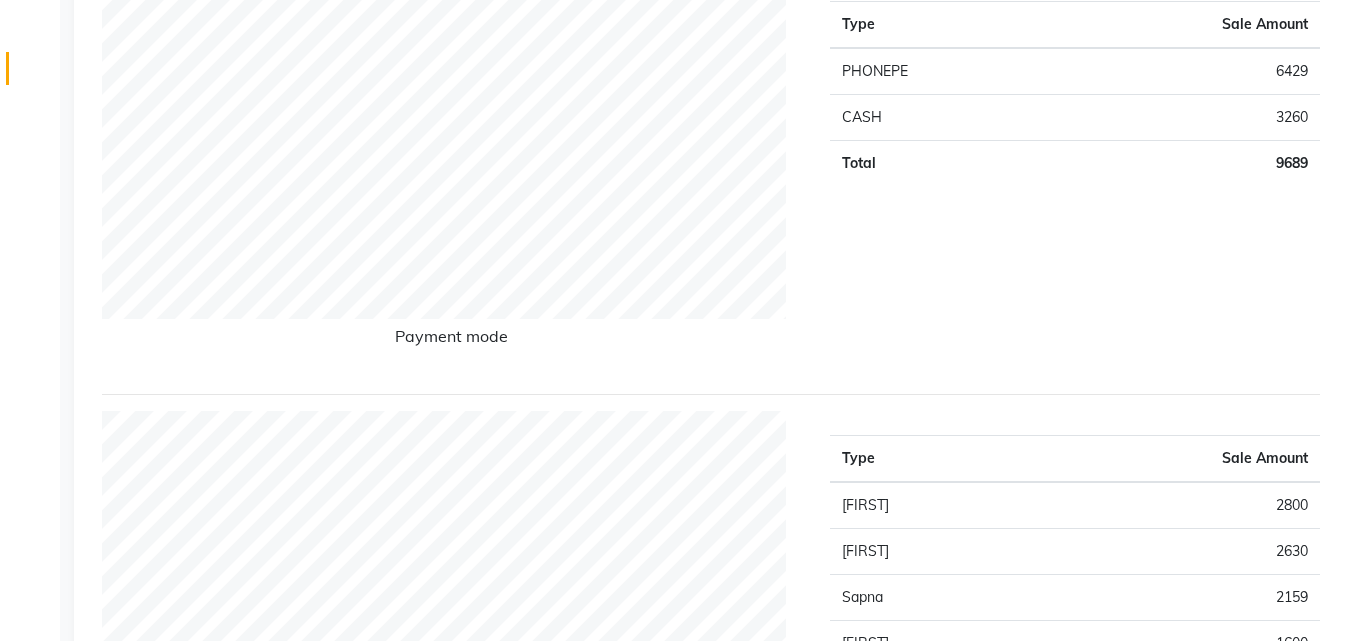 scroll, scrollTop: 0, scrollLeft: 0, axis: both 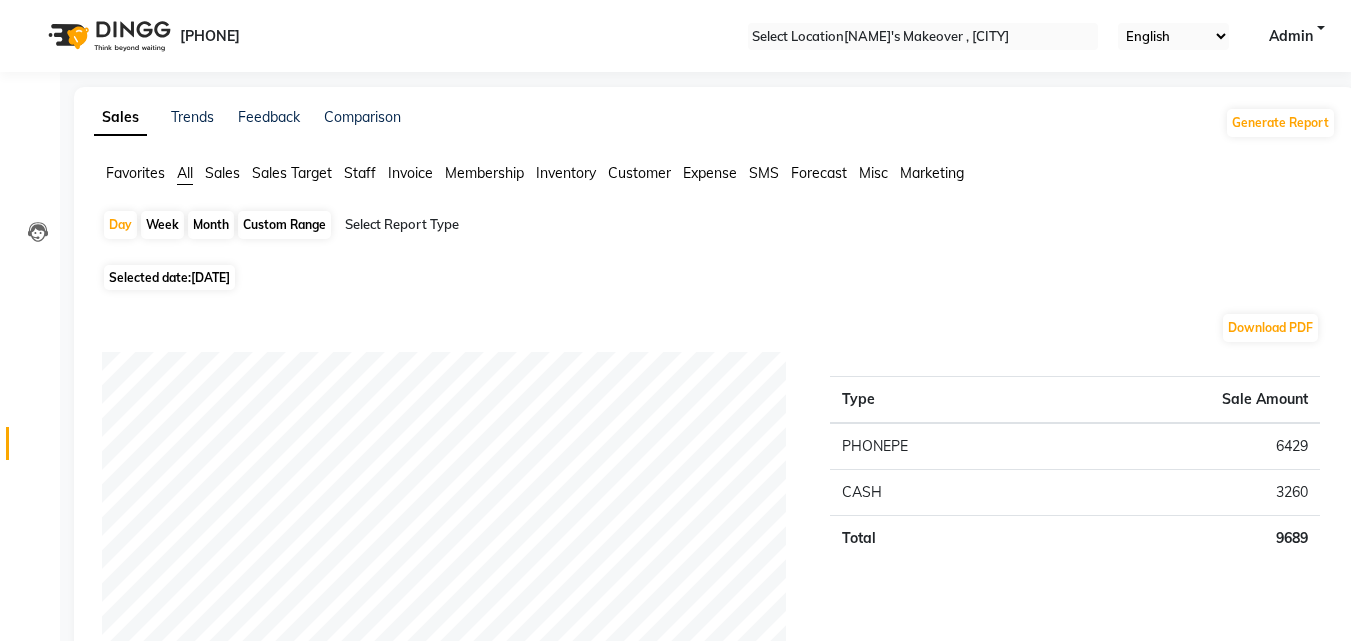 click on "[DATE]" at bounding box center (210, 277) 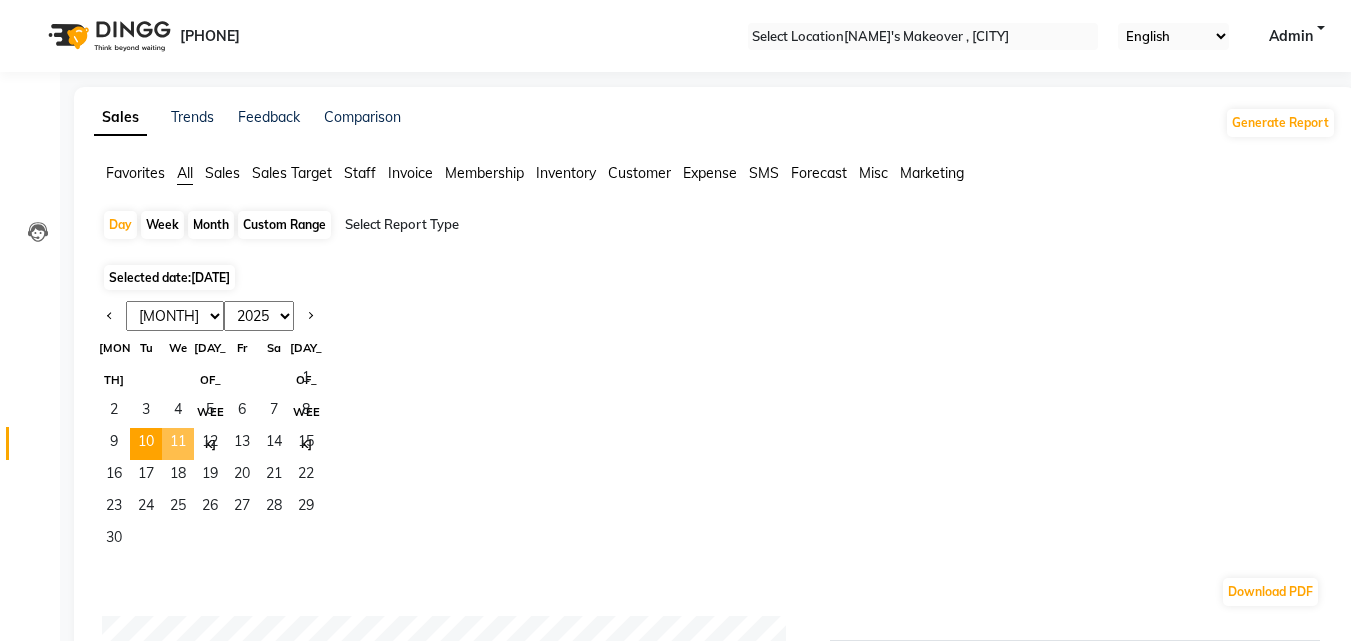 click on "11" at bounding box center [178, 444] 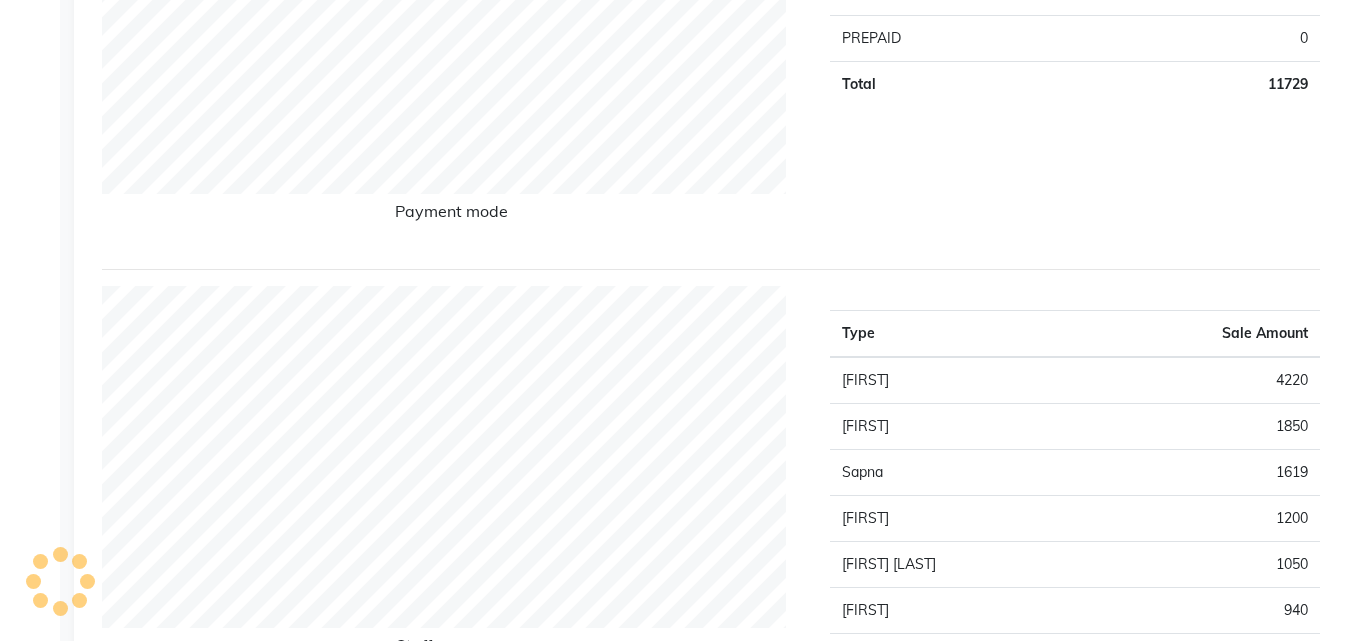scroll, scrollTop: 0, scrollLeft: 0, axis: both 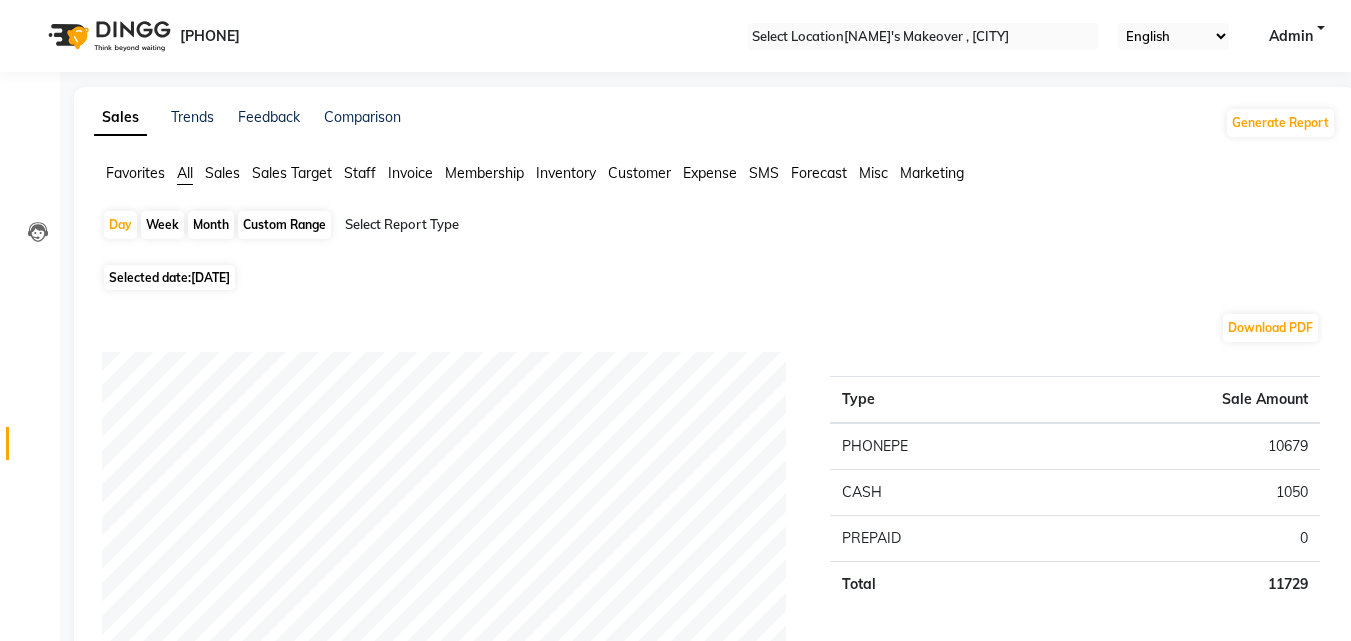 click on "[DATE]" at bounding box center [210, 277] 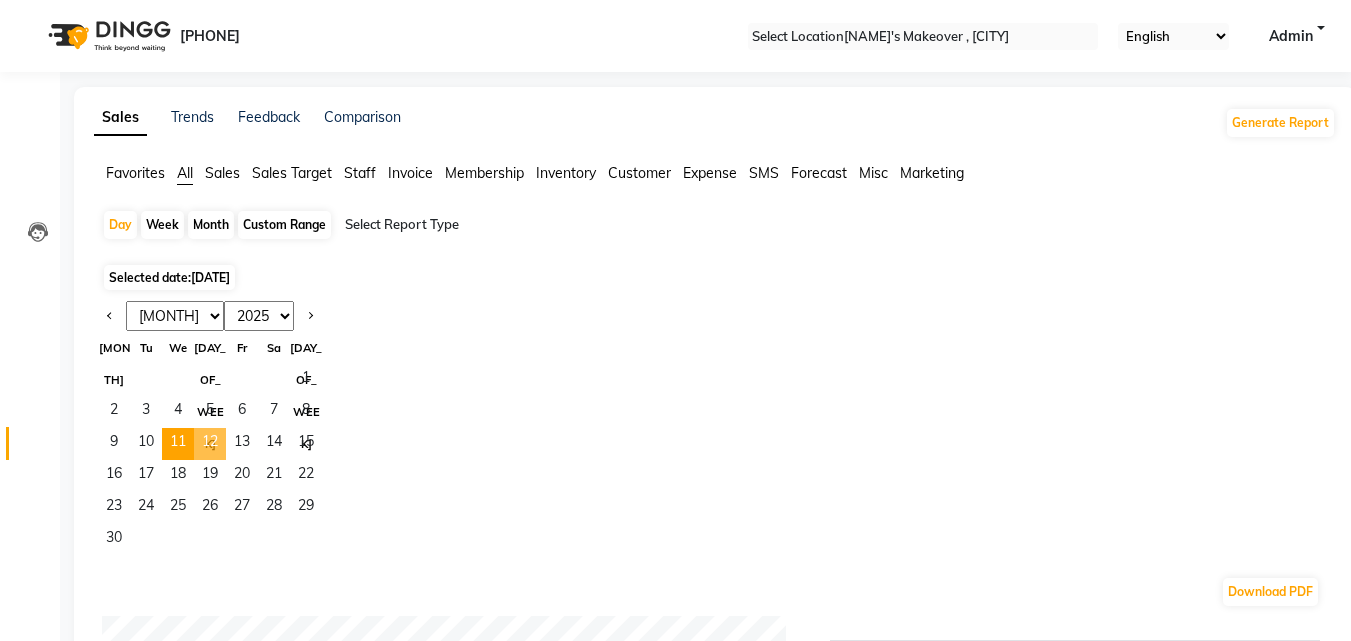 click on "12" at bounding box center (210, 444) 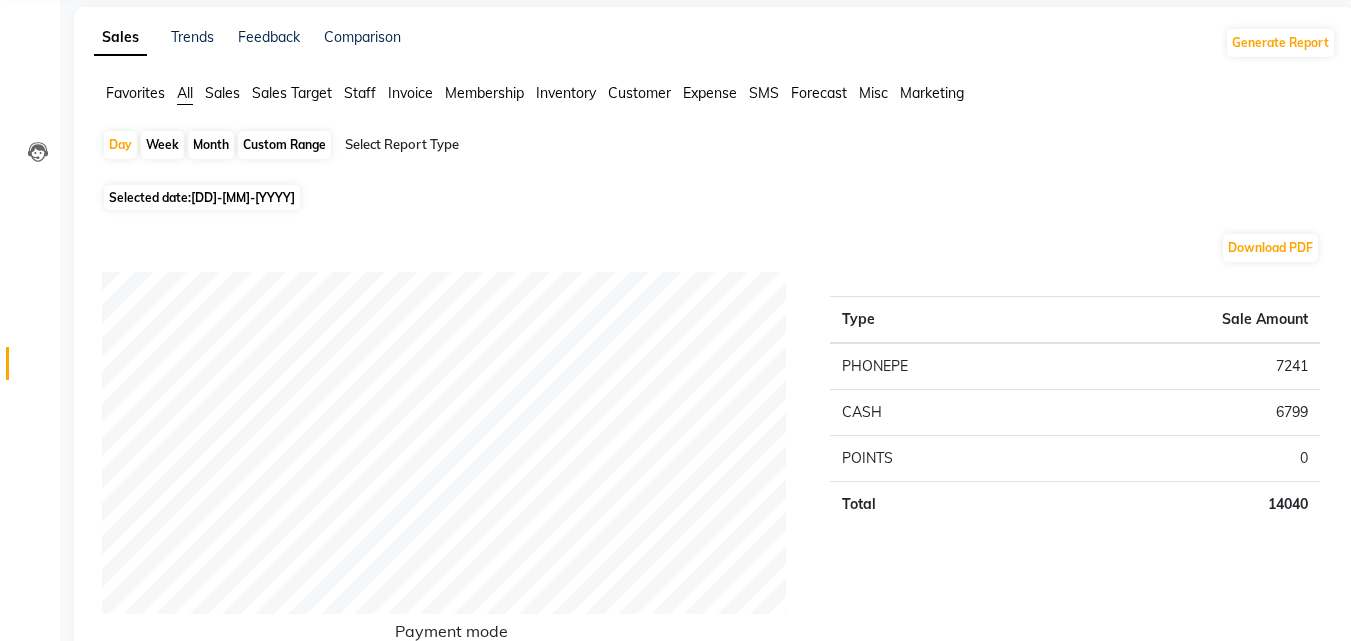 scroll, scrollTop: 24, scrollLeft: 0, axis: vertical 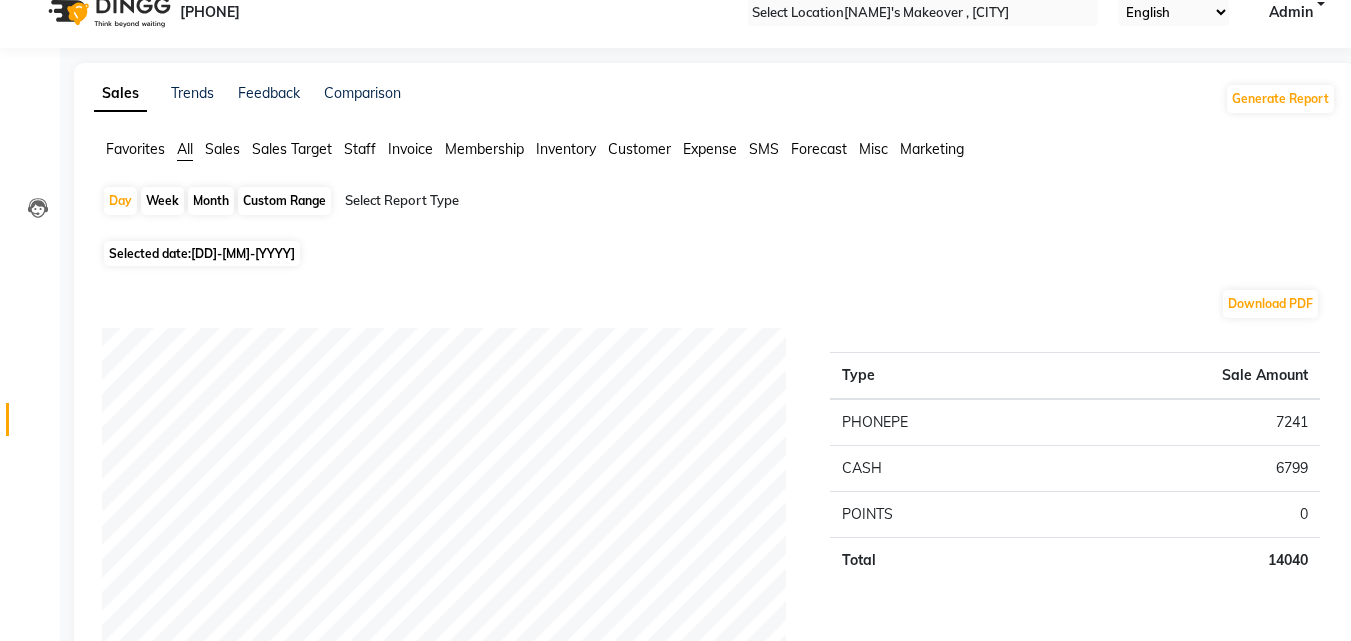 click on "[DD]-[MM]-[YYYY]" at bounding box center [243, 253] 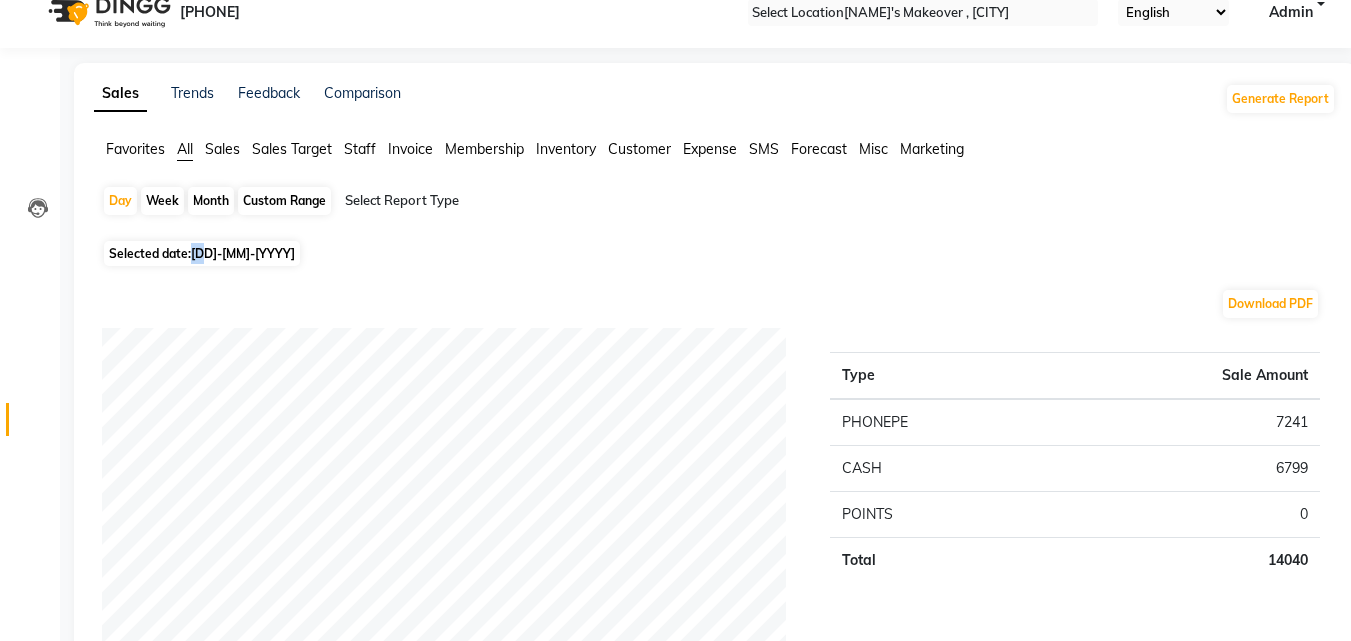 click on "[DD]-[MM]-[YYYY]" at bounding box center [243, 253] 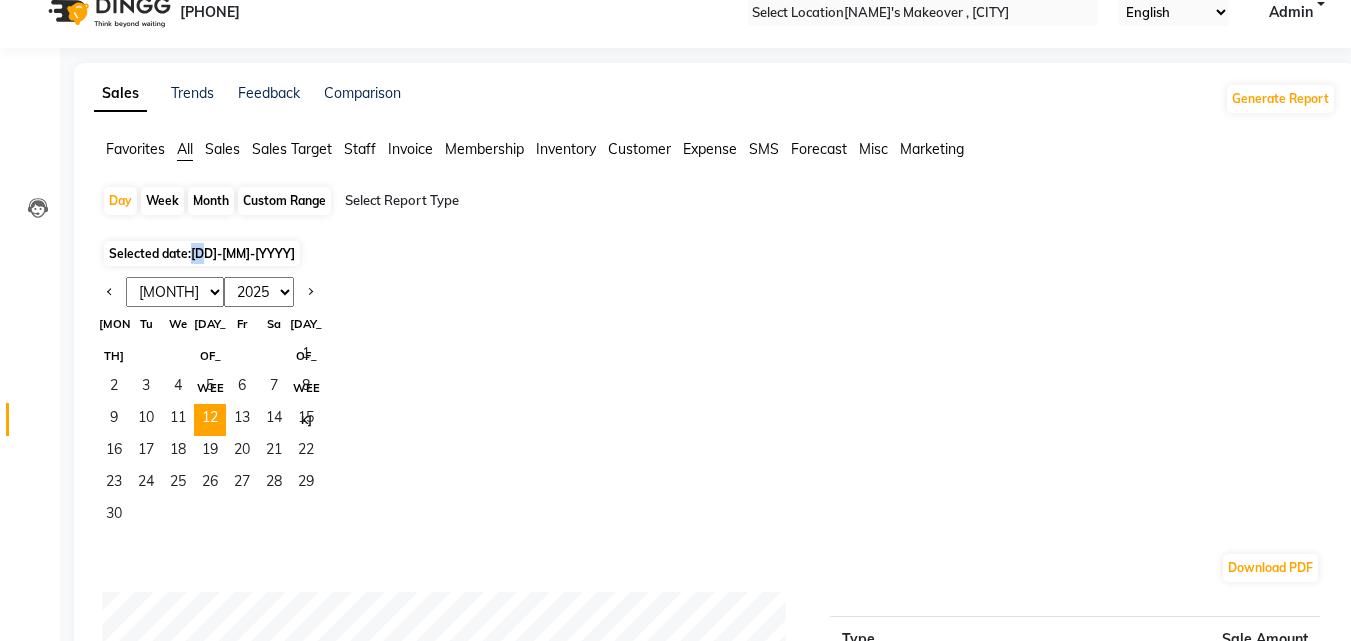 click on "[DD]-[MM]-[YYYY]" at bounding box center [243, 253] 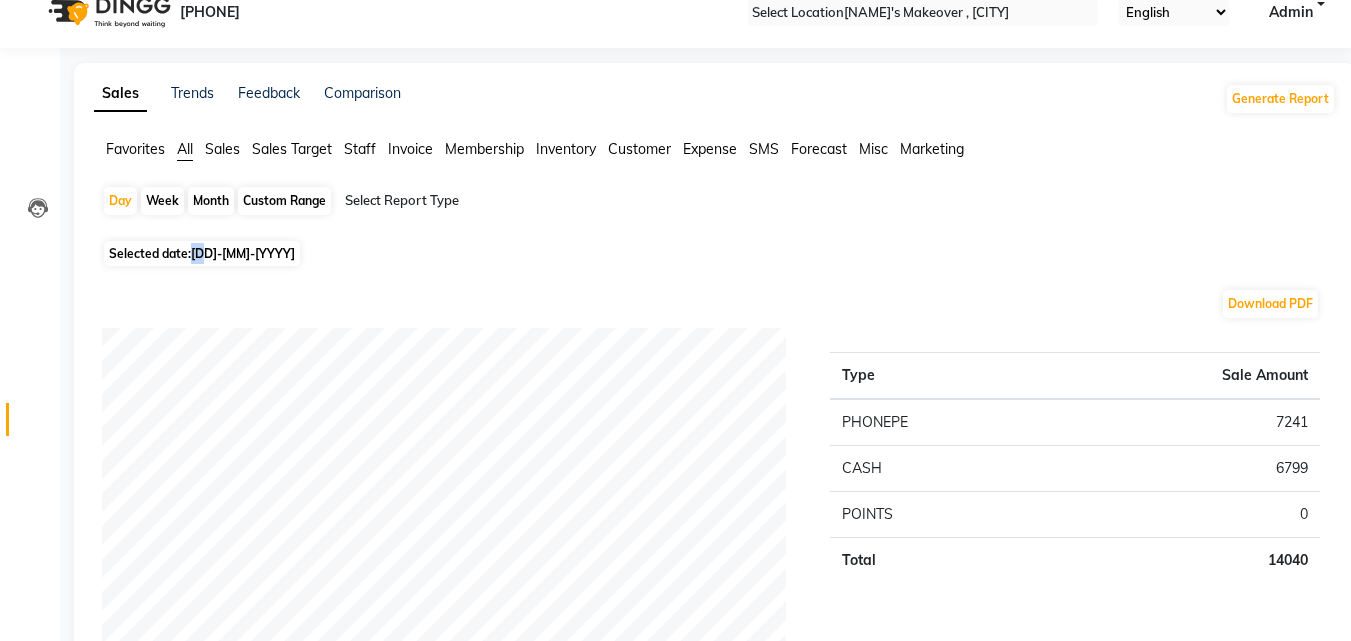 click on "[DD]-[MM]-[YYYY]" at bounding box center (243, 253) 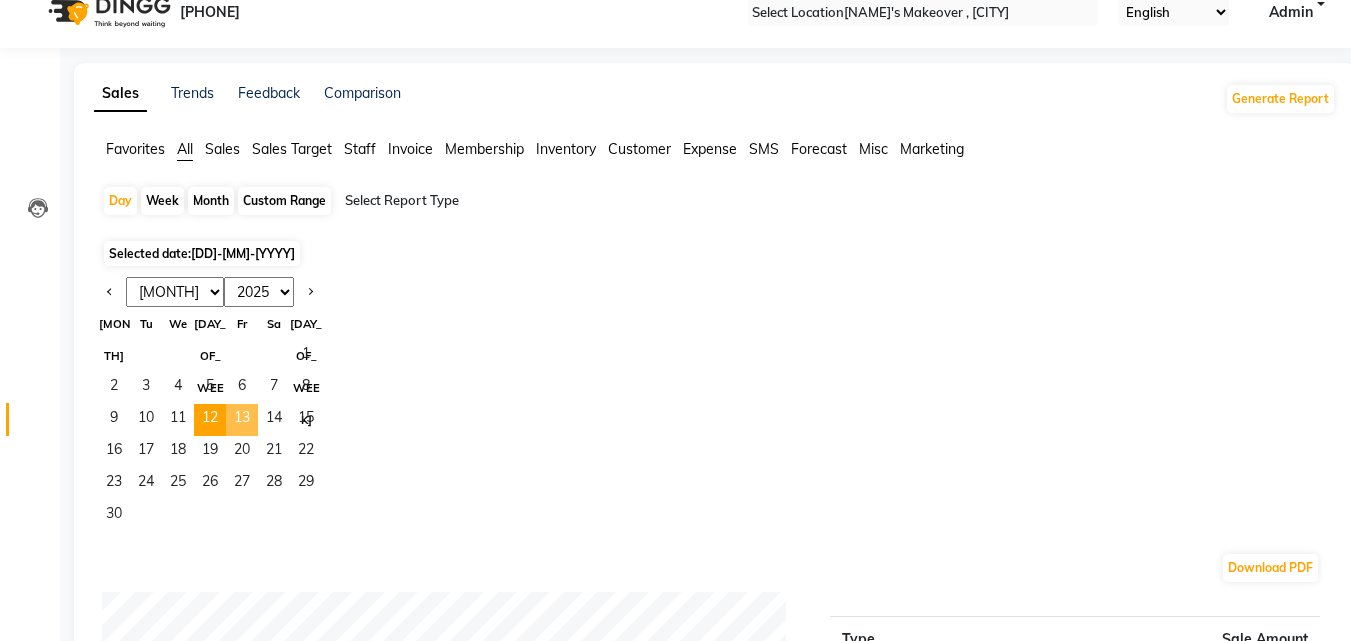 click on "13" at bounding box center [242, 420] 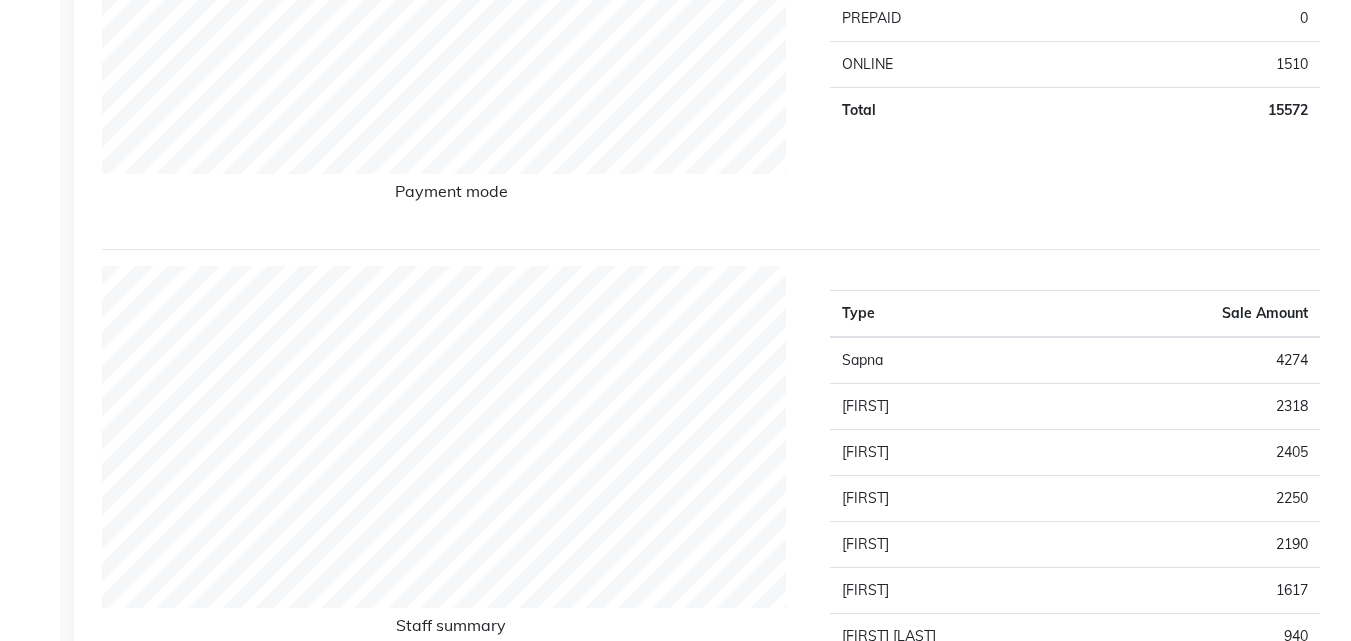 scroll, scrollTop: 0, scrollLeft: 0, axis: both 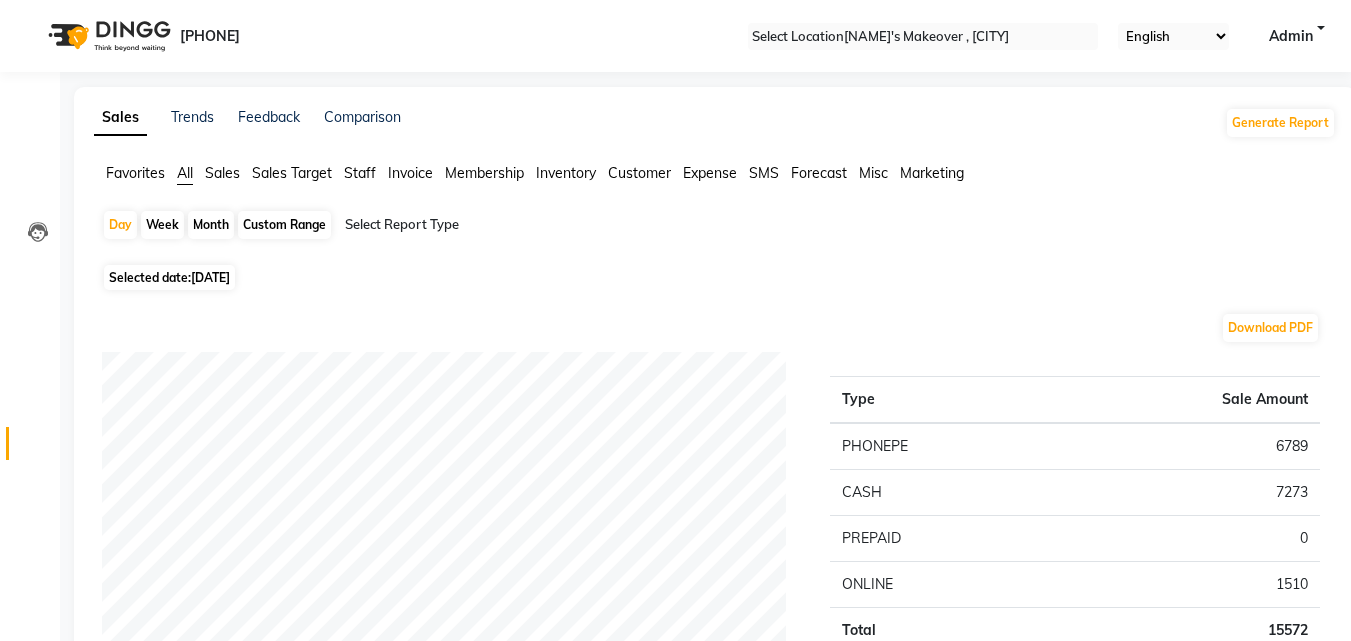 click on "[DATE]" at bounding box center [210, 277] 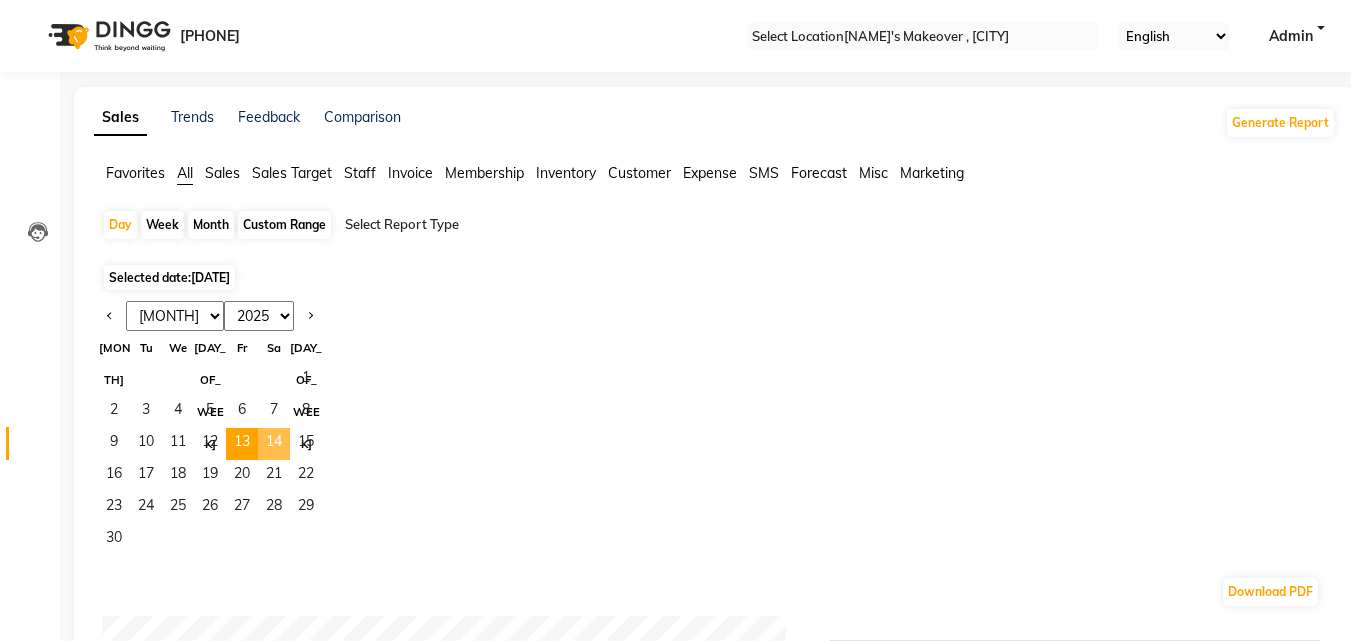 click on "14" at bounding box center (274, 444) 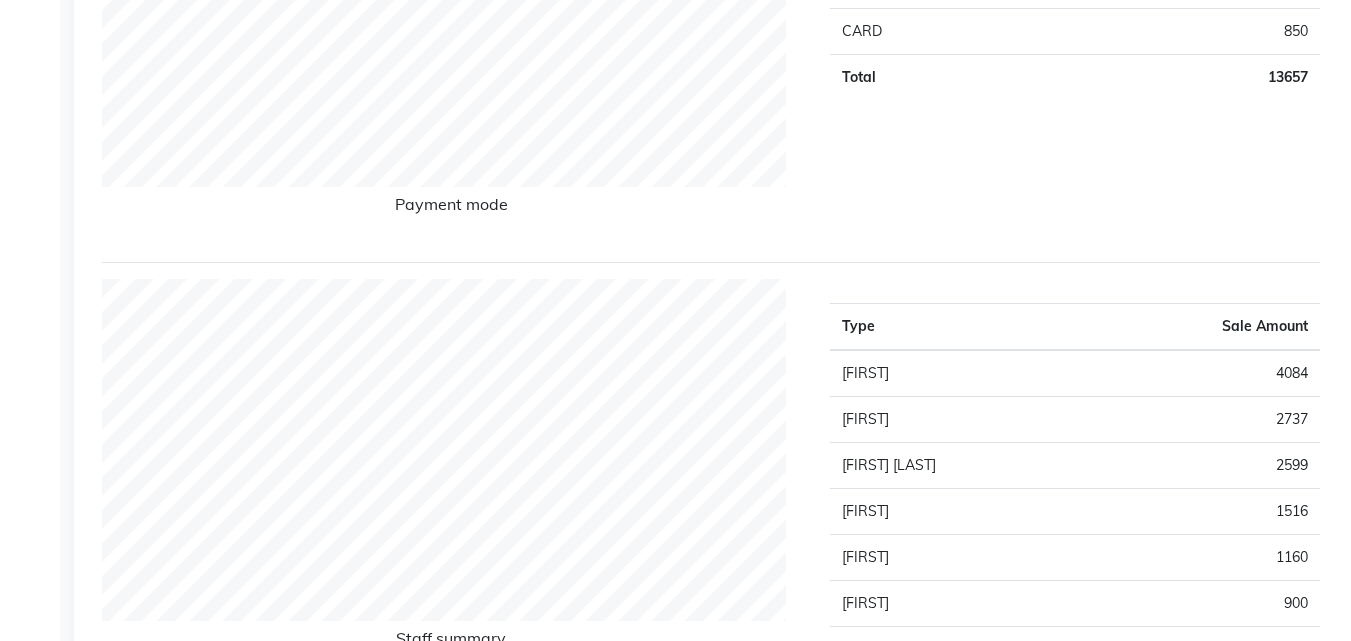 scroll, scrollTop: 513, scrollLeft: 0, axis: vertical 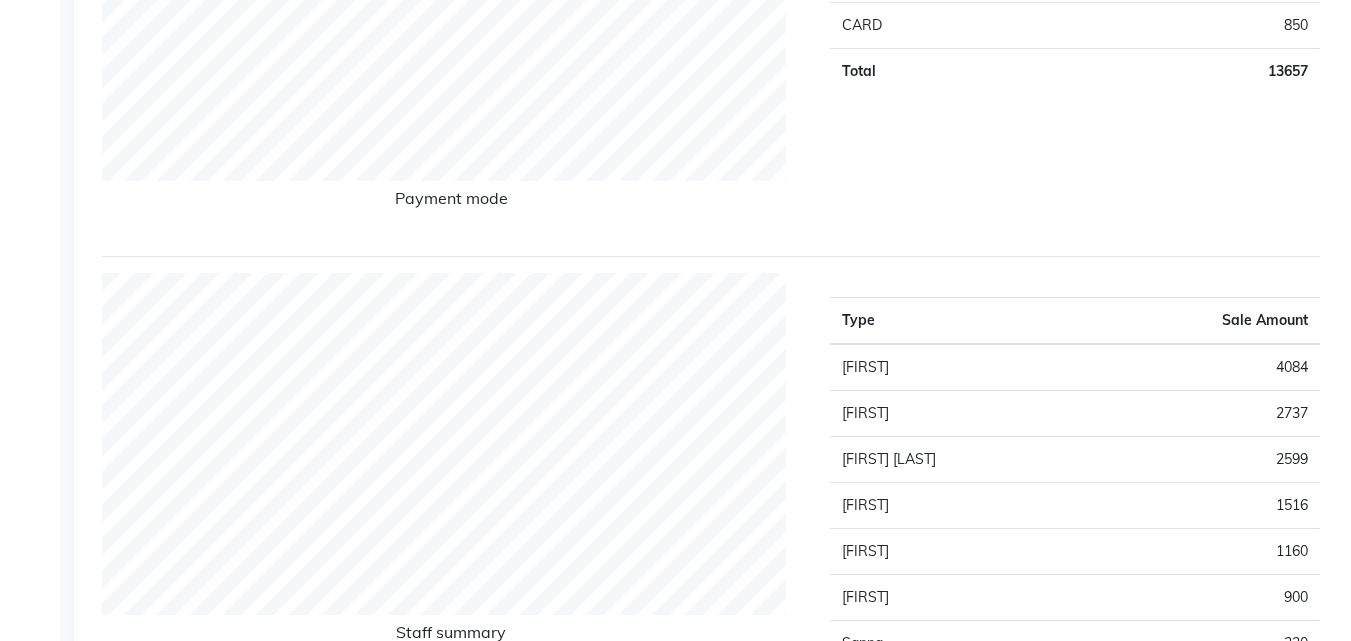 drag, startPoint x: 1365, startPoint y: 83, endPoint x: 1350, endPoint y: 164, distance: 82.37718 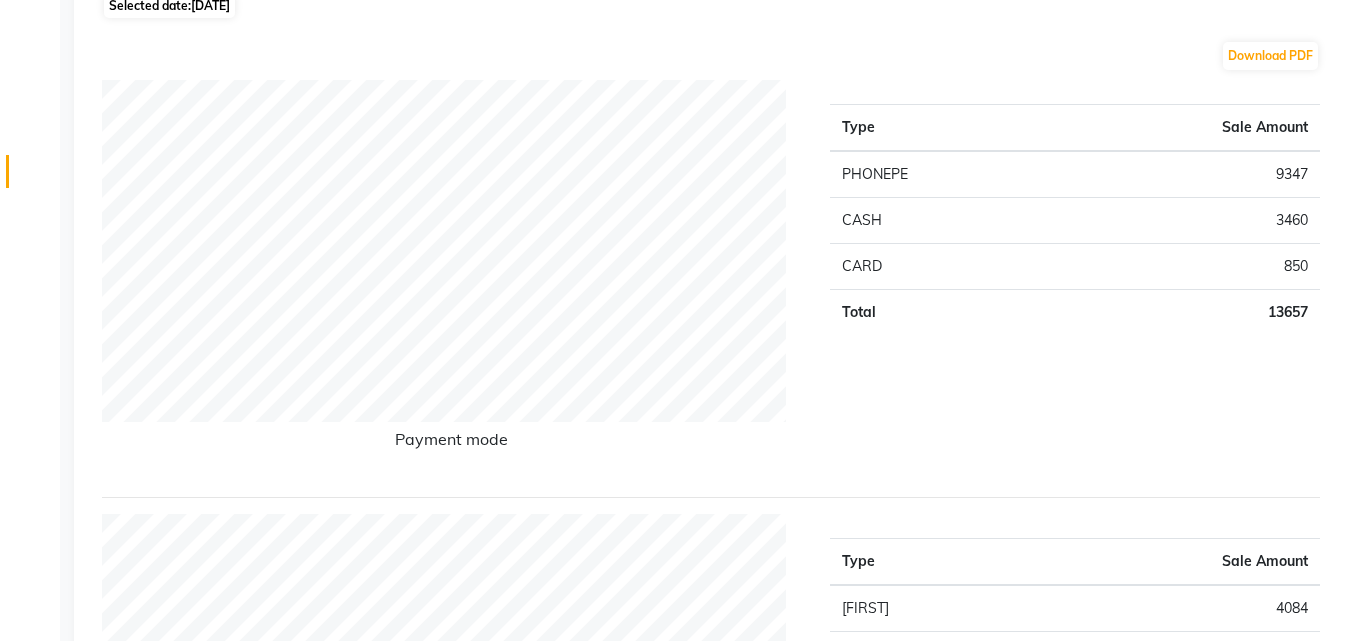 scroll, scrollTop: 0, scrollLeft: 0, axis: both 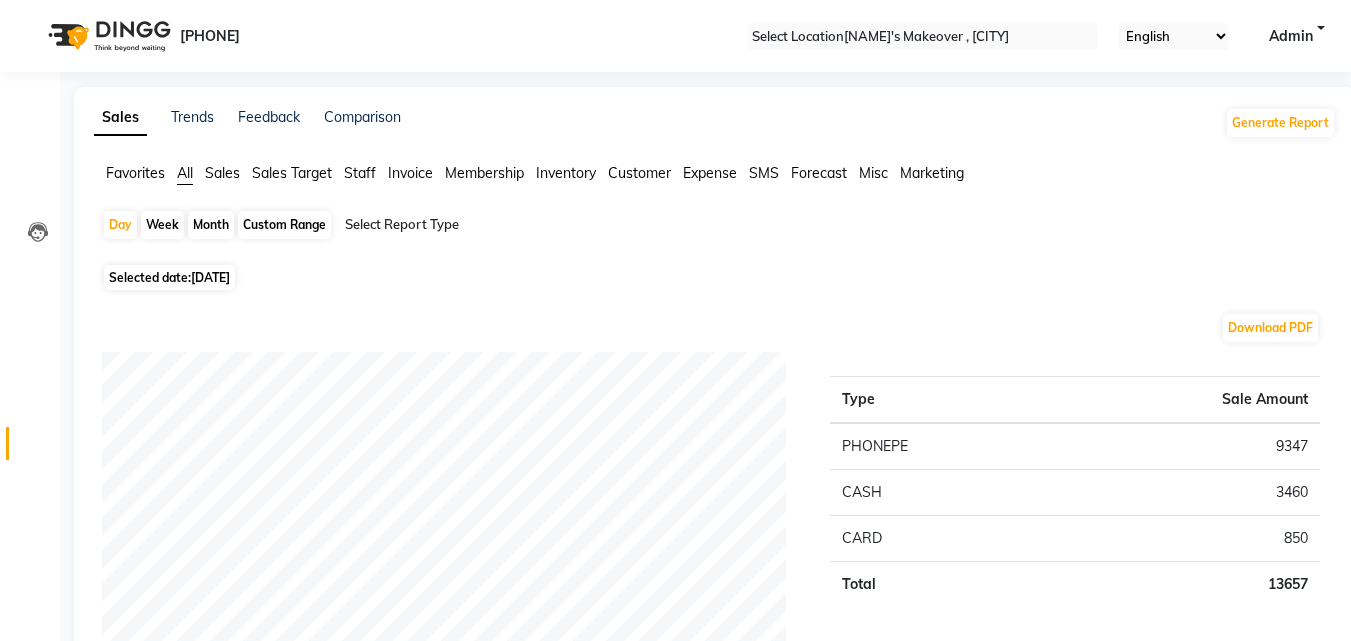 click on "[DATE]" at bounding box center (210, 277) 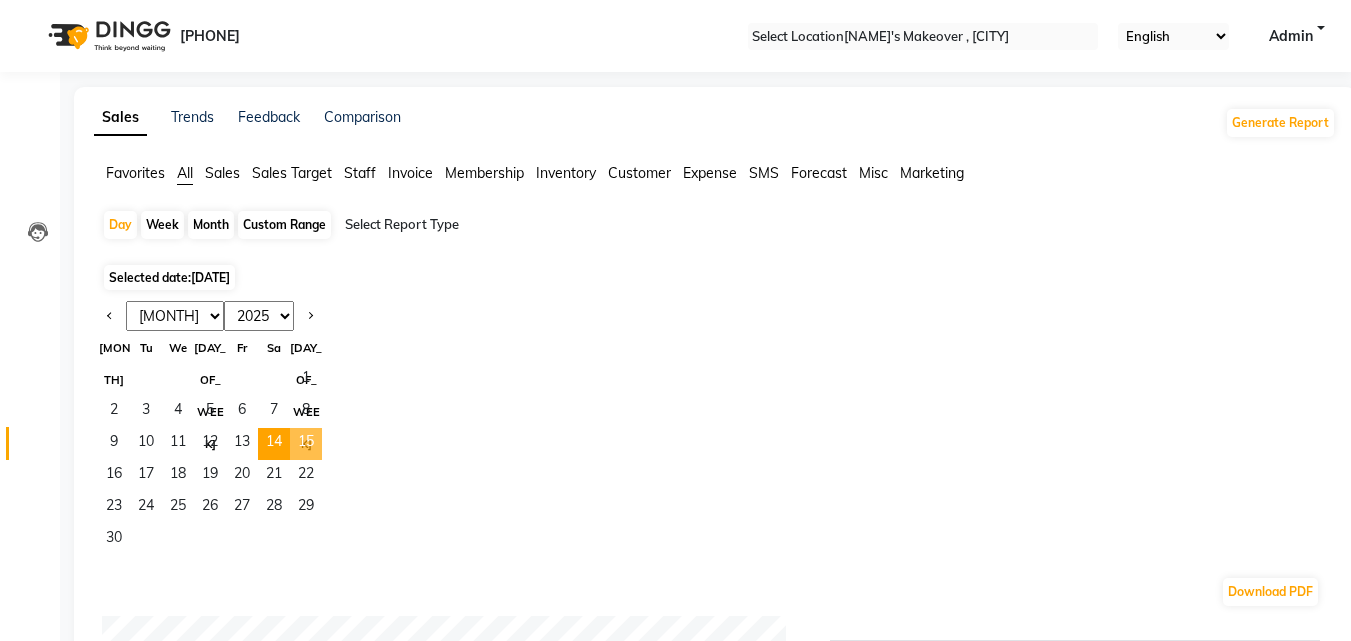 click on "15" at bounding box center [306, 444] 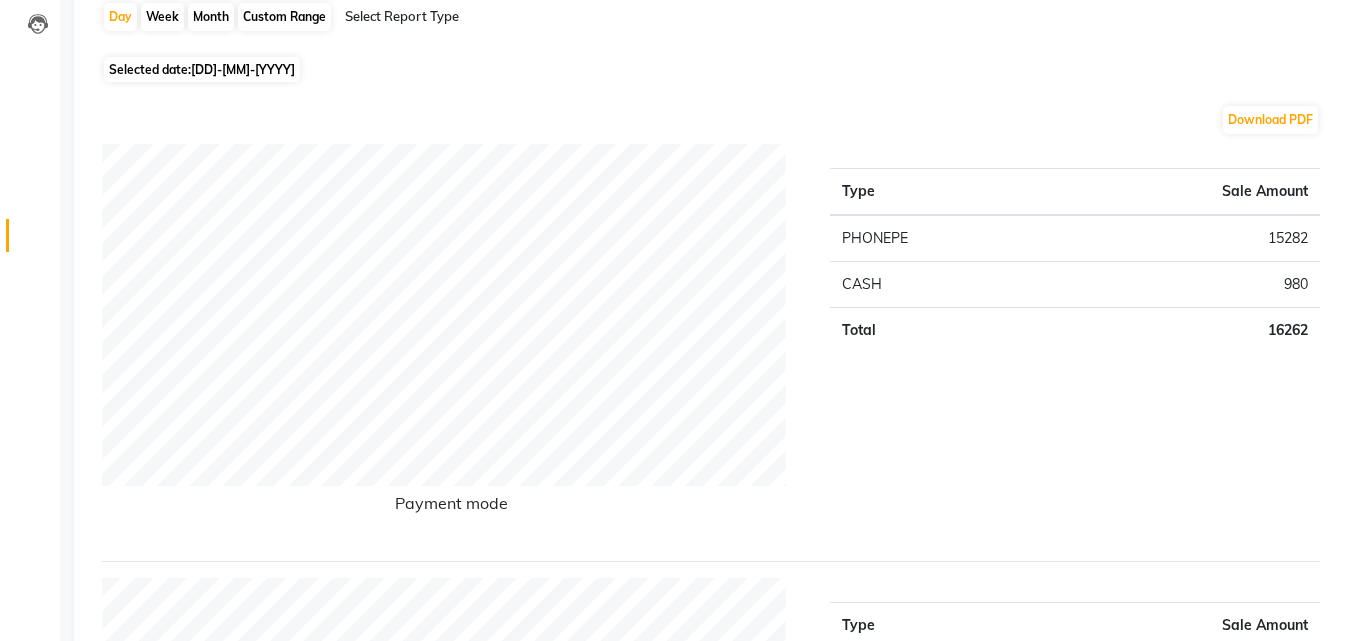 scroll, scrollTop: 0, scrollLeft: 0, axis: both 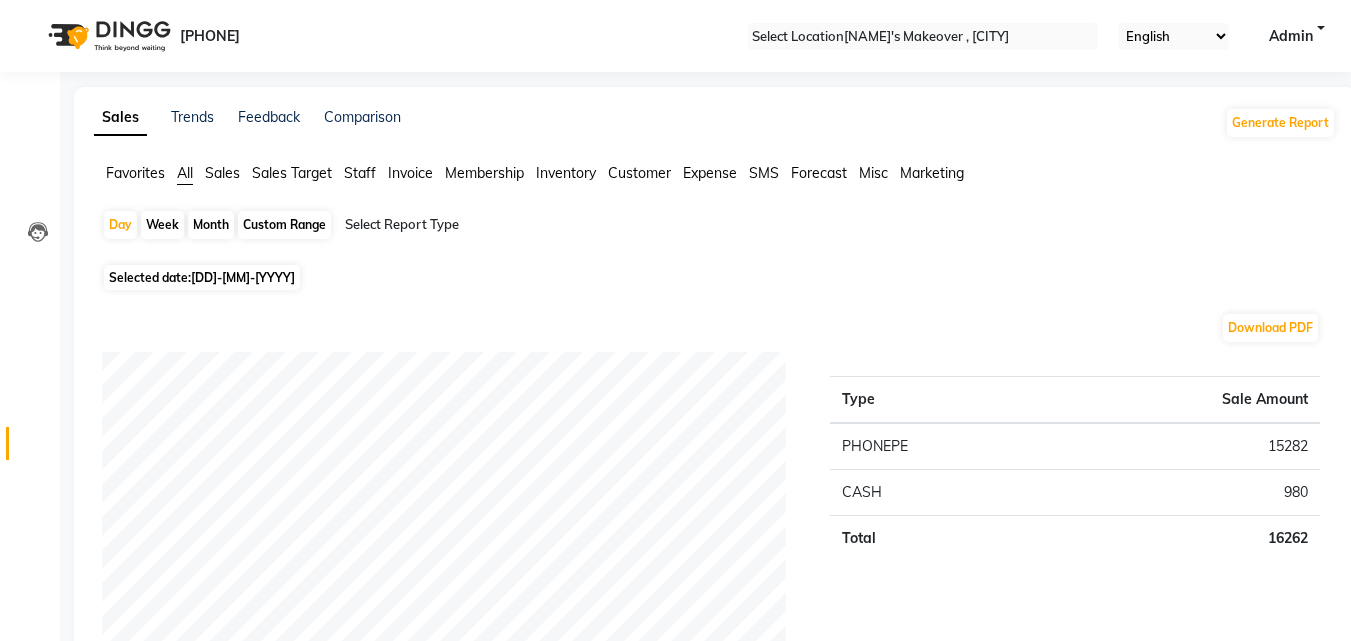 click on "[DD]-[MM]-[YYYY]" at bounding box center (243, 277) 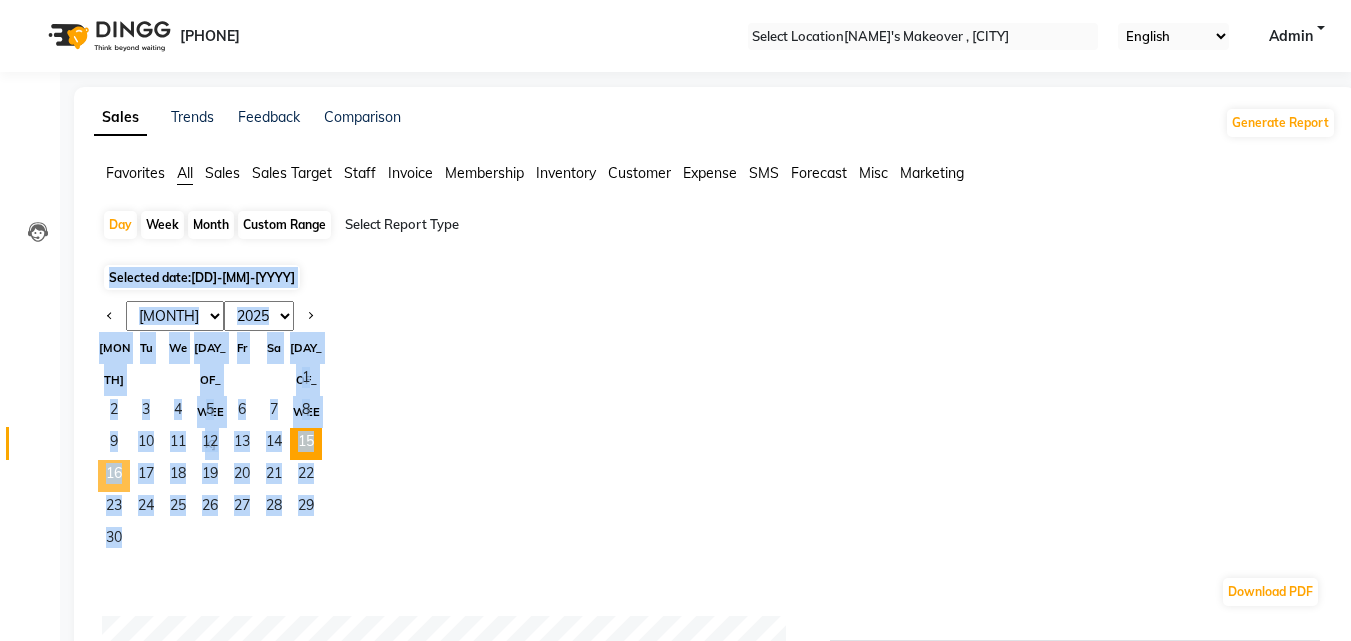 click on "16" at bounding box center [114, 476] 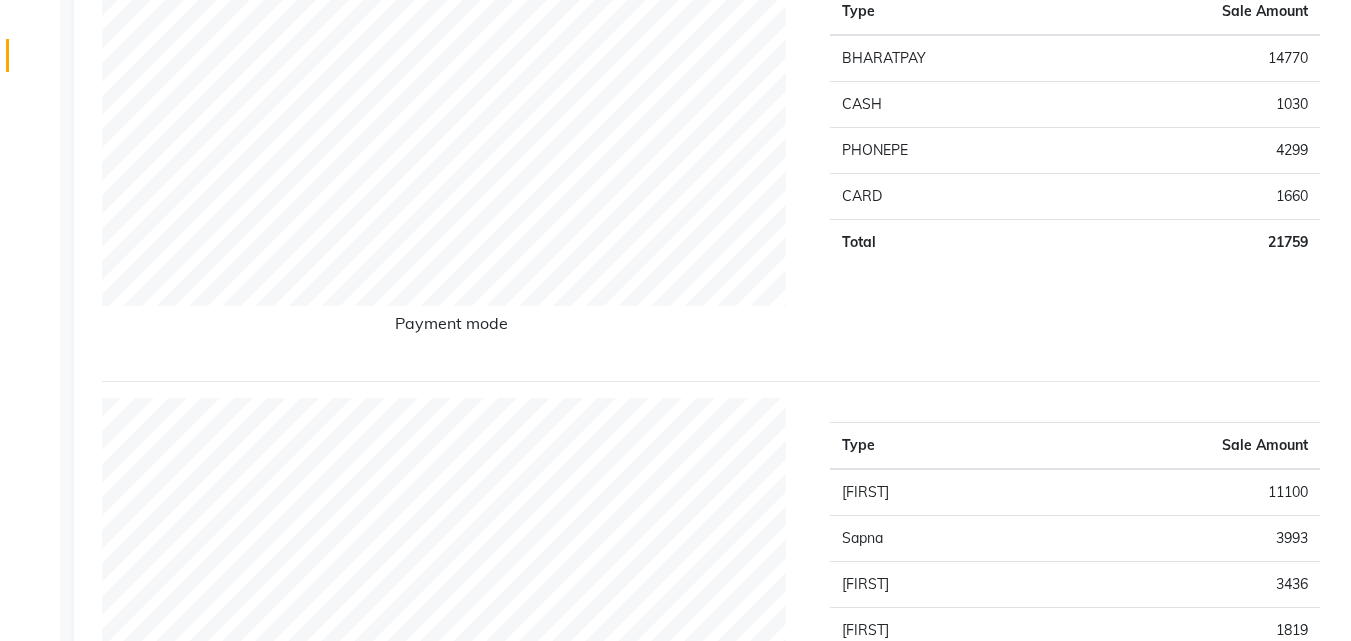 scroll, scrollTop: 0, scrollLeft: 0, axis: both 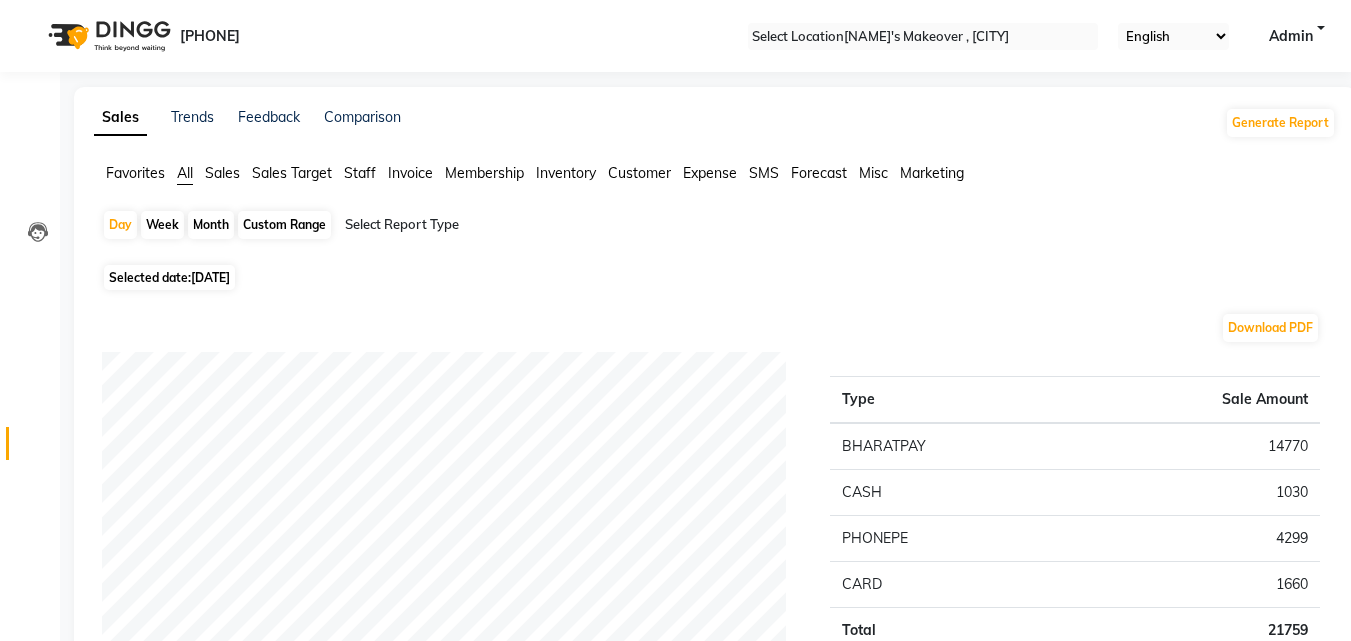 click on "[DATE]" at bounding box center [210, 277] 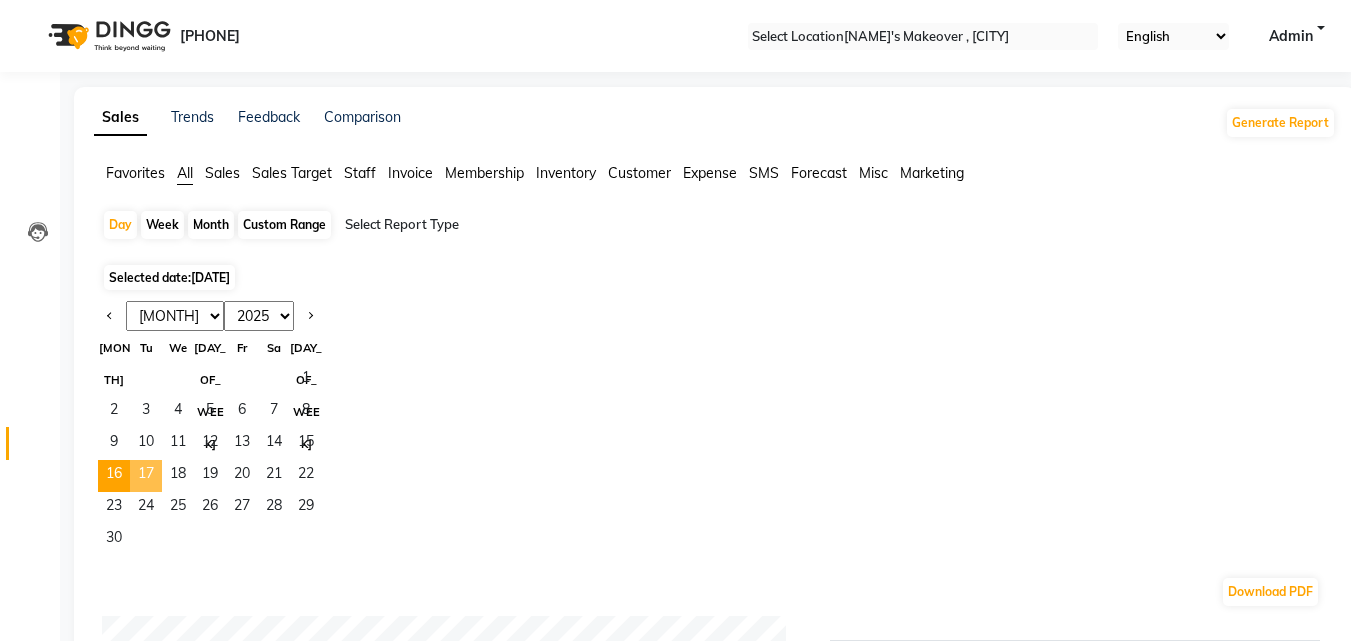 click on "17" at bounding box center (146, 476) 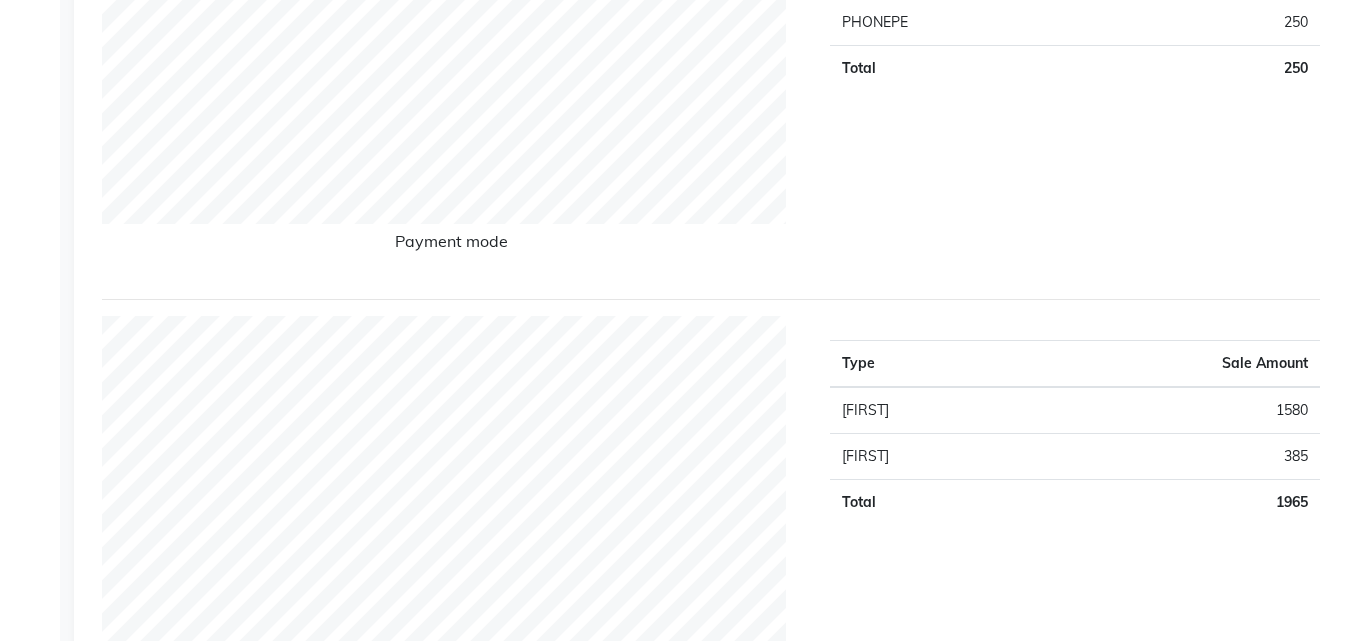 scroll, scrollTop: 0, scrollLeft: 0, axis: both 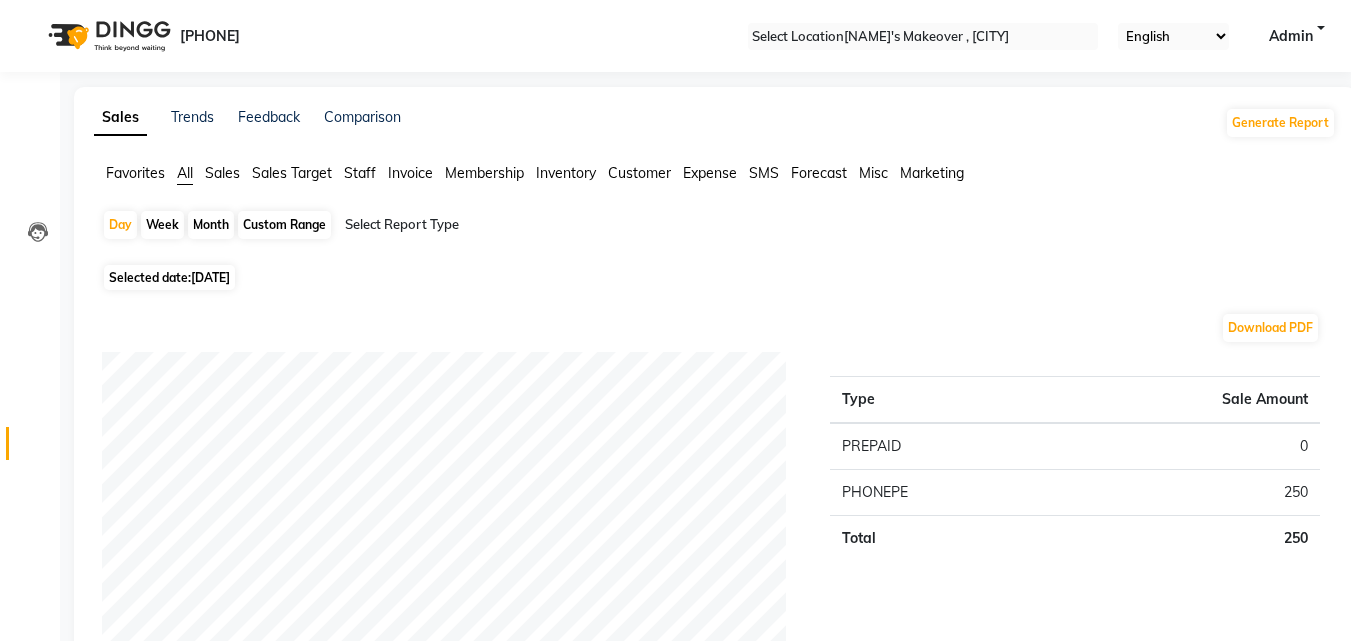 click on "[DATE]" at bounding box center (210, 277) 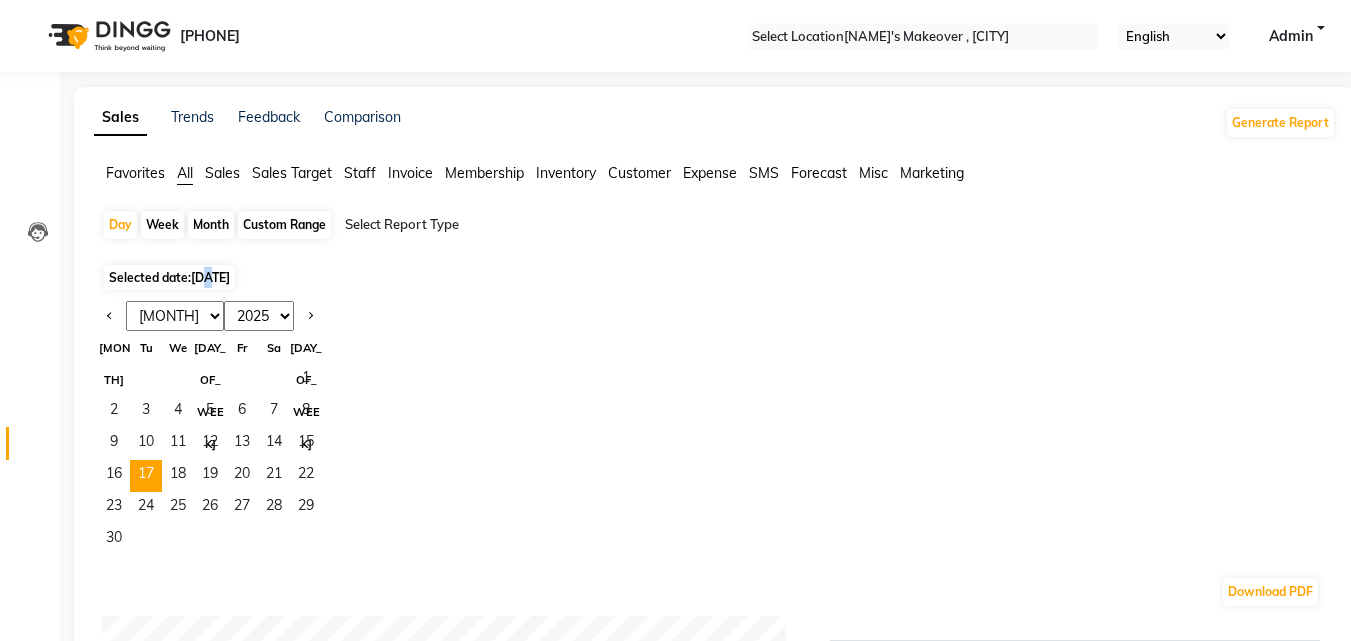 click on "[DATE]" at bounding box center [210, 277] 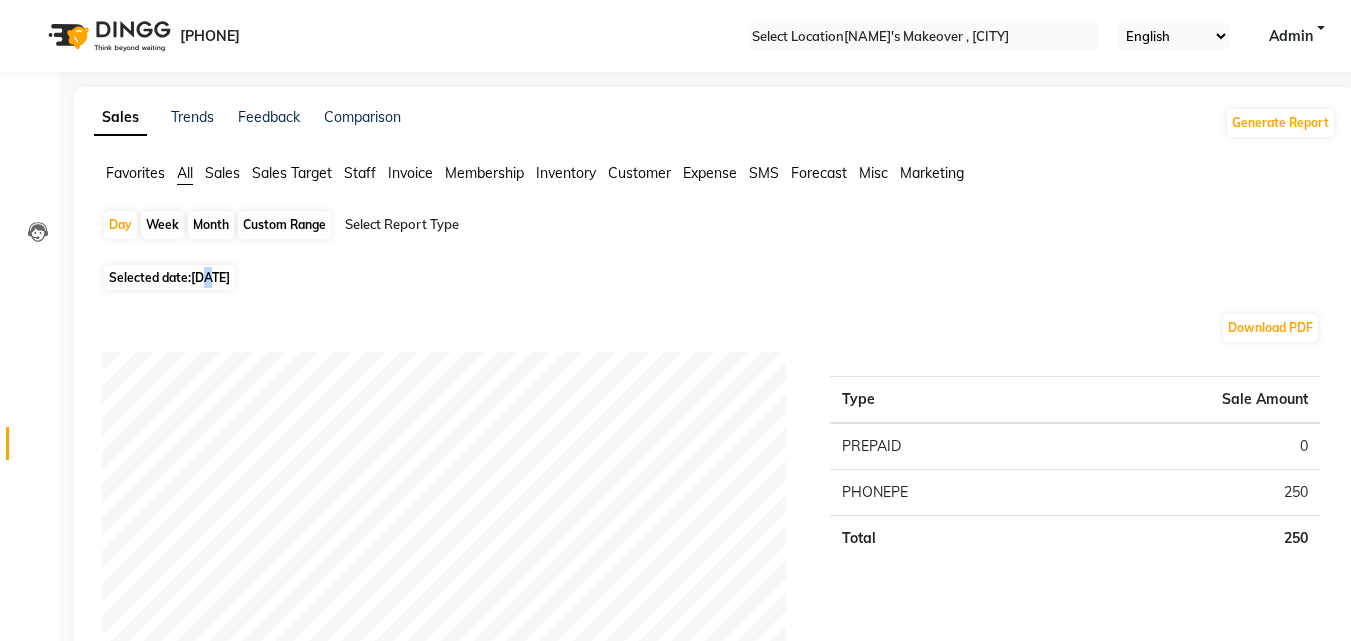 click on "[DATE]" at bounding box center [210, 277] 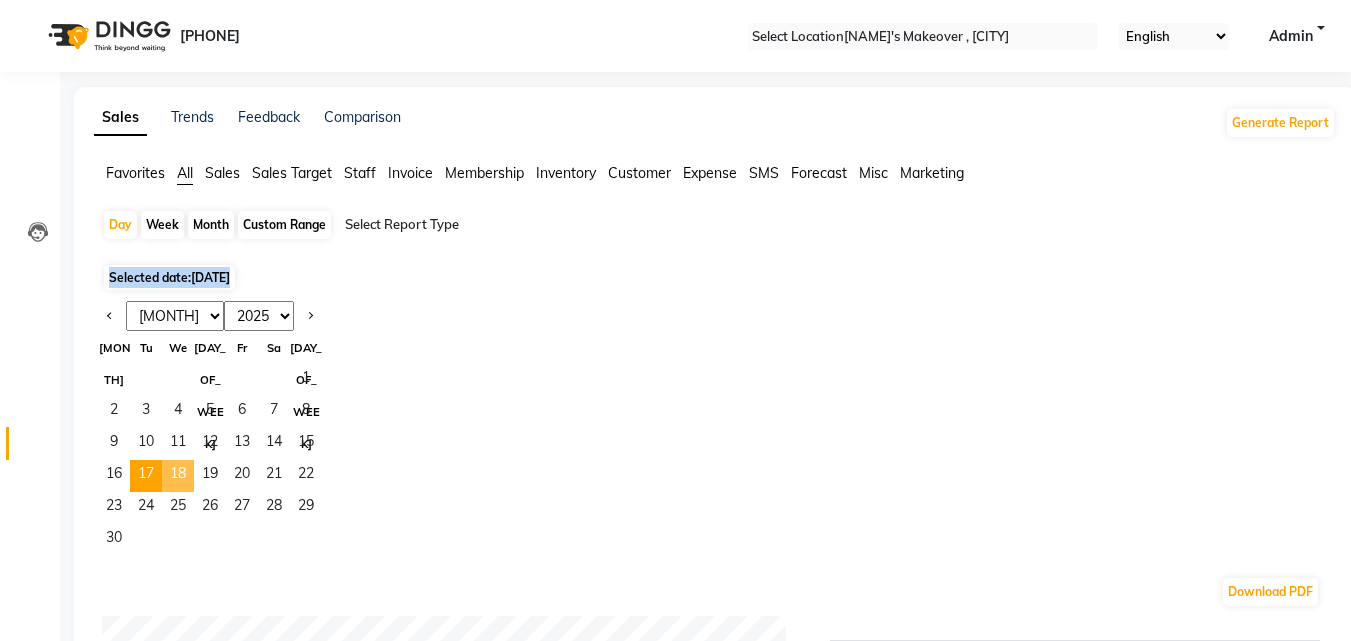 click on "18" at bounding box center (178, 476) 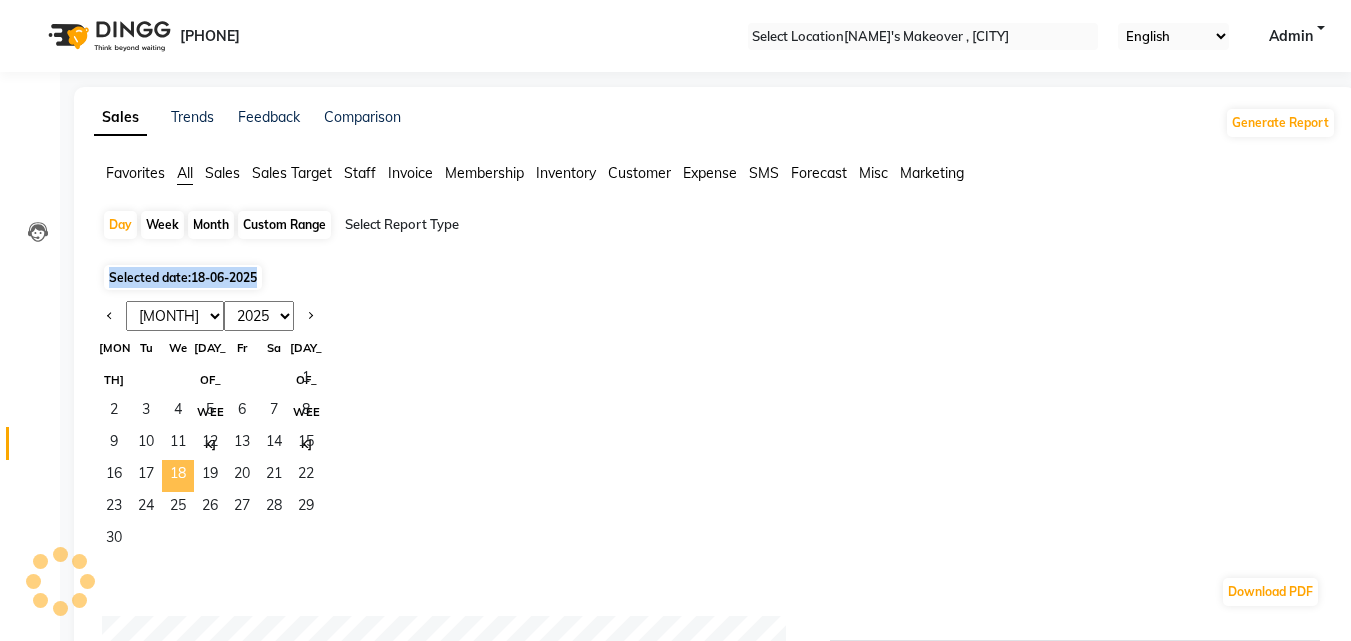 click on "18" at bounding box center [178, 476] 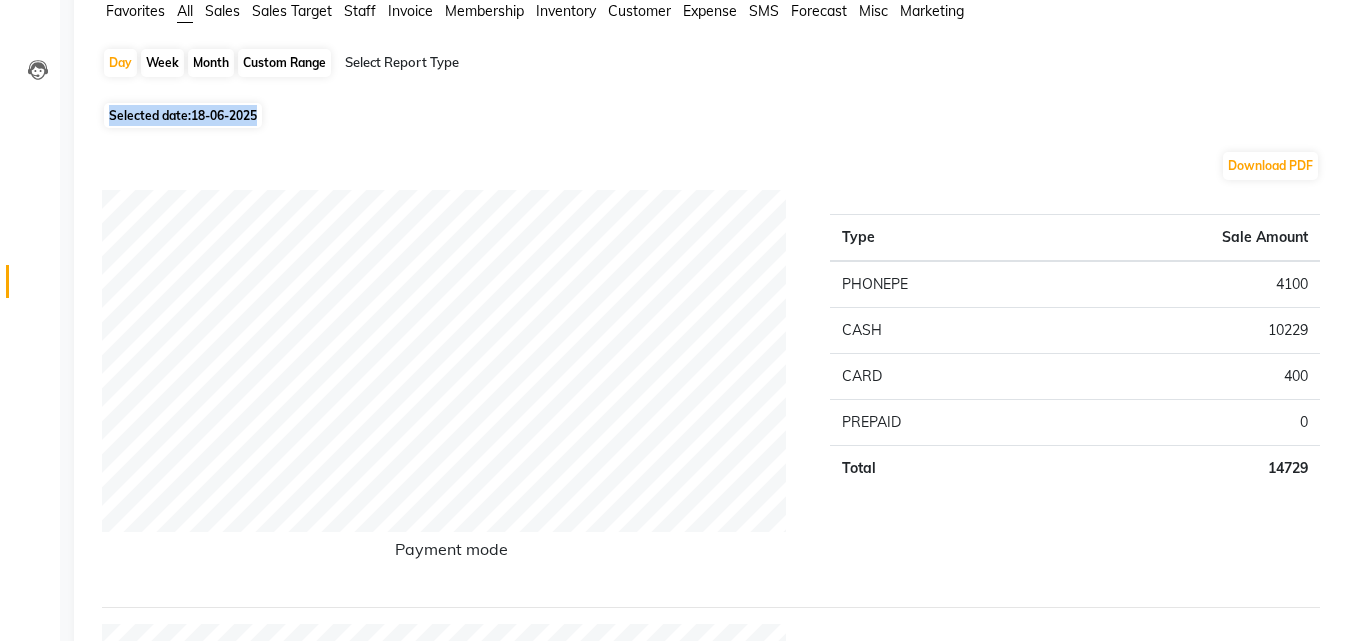 scroll, scrollTop: 0, scrollLeft: 0, axis: both 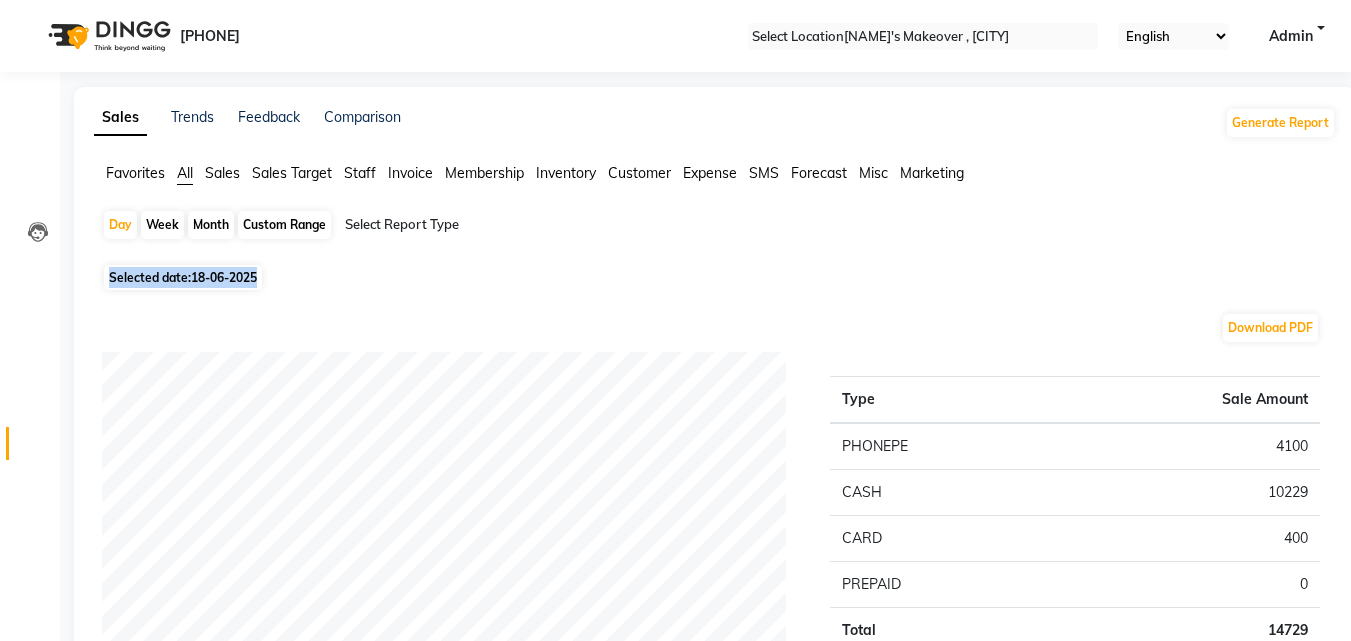 click on "18-06-2025" at bounding box center [224, 277] 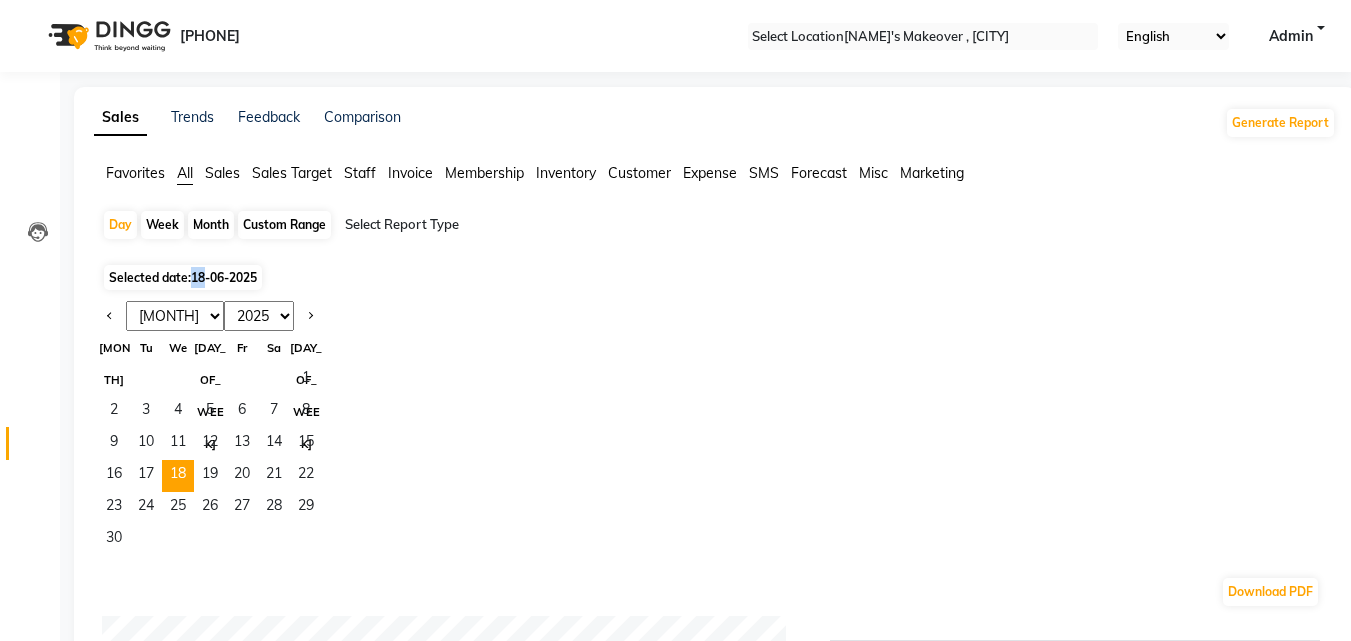 click on "18-06-2025" at bounding box center (224, 277) 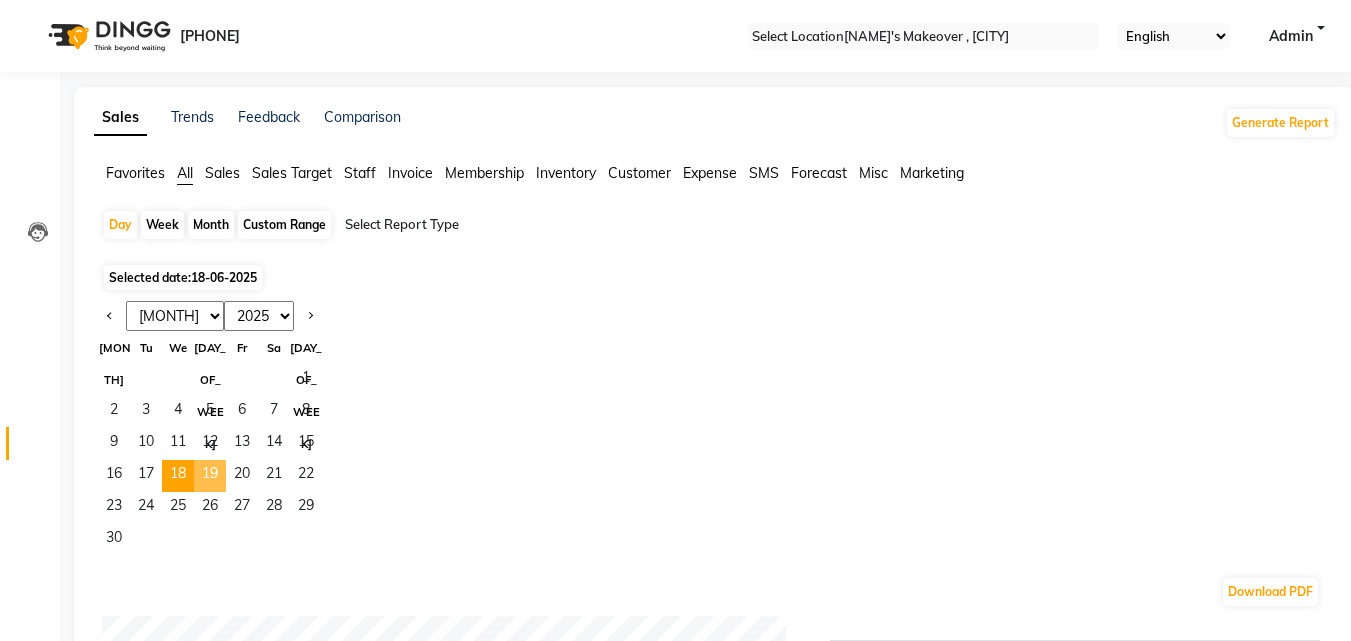 click on "19" at bounding box center (210, 476) 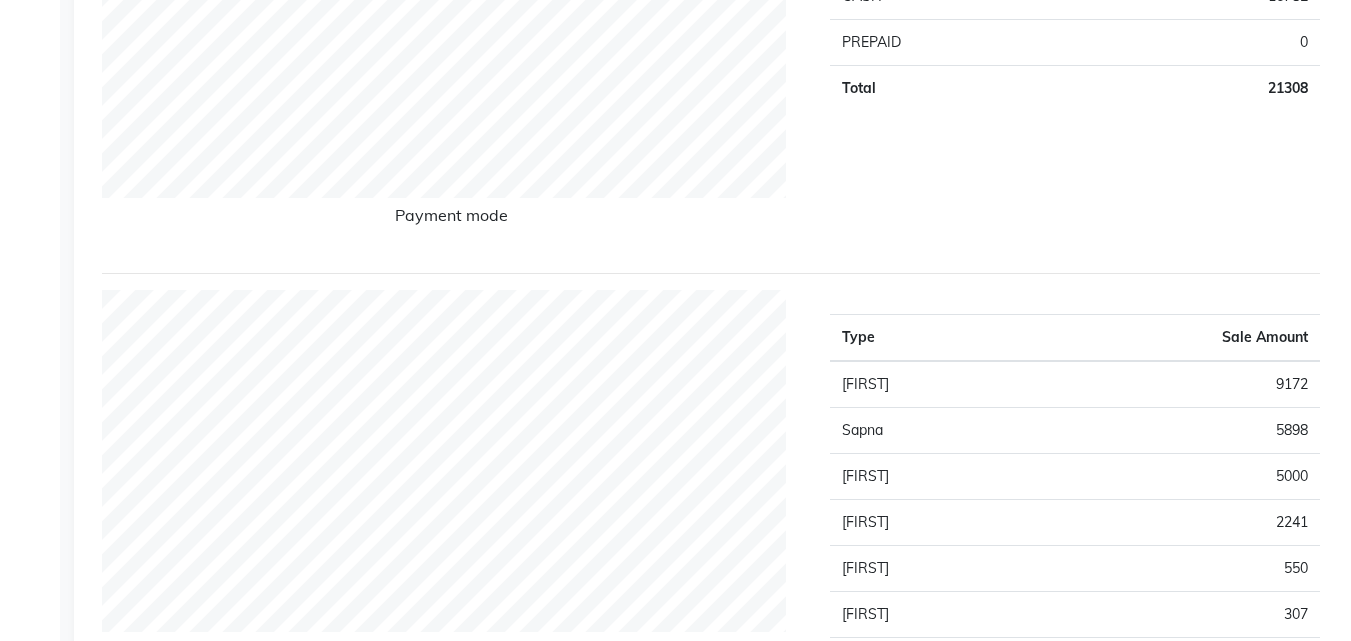 scroll, scrollTop: 0, scrollLeft: 0, axis: both 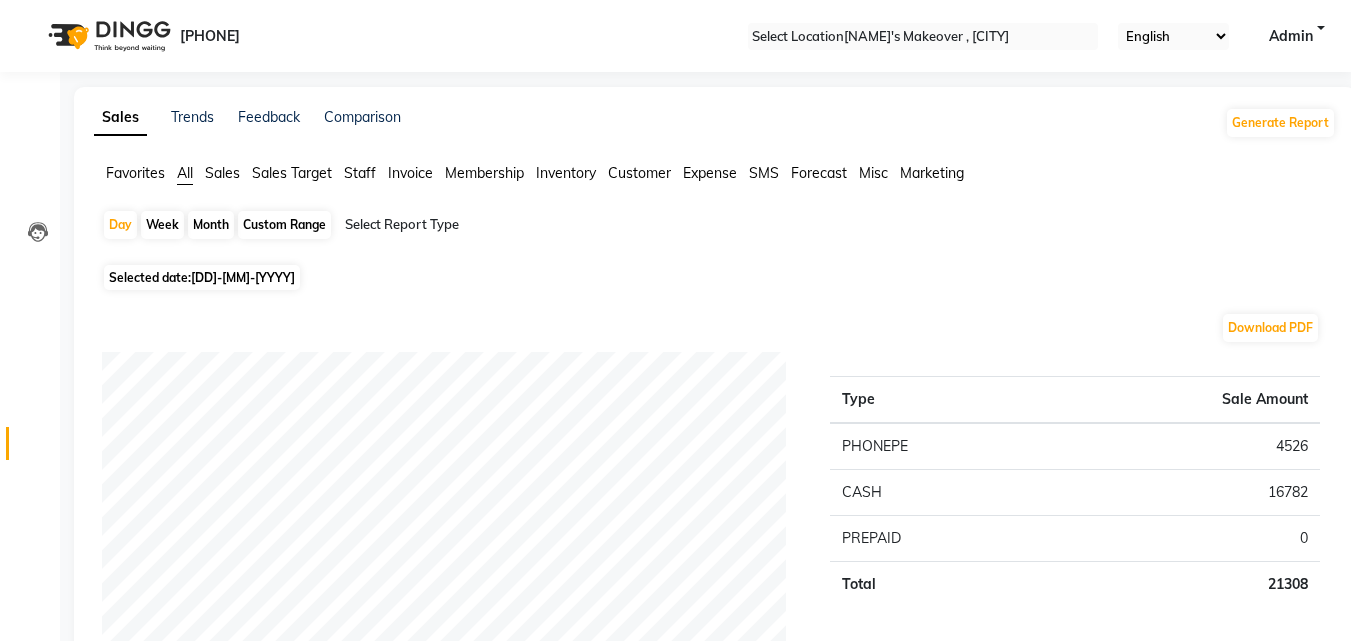 click on "[DD]-[MM]-[YYYY]" at bounding box center (243, 277) 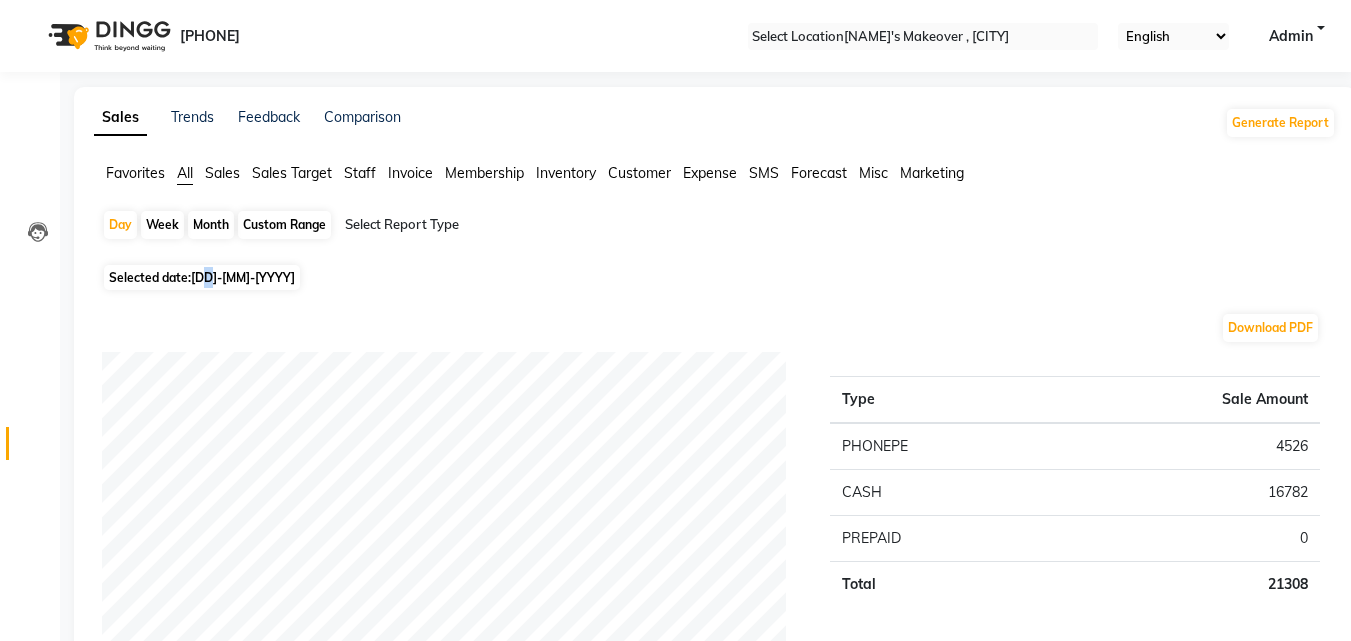 click on "[DD]-[MM]-[YYYY]" at bounding box center [243, 277] 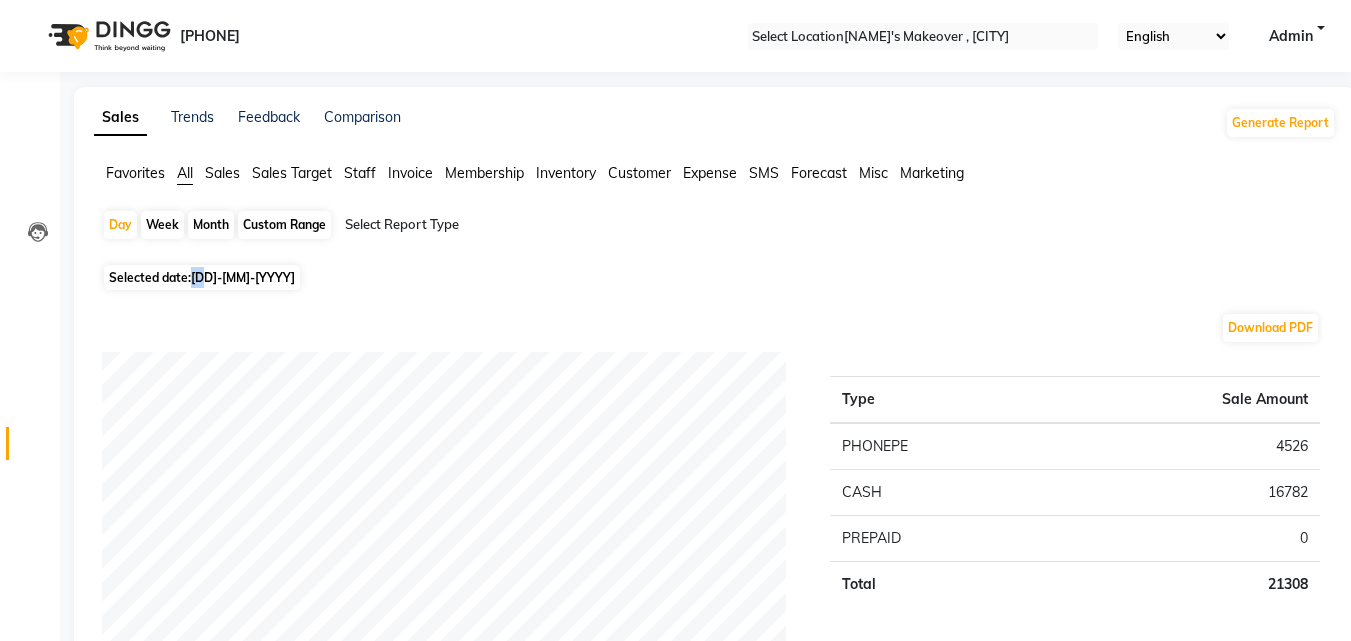 click on "[DD]-[MM]-[YYYY]" at bounding box center [243, 277] 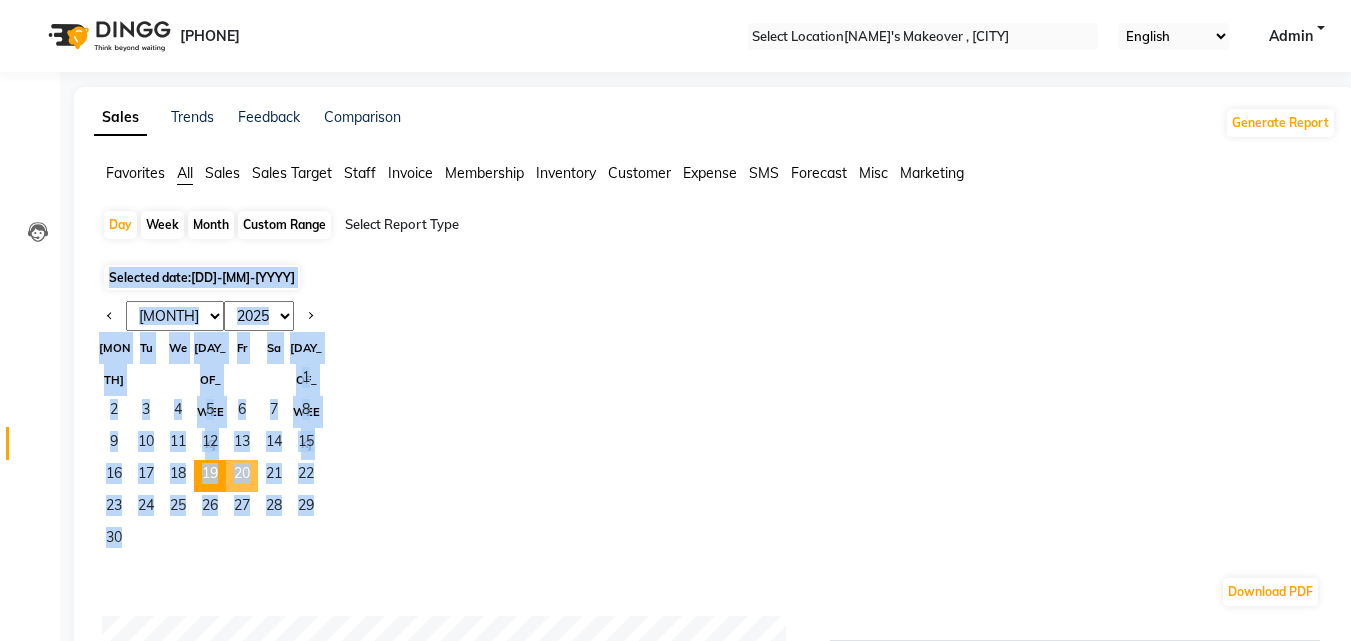 click on "20" at bounding box center [242, 476] 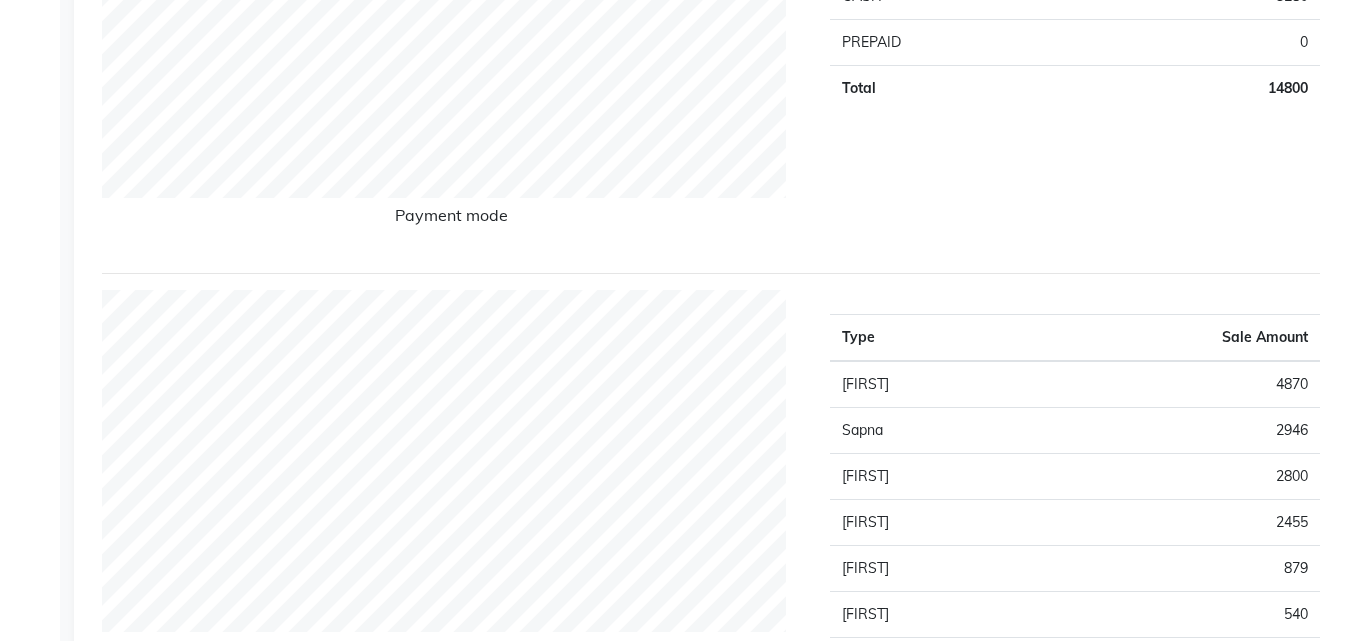 scroll, scrollTop: 502, scrollLeft: 0, axis: vertical 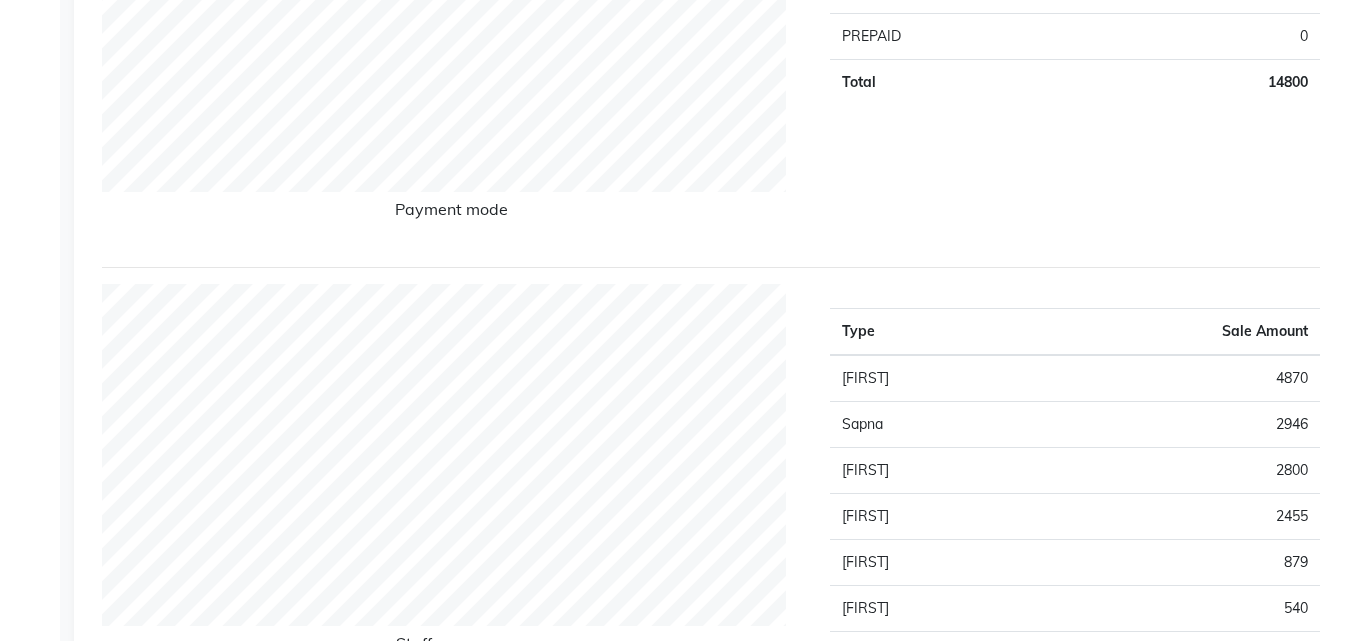 click on "Selected date: [DATE] Download PDF Payment mode Type Sale Amount PHONEPE [AMOUNT] CASH [AMOUNT] PREPAID [AMOUNT] Total [AMOUNT] Staff summary Type Sale Amount Manjeet [AMOUNT] Sapna [AMOUNT] Krishna [AMOUNT] Dinesh [AMOUNT] Nikita [AMOUNT] Pooja [AMOUNT] Lalita [AMOUNT] Rinki [AMOUNT] Total [AMOUNT] Sales summary Type Sale Amount Memberships [AMOUNT] Vouchers [AMOUNT] Gift card [AMOUNT] Products [AMOUNT] Packages [AMOUNT] Tips [AMOUNT] Prepaid [AMOUNT] Services [AMOUNT] Fee [AMOUNT] Total [AMOUNT] Expense by type Type Sale Amount Incentive [AMOUNT] Total [AMOUNT] Service by category Type Sale Amount Hair-Cut [AMOUNT] D-Tan [AMOUNT] Facial [AMOUNT] Packages [AMOUNT] Shave [AMOUNT] Hair Colour [AMOUNT] Thread [AMOUNT] Liposoluble Wax [AMOUNT] Honey Wax [AMOUNT] Head Wash [AMOUNT] Others [AMOUNT] Total [AMOUNT] Service sales Type Sale Amount Hair Cut - Regular(Male) [AMOUNT] Facial - Ozone Brightening [AMOUNT] Package - 899 [AMOUNT] Shave - Beard With Shave [AMOUNT] [AMOUNT] [AMOUNT] [AMOUNT] [AMOUNT]" at bounding box center (715, 1398) 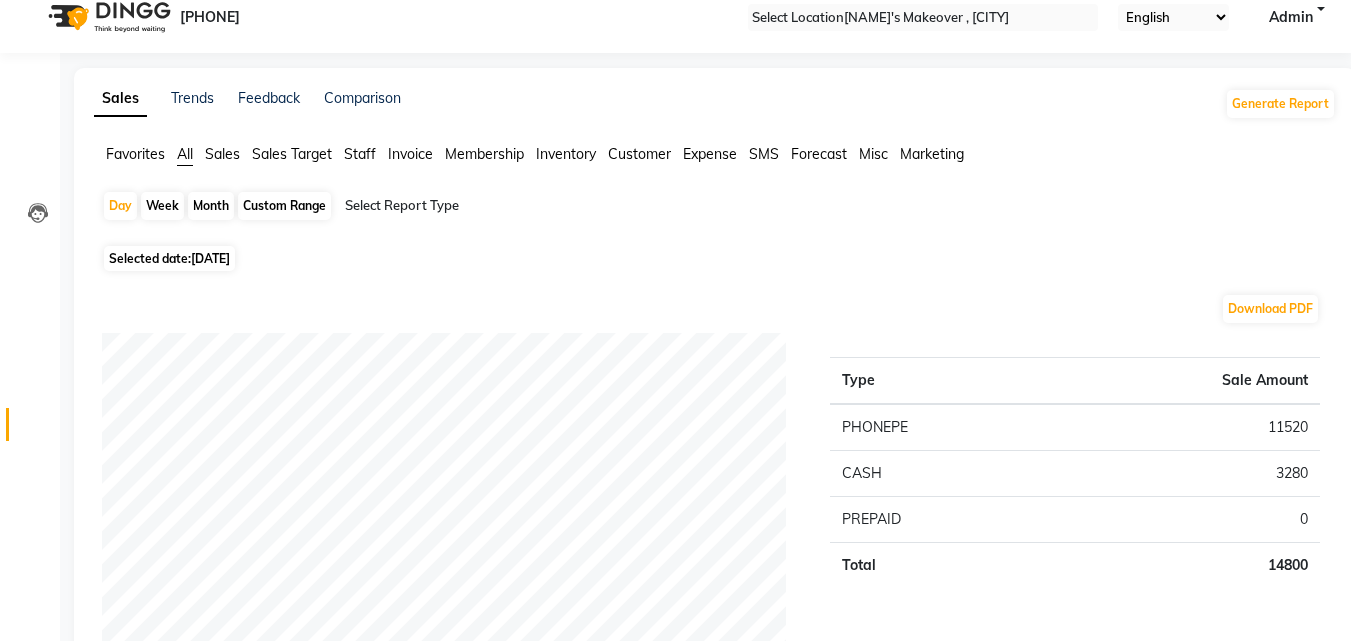 scroll, scrollTop: 0, scrollLeft: 0, axis: both 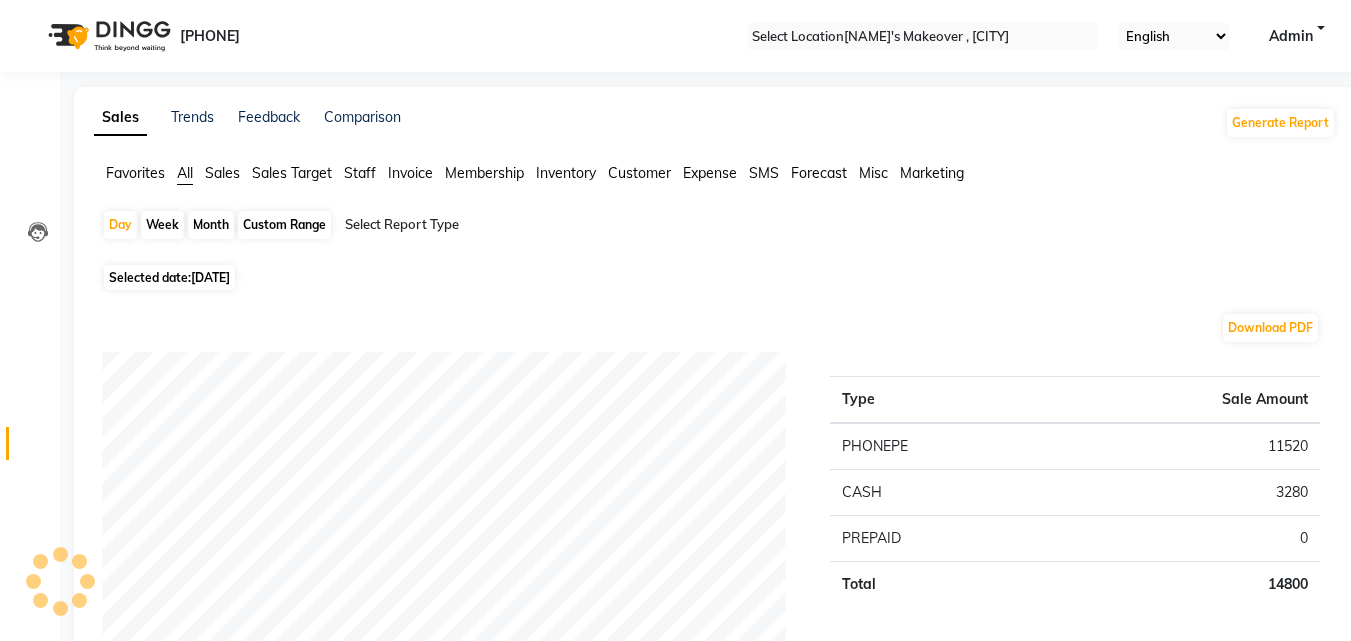click on "[DATE]" at bounding box center (210, 277) 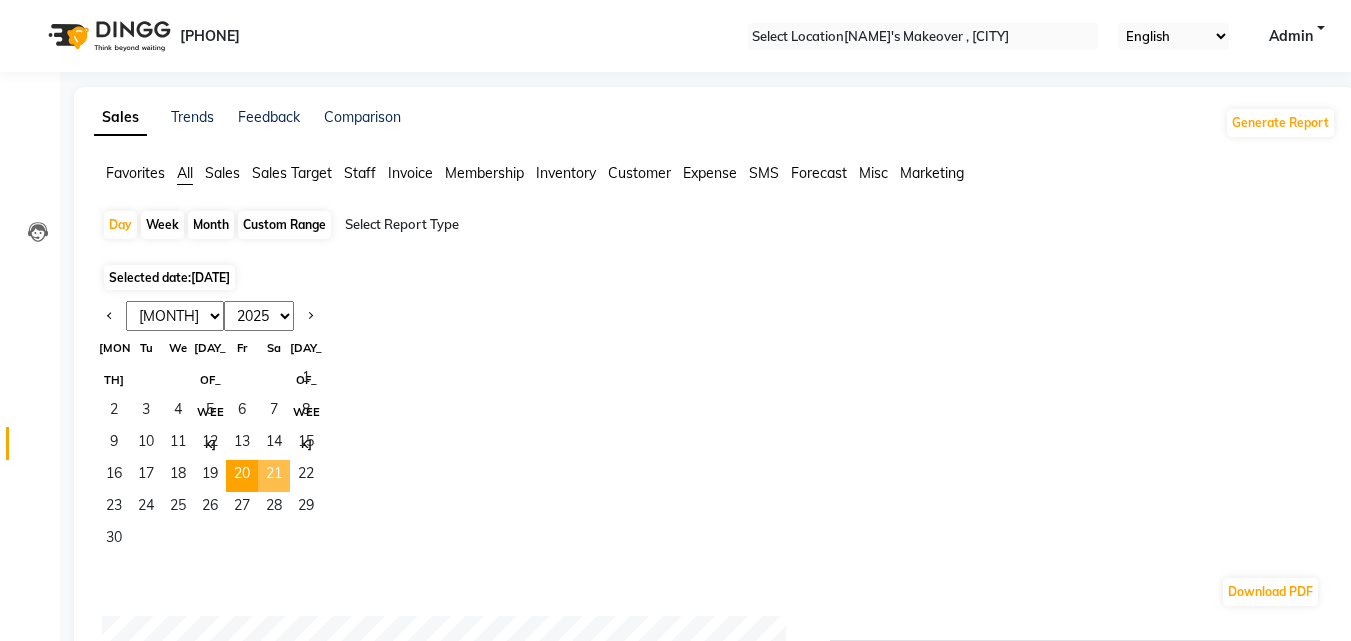 click on "21" at bounding box center [274, 476] 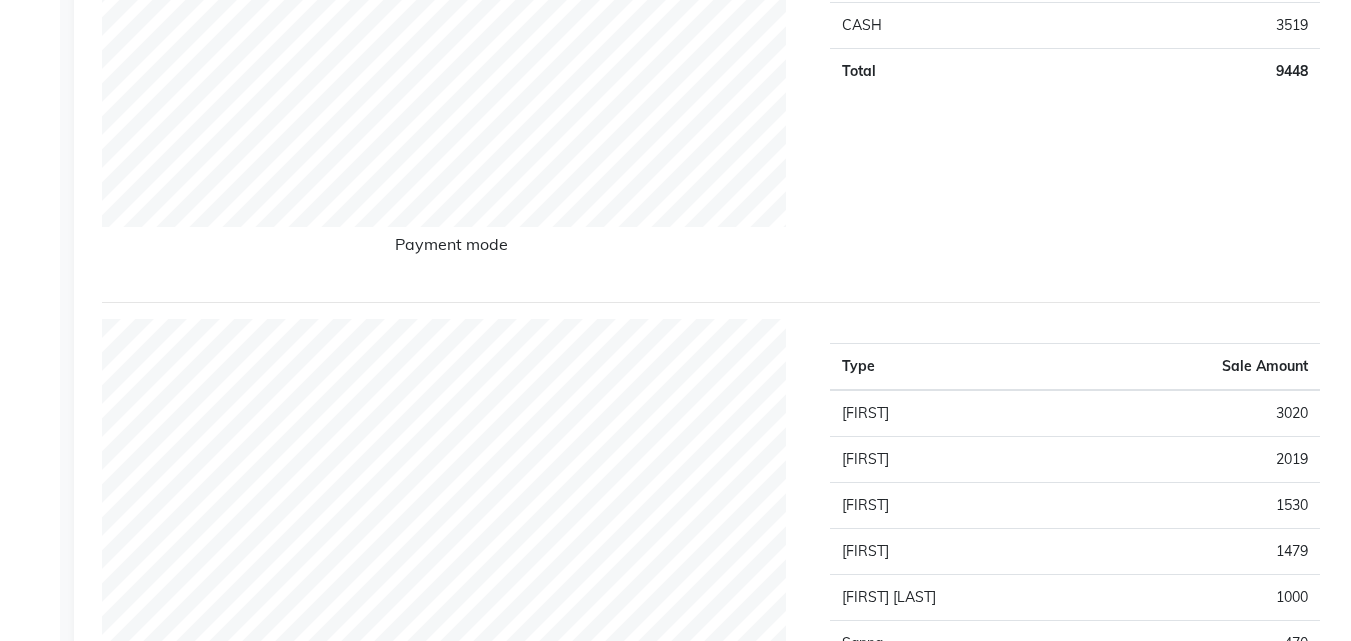 scroll, scrollTop: 498, scrollLeft: 0, axis: vertical 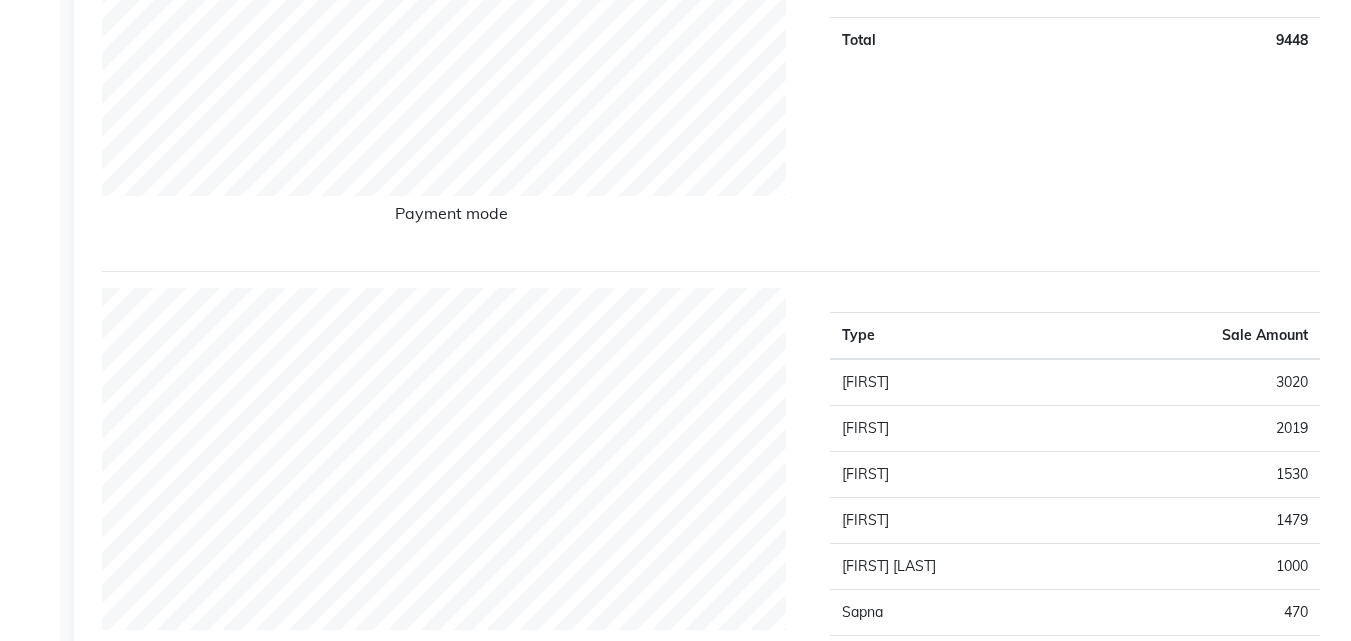 click on "Sales Trends Feedback Comparison Generate Report Favorites All Sales Sales Target Staff Invoice Membership Inventory Customer Expense SMS Forecast Misc Marketing  Day   Week   Month   Custom Range  Select Report Type Selected date:  21-06-2025  Download PDF Payment mode Type Sale Amount PHONEPE [PHONE] CASH [PHONE] Total [PHONE] Staff summary Type Sale Amount Dinesh [PHONE] Pooja [PHONE] Krishna [PHONE] Lalita [PHONE] Danish Shavej [PHONE] Sapna [PHONE] Manjeet [PHONE] Total [PHONE] Sales summary Type Sale Amount Memberships 0 Gift card 0 Prepaid 0 Vouchers 0 Packages 0 Tips 0 Services [PHONE] Fee 0 Total [PHONE] Service by category Type Sale Amount Hair-Cut [PHONE] Packages [PHONE] D-Tan [PHONE] Liposoluble Wax [PHONE] Hair Colour [PHONE] Shave [PHONE] Thread [PHONE] Brazilian Wax [PHONE] Honey Wax [PHONE] Total [PHONE] Service sales Type Sale Amount Package - [PHONE] [PHONE] Hair Cut - Layers [PHONE] Hair Colour - Skf Igora/Loreal Majirel(Male) [PHONE] D-Tan - Full Upper Front [PHONE] Hair Cut - Regular(Male) [PHONE] Liposoluble Wax - Arms (Female) [PHONE] Shave - Beard With Shave [PHONE] [PHONE] [PHONE]" at bounding box center (715, 1116) 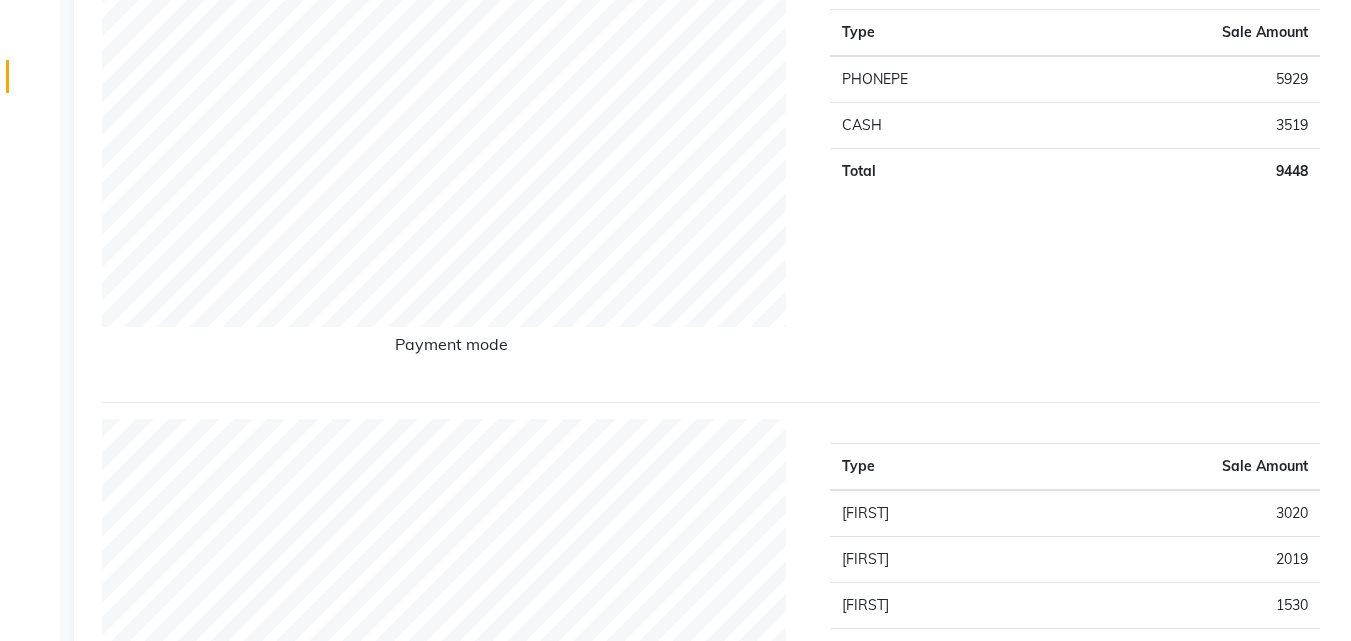 scroll, scrollTop: 0, scrollLeft: 0, axis: both 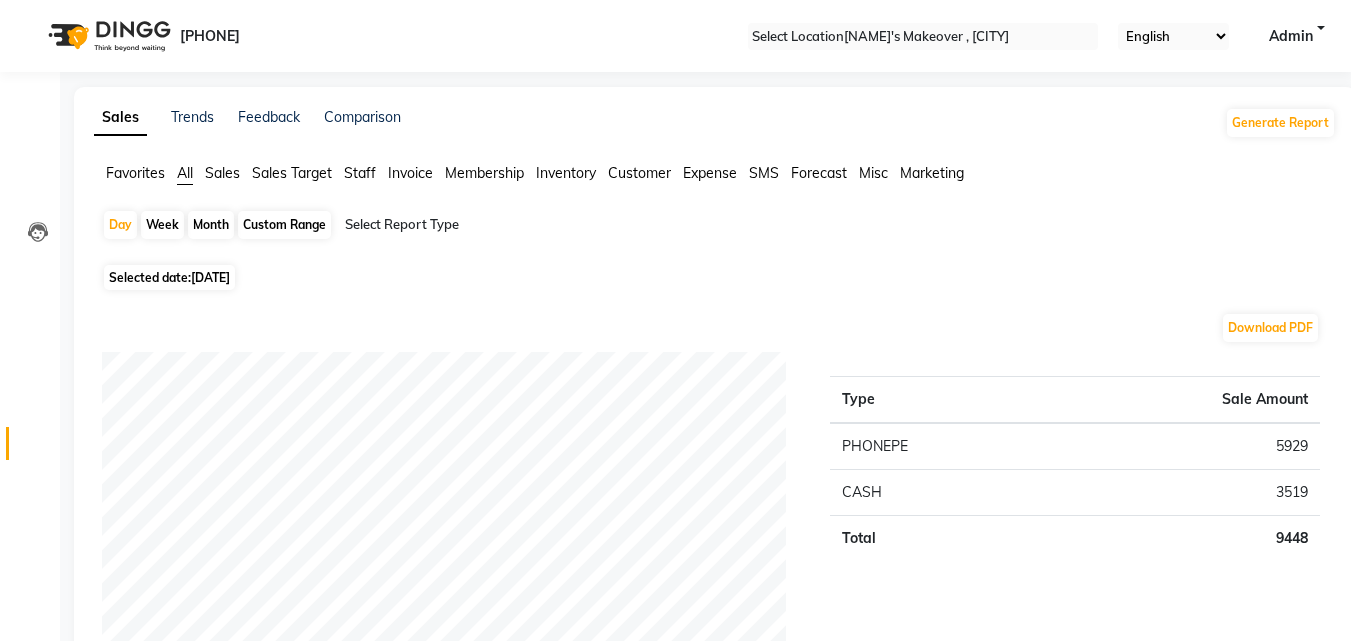 click on "[DATE]" at bounding box center (210, 277) 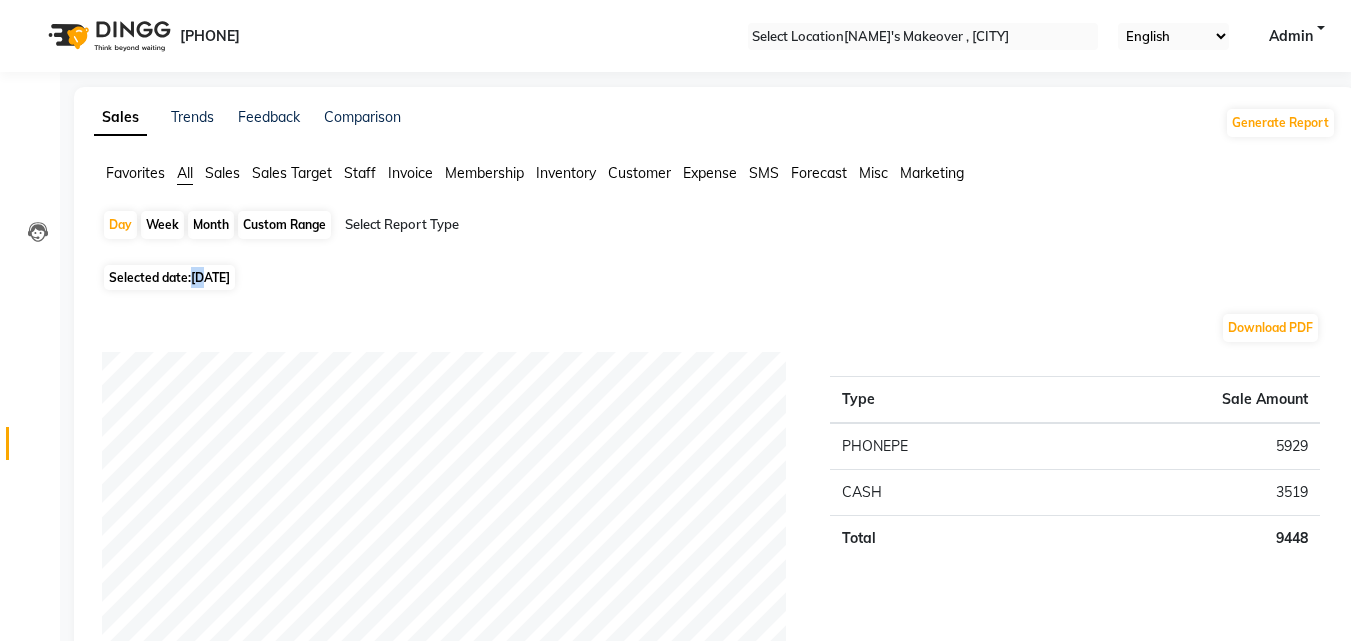 click on "[DATE]" at bounding box center (210, 277) 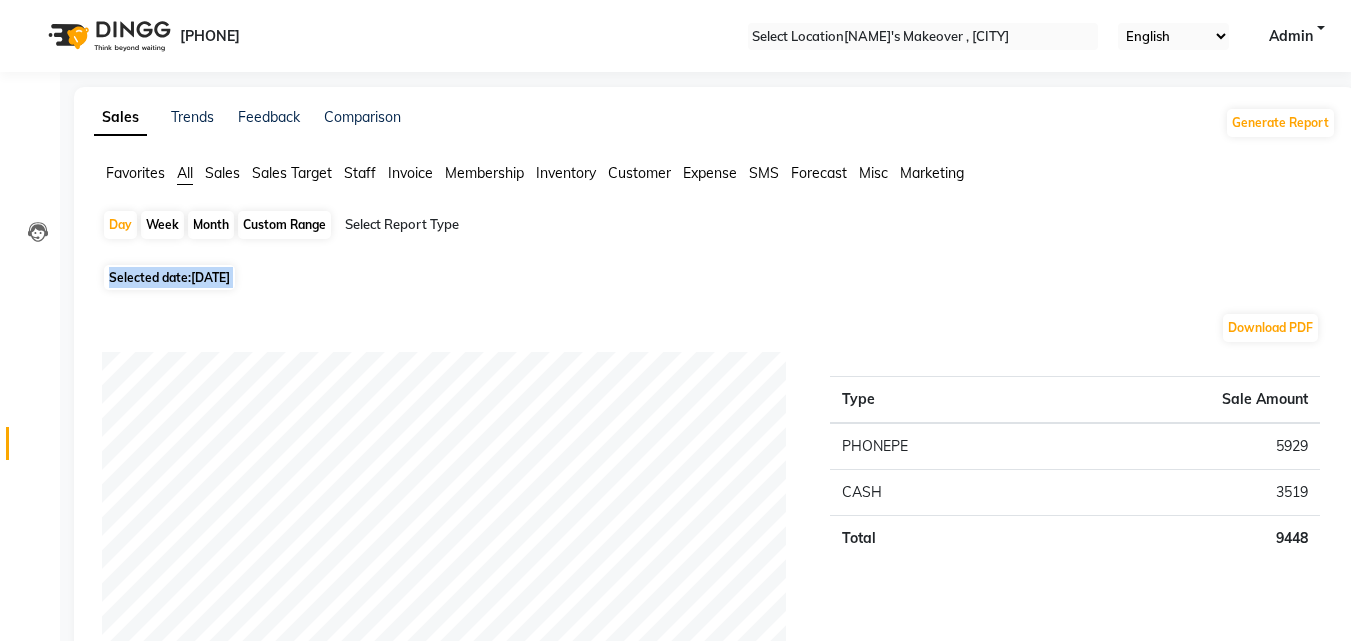 click on "Selected date:  [DATE]" at bounding box center [169, 277] 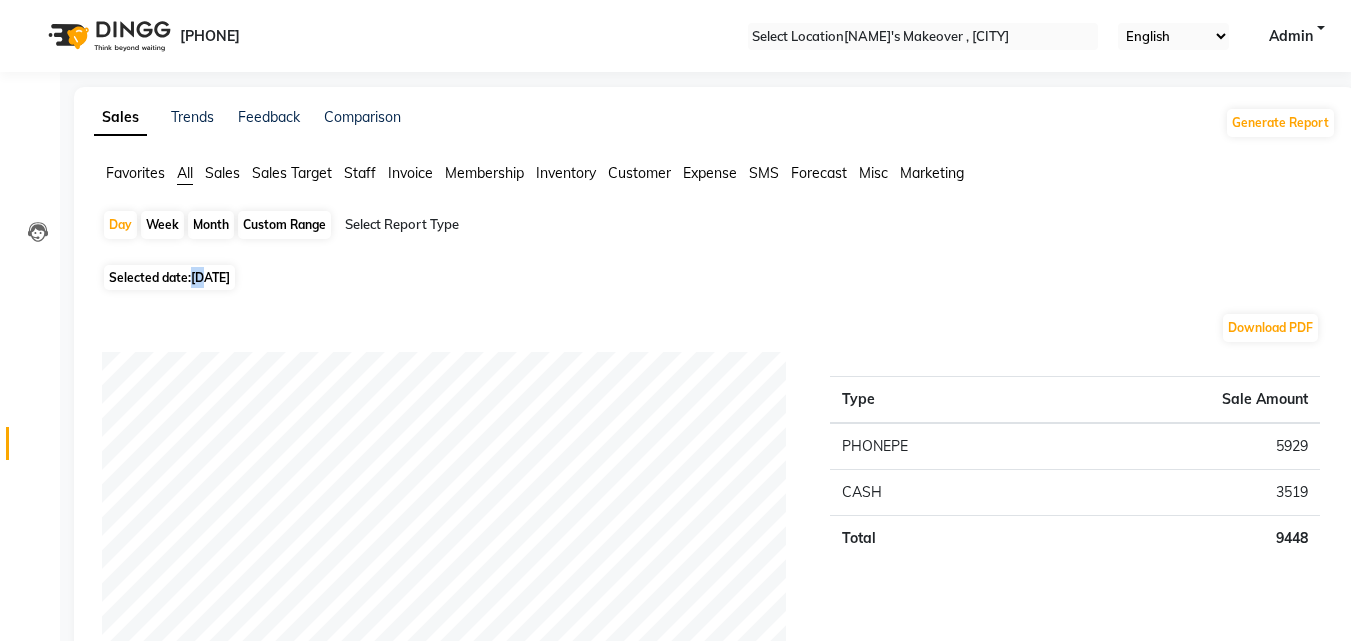 click on "[DATE]" at bounding box center (210, 277) 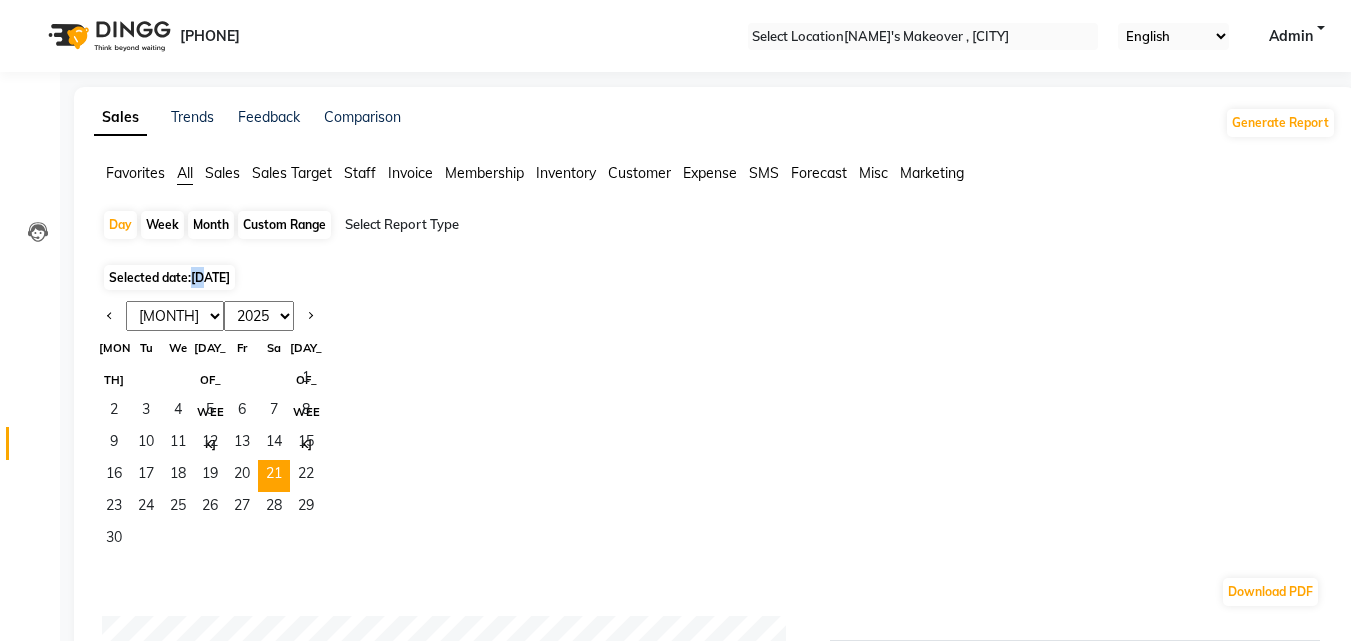click on "[DATE]" at bounding box center (210, 277) 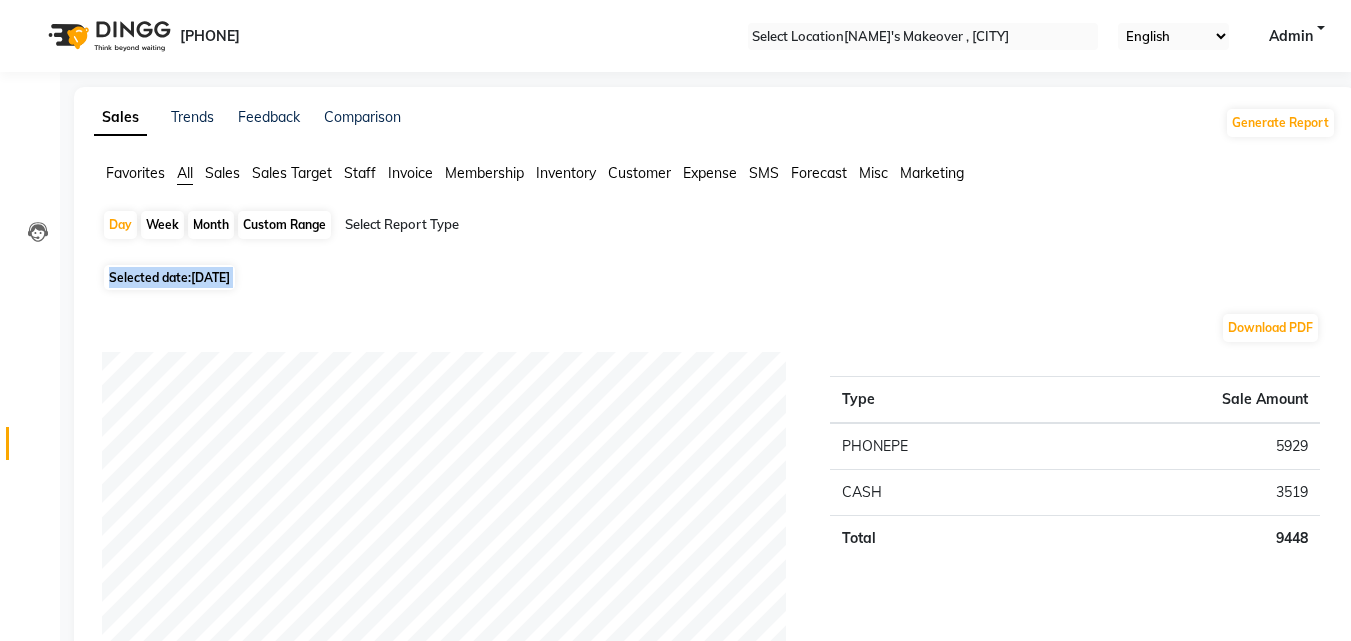 click on "[DATE]" at bounding box center [210, 277] 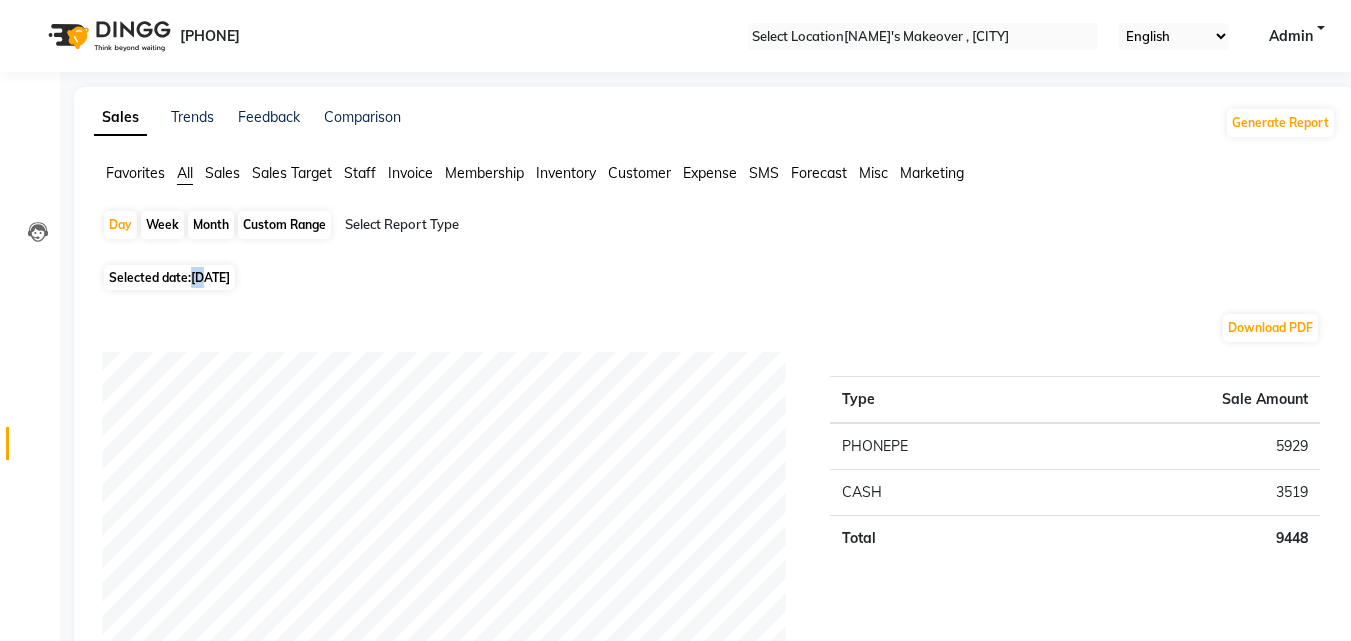 click on "[DATE]" at bounding box center (210, 277) 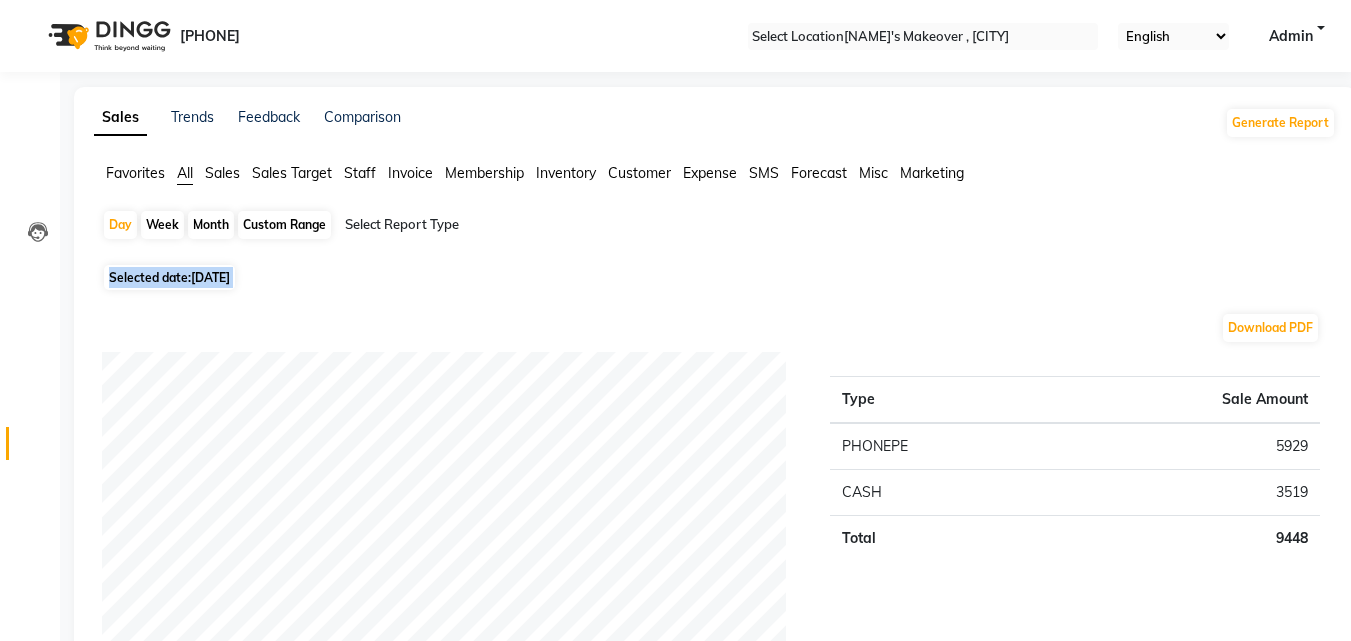 click on "[DATE]" at bounding box center [210, 277] 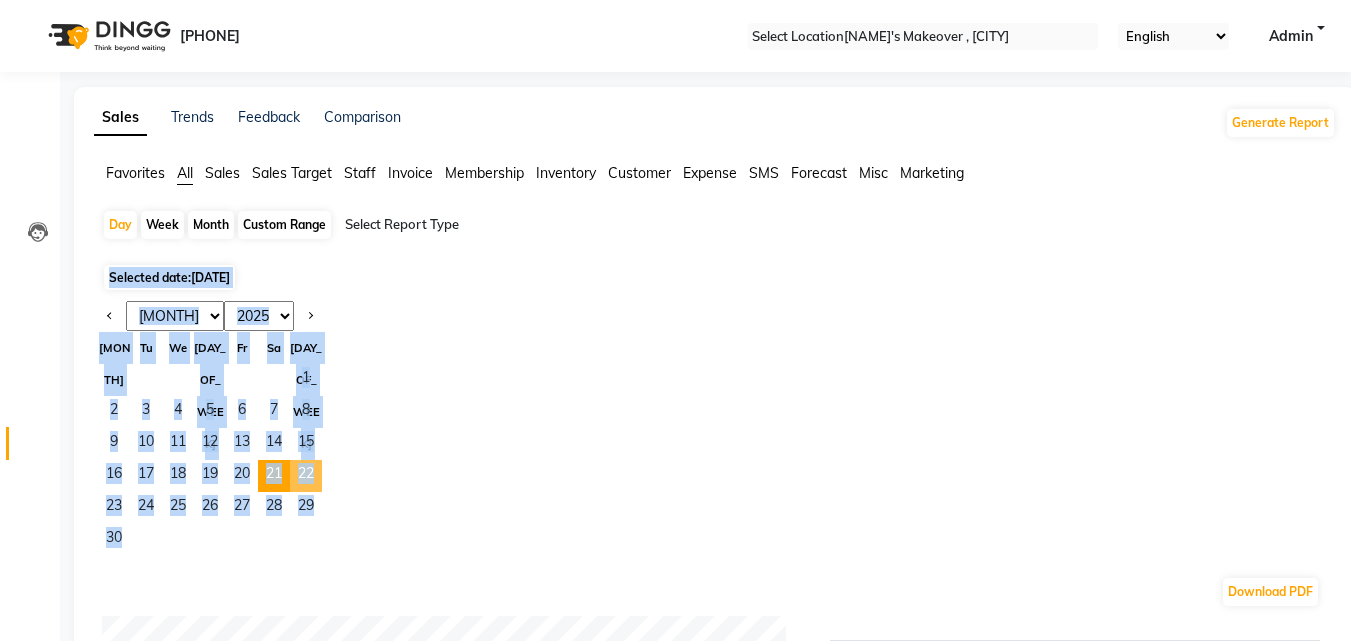 click on "22" at bounding box center (306, 476) 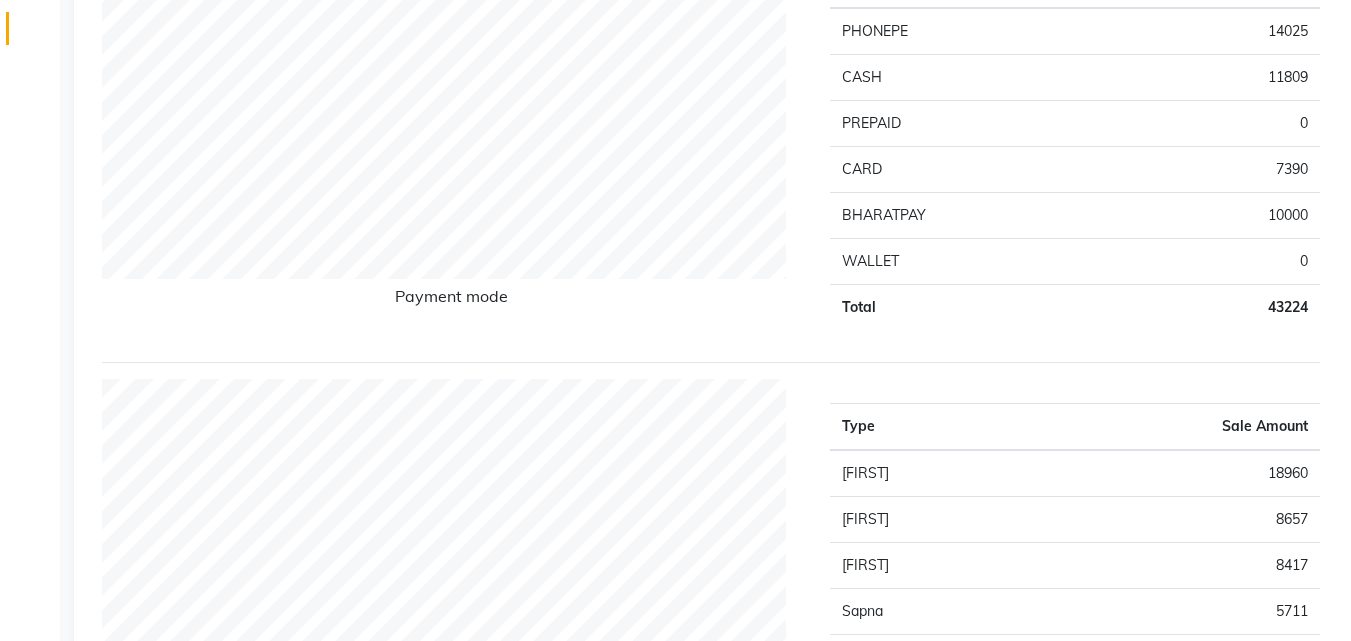 scroll, scrollTop: 446, scrollLeft: 0, axis: vertical 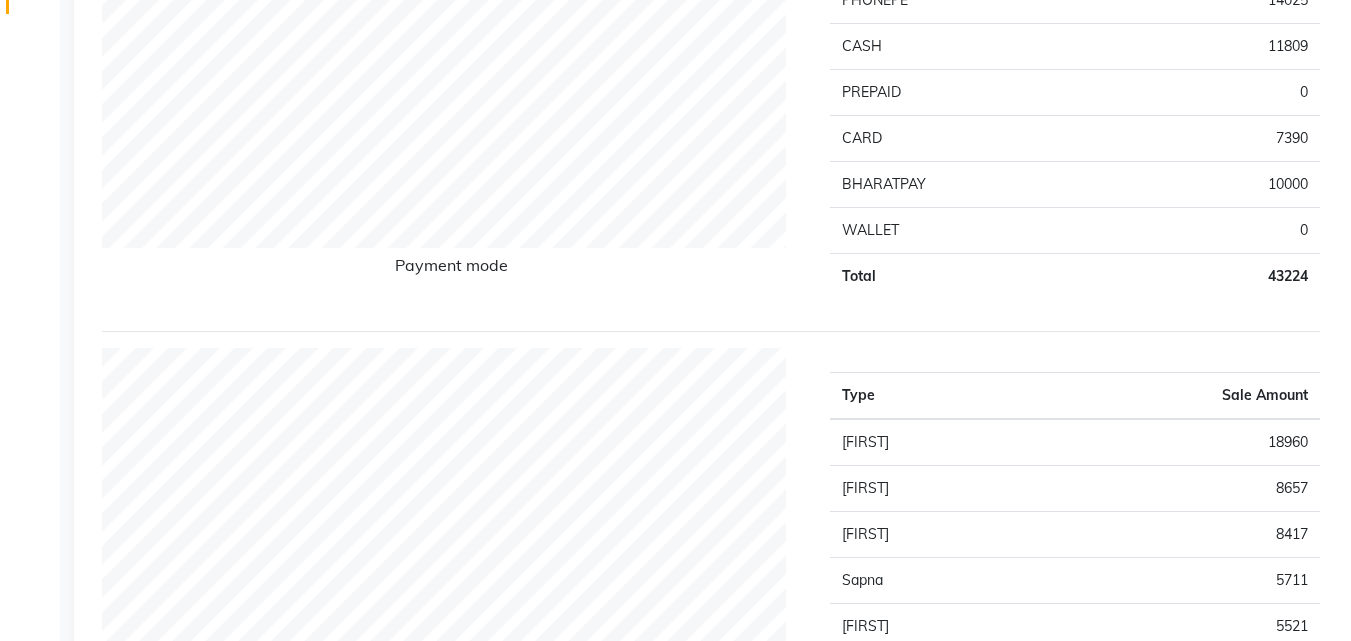 click on "Sales Trends Feedback Comparison Generate Report Favorites All Sales Sales Target Staff Invoice Membership Inventory Customer Expense SMS Forecast Misc Marketing  Day   Week   Month   Custom Range  Select Report Type Selected date:  [DATE]  Download PDF Payment mode Type Sale Amount PHONEPE 14025 CASH 11809 PREPAID 0 CARD 7390 BHARATPAY 10000 WALLET 0 Total 43224 Staff summary Type Sale Amount Lalita 18960 Dinesh 8657 Krishna 8417 Sapna 5711 Pooja 5521 Manjeet 4176 Danish Shavej 3343 Total 54785 Sales summary Type Sale Amount Gift card 0 Packages 0 Tips 0 Vouchers 0 Services 42517 Prepaid 10000 Products 2270 Memberships 0 Fee 0 Total 54787 Expense by type Type Sale Amount Target Achivment 200 Total 200 Service by category Type Sale Amount Hair Colour 9153 Liposoluble Wax 6225 Hair-Cut 5088 Packages 4298 Hair Care 3900 Pedicure 2612 Shave 2481 D-Tan 2250 Thread 1464 Facial 800 Others 4243 Total 42514 Service sales Type Sale Amount Hair Colour - Global Skf Essencity/Loreal Inova (M) 6300 3900 3718 3699 2853" at bounding box center [715, 1456] 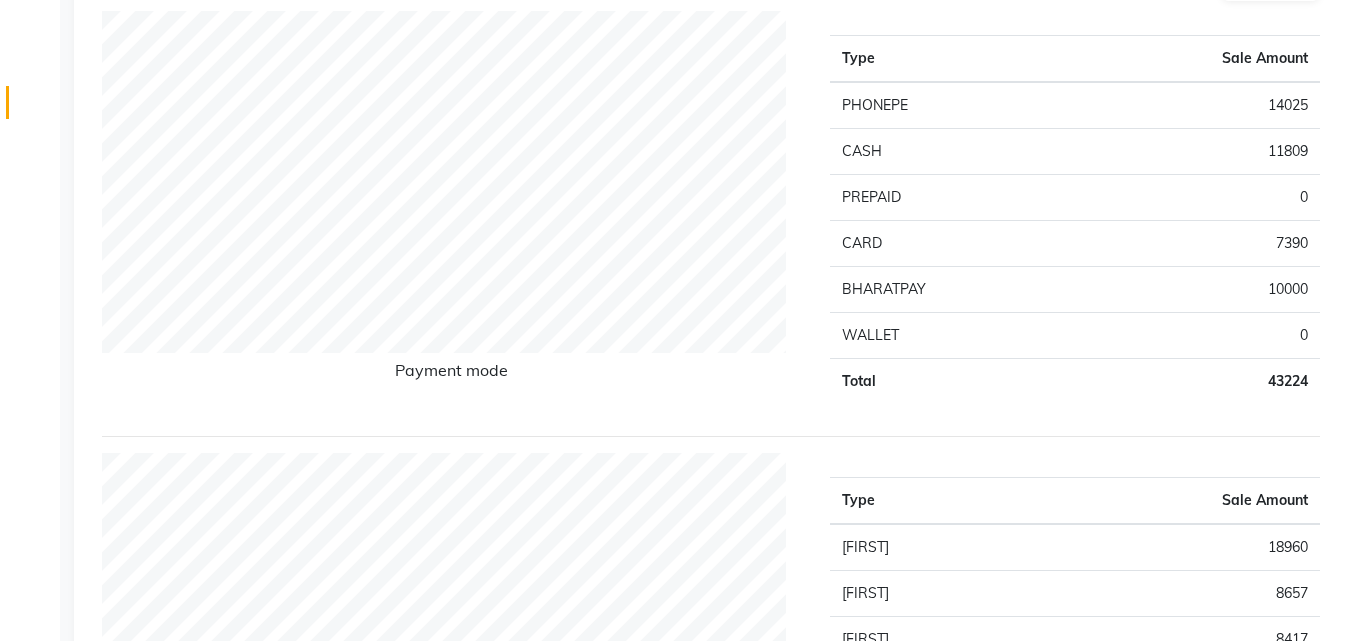 scroll, scrollTop: 0, scrollLeft: 0, axis: both 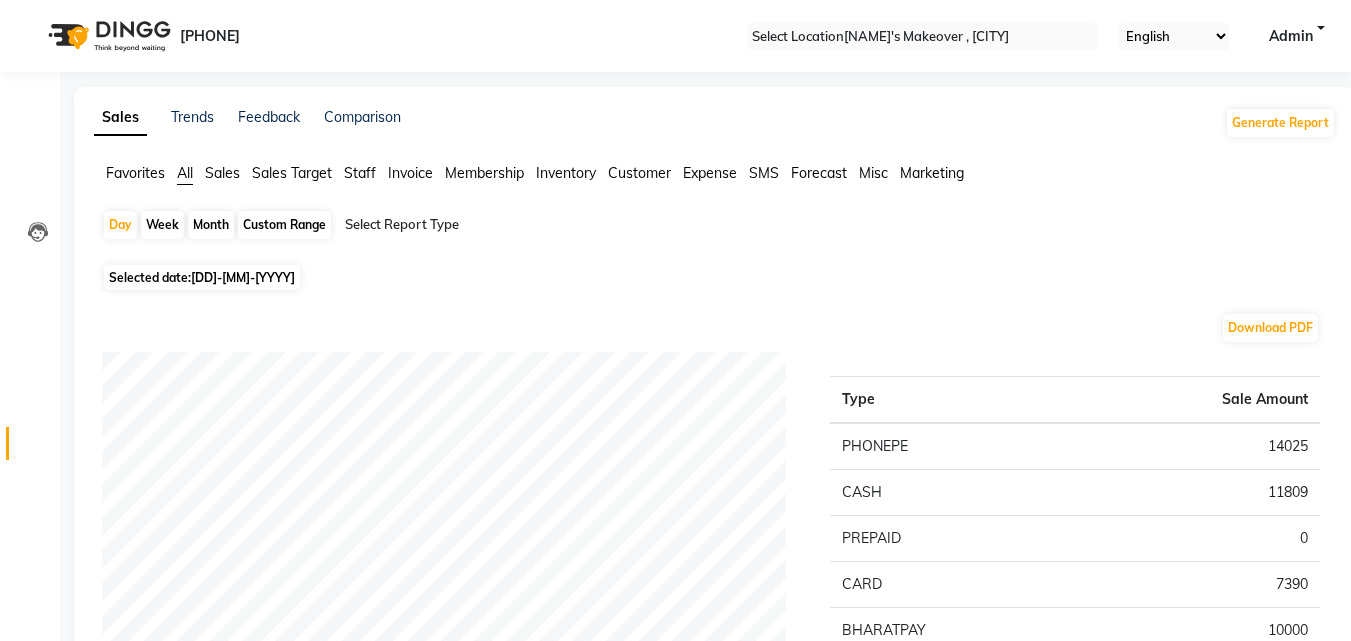 click on "Selected date:  [DATE]" at bounding box center (202, 277) 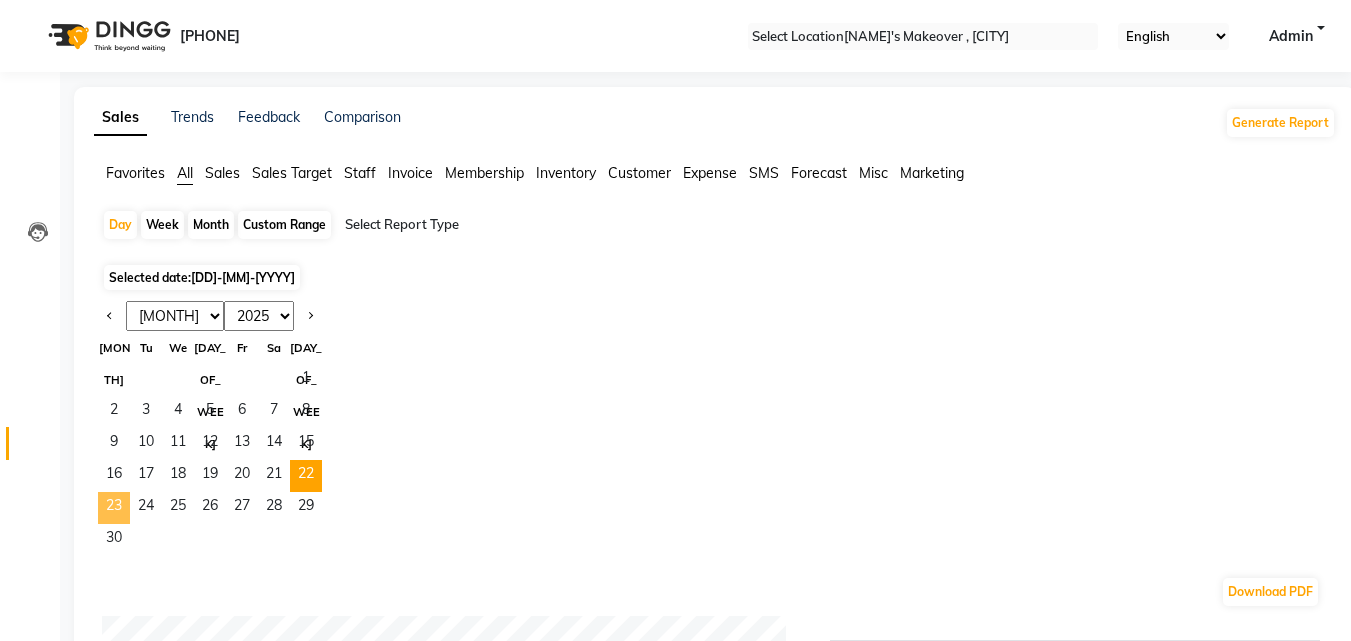 click on "23" at bounding box center (114, 508) 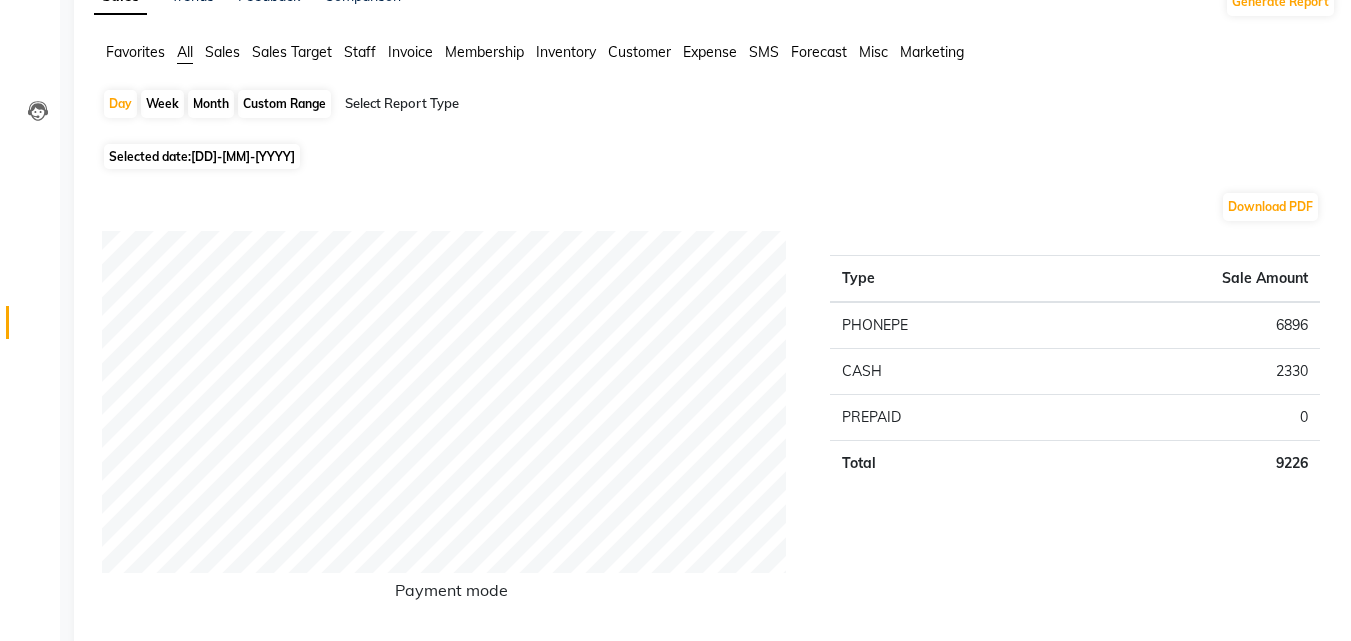 scroll, scrollTop: 0, scrollLeft: 0, axis: both 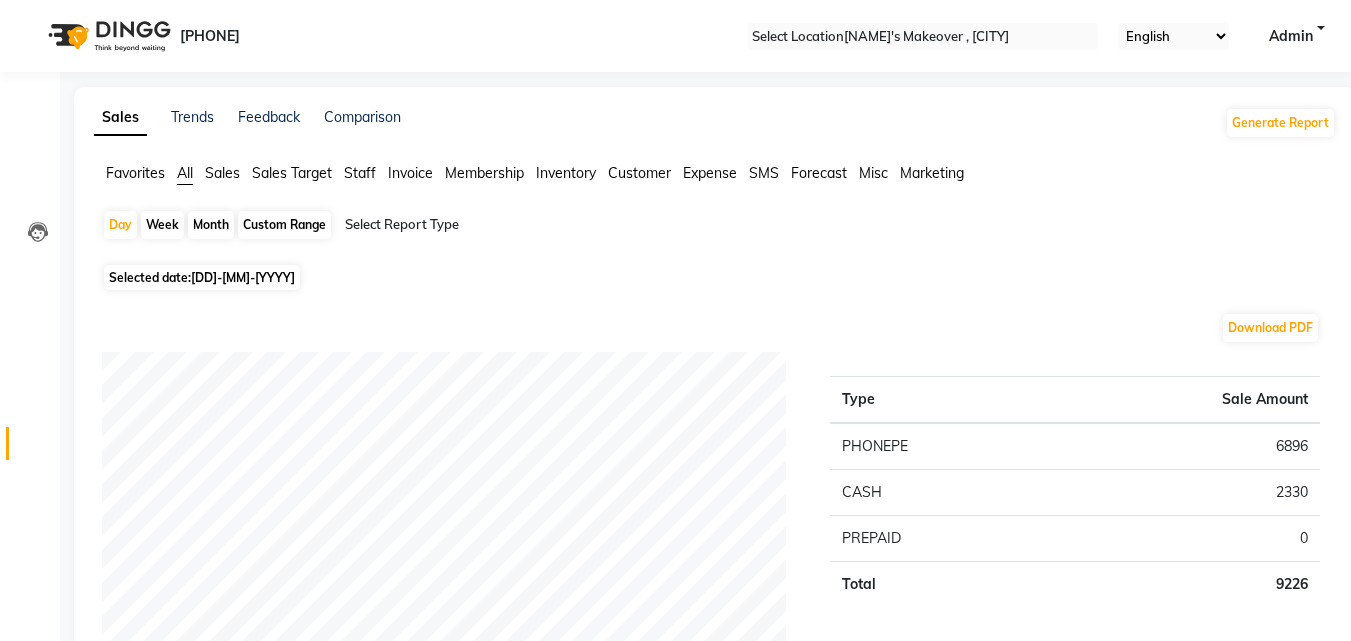 click on "[DD]-[MM]-[YYYY]" at bounding box center [243, 277] 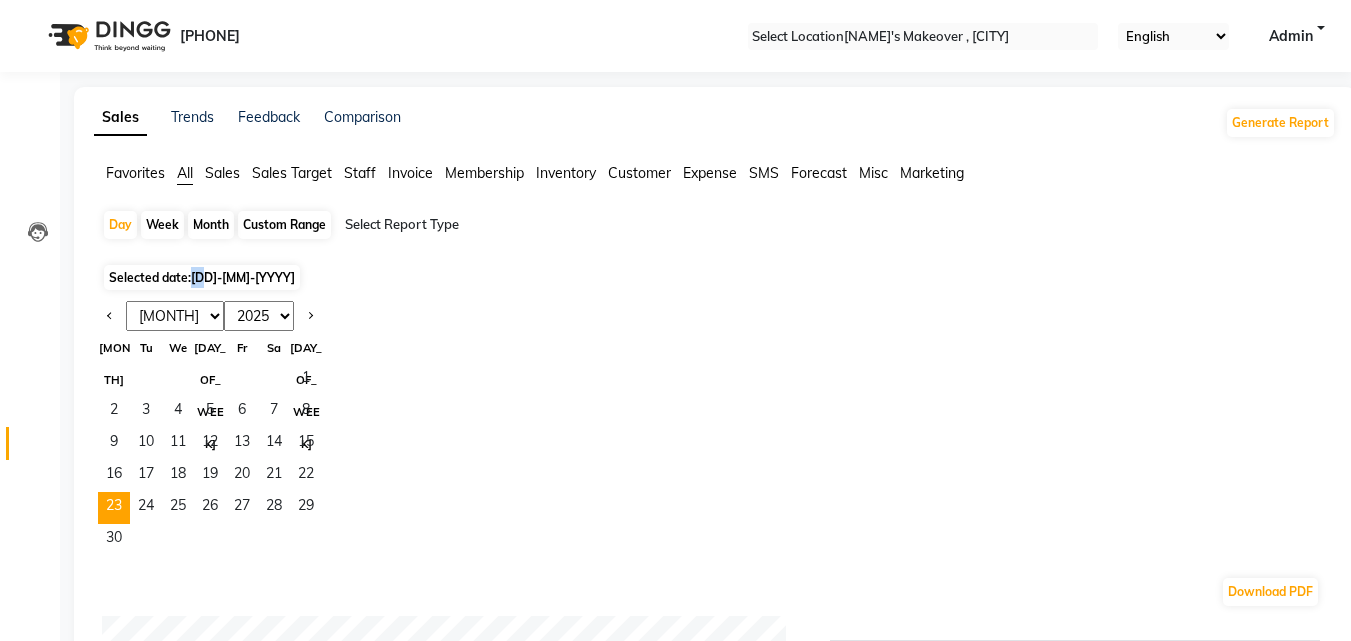 click on "[DD]-[MM]-[YYYY]" at bounding box center (243, 277) 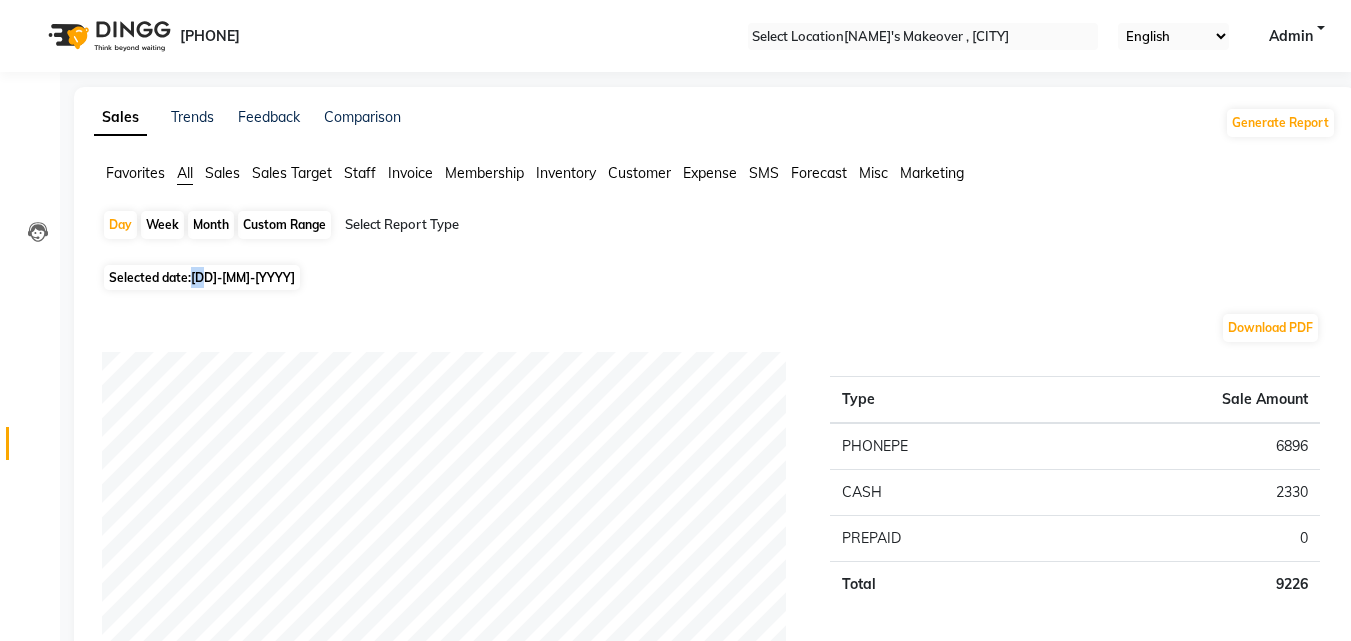 click on "[DD]-[MM]-[YYYY]" at bounding box center [243, 277] 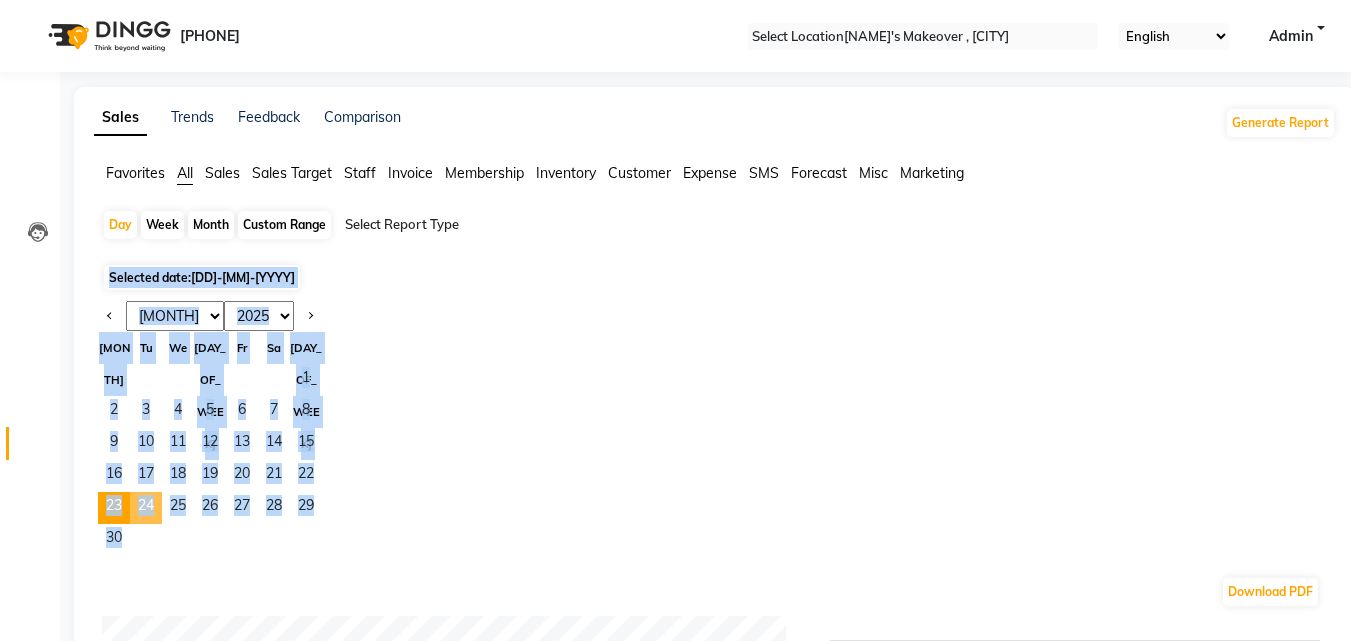 click on "24" at bounding box center (146, 508) 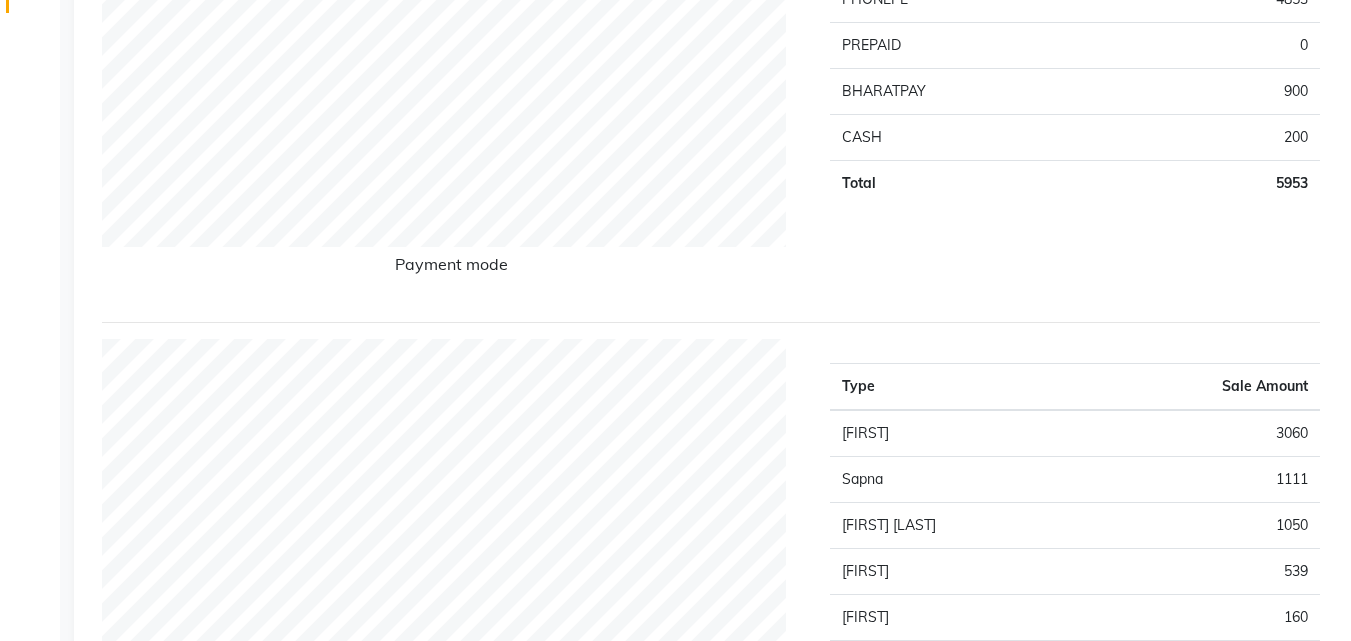 scroll, scrollTop: 0, scrollLeft: 0, axis: both 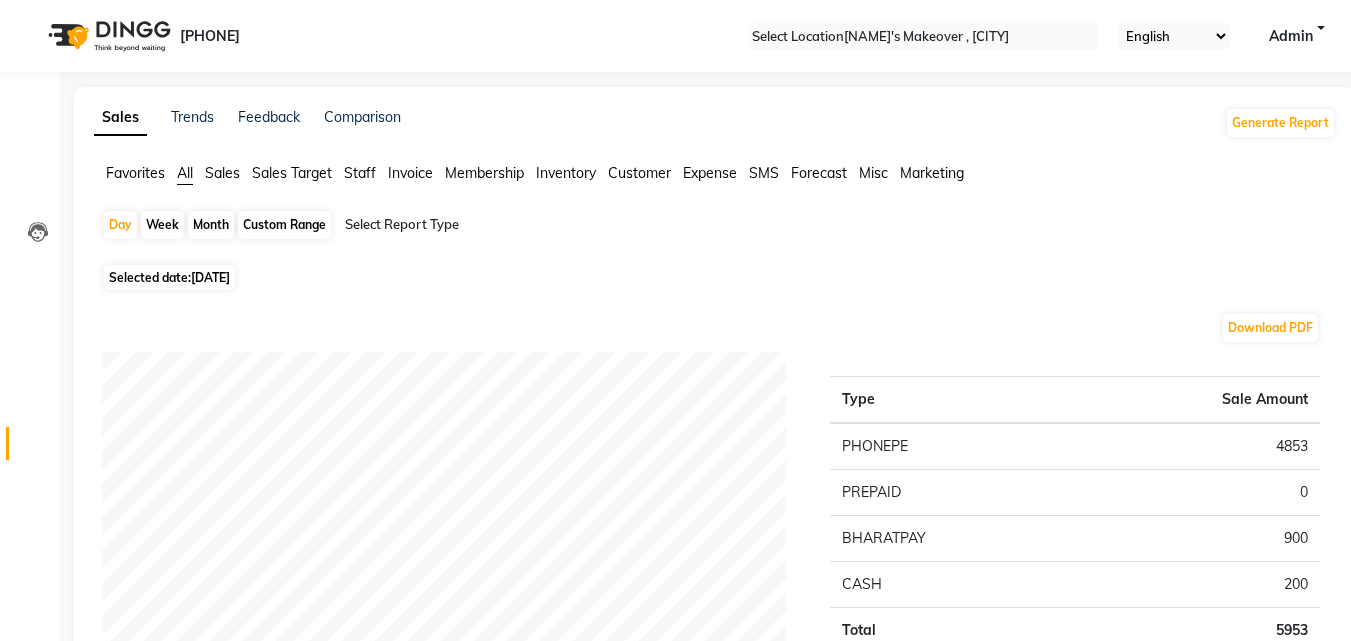 click on "[DATE]" at bounding box center (210, 277) 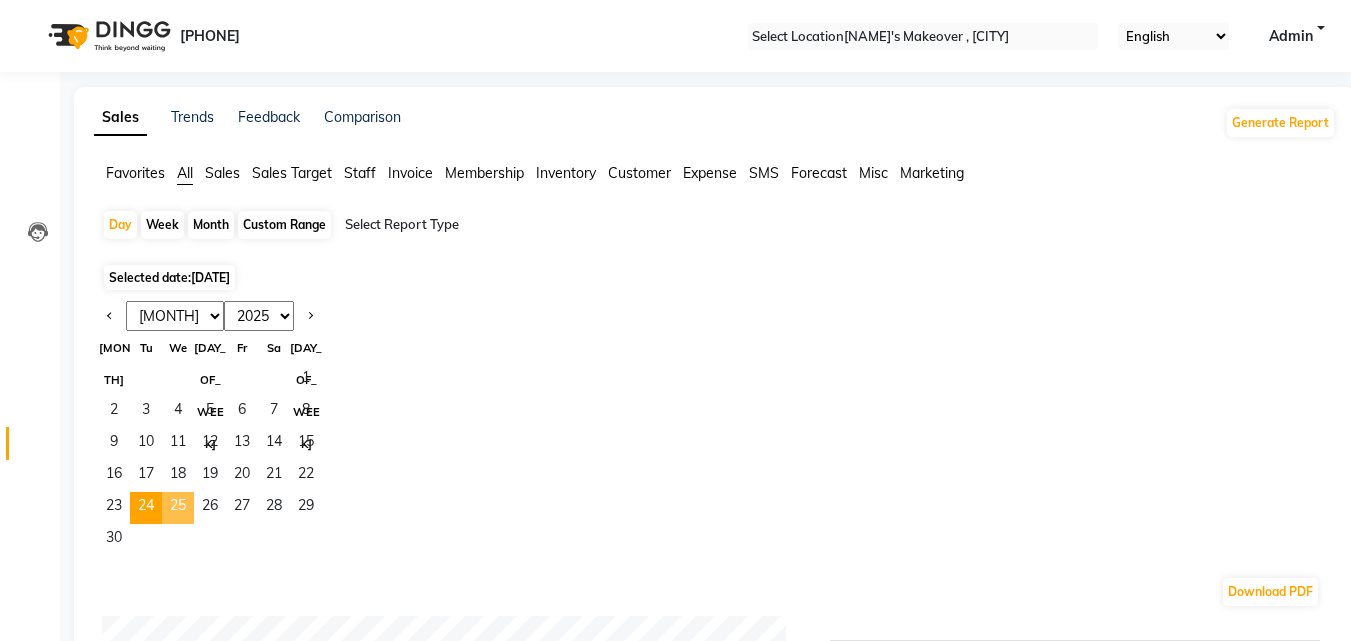 click on "25" at bounding box center (178, 508) 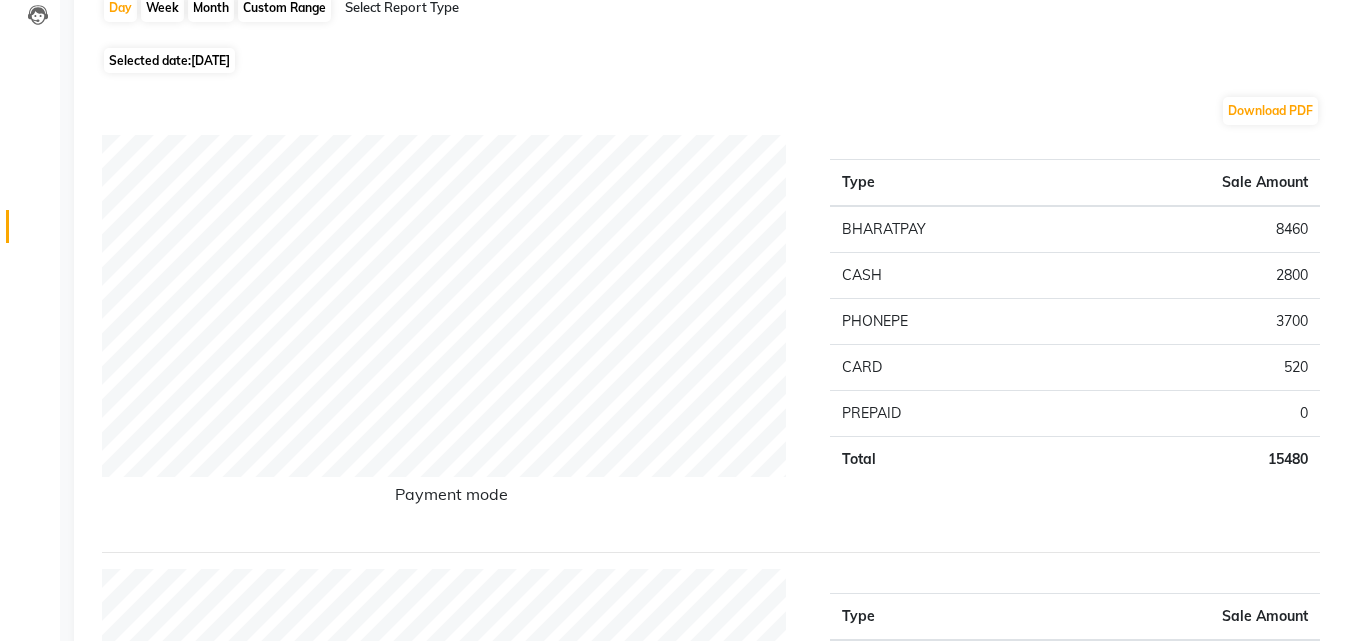 scroll, scrollTop: 0, scrollLeft: 0, axis: both 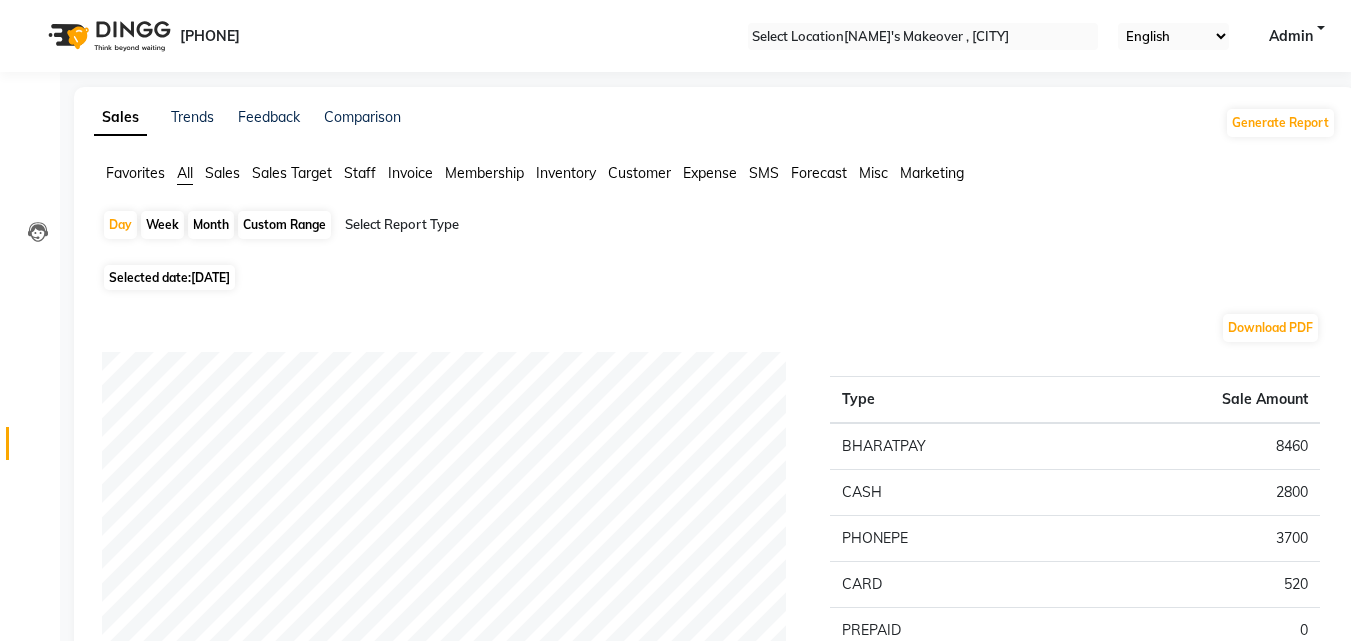 click on "[DATE]" at bounding box center (210, 277) 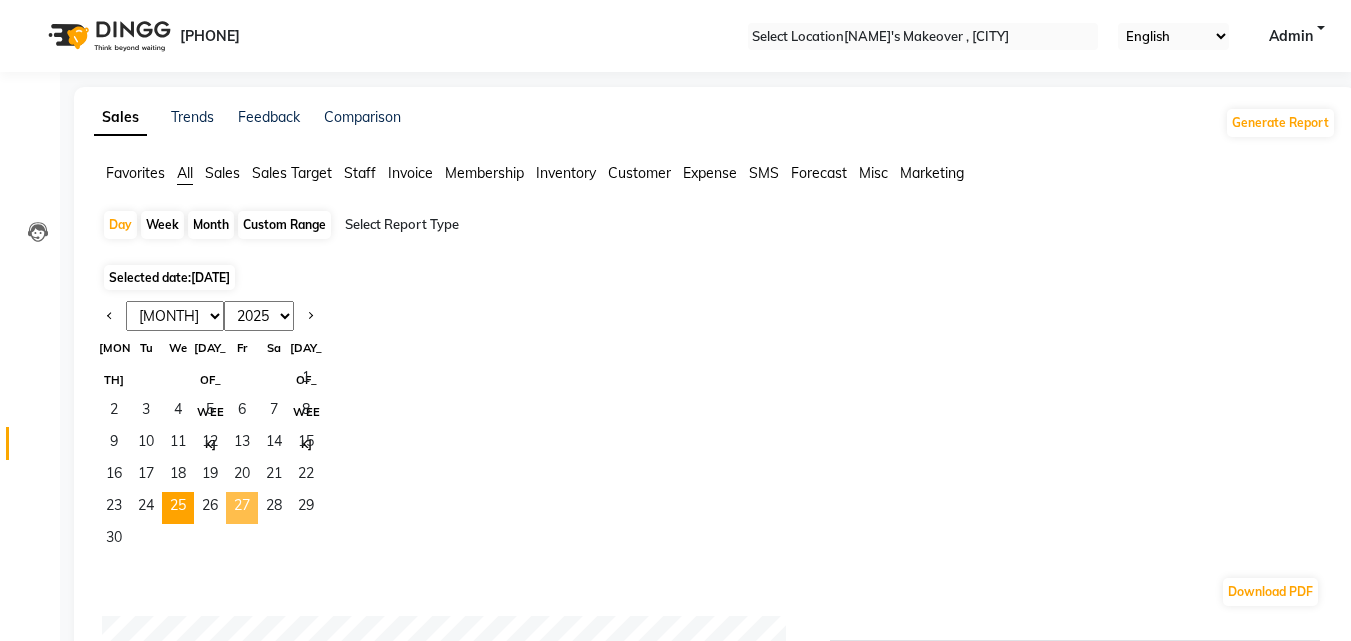 click on "27" at bounding box center [242, 508] 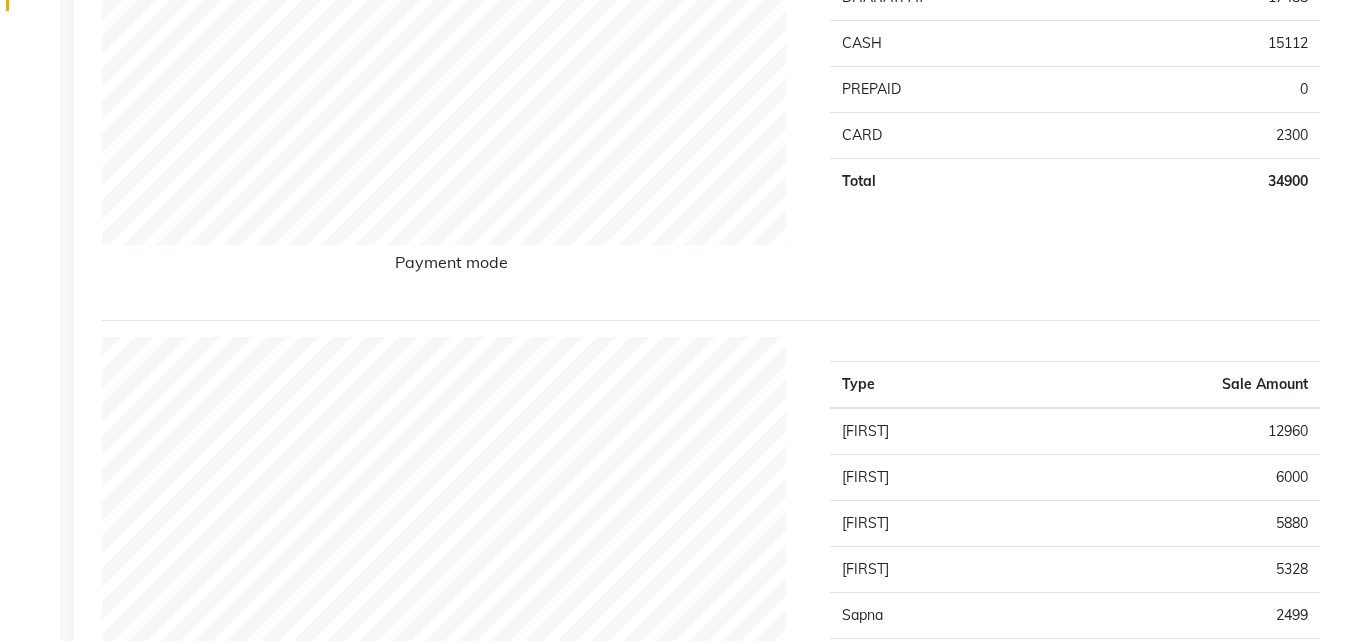 scroll, scrollTop: 455, scrollLeft: 0, axis: vertical 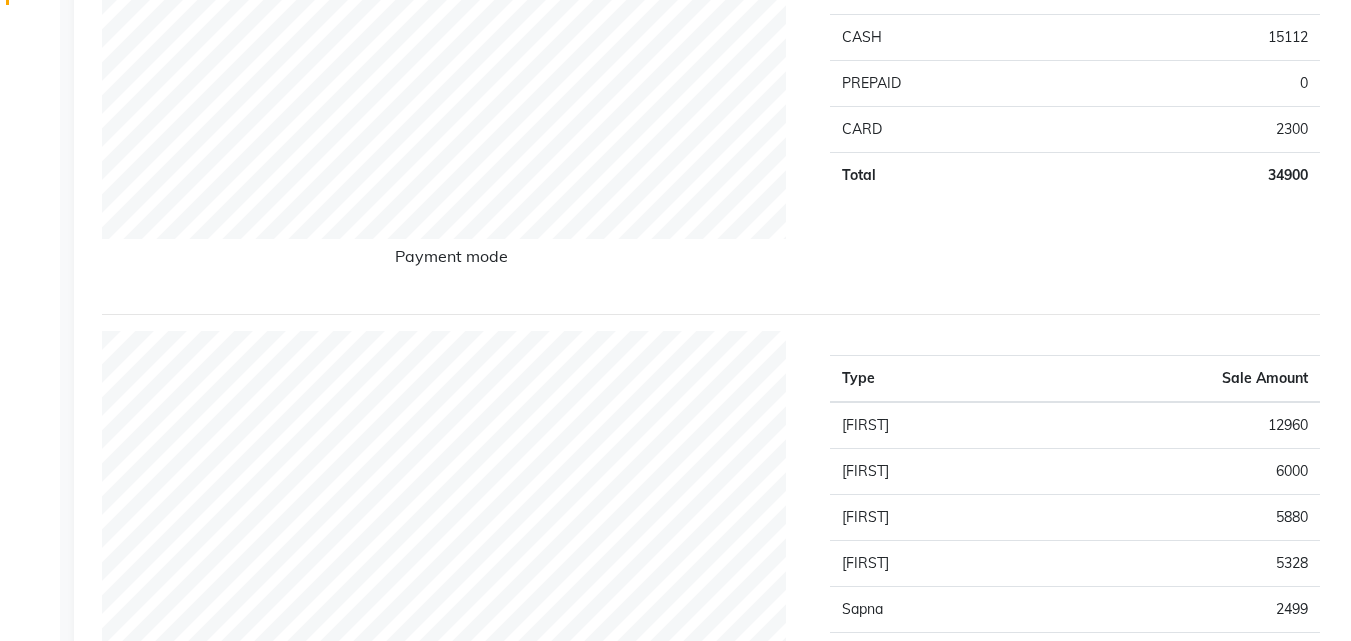 click on "Sales Trends Feedback Comparison Generate Report Favorites All Sales Sales Target Staff Invoice Membership Inventory Customer Expense SMS Forecast Misc Marketing  Day   Week   Month   Custom Range  Select Report Type Selected date:  27-06-2025  Download PDF Payment mode Type Sale Amount BHARATPAY [PHONE] CASH [PHONE] PREPAID 0 CARD [PHONE] Total [PHONE] Staff summary Type Sale Amount Lalita [PHONE] Dinesh [PHONE] Manjeet [PHONE] Rinki [PHONE] Sapna [PHONE] Danish Shavej [PHONE] Krishna [PHONE] Nikita [PHONE] Lalita Mdm [PHONE] Total [PHONE] Sales summary Type Sale Amount Vouchers 0 Packages 0 Tips 0 Gift card 0 Services [PHONE] Prepaid [PHONE] Products [PHONE] Memberships 0 Fee 0 Total [PHONE] Service by category Type Sale Amount Hair Colour [PHONE] Hair-Cut [PHONE] Clean-Up [PHONE] Liposoluble Wax [PHONE] Shave [PHONE] Packages [PHONE] Thread [PHONE] D-Tan [PHONE] Head Wash [PHONE] Brazilian Wax [PHONE] Others [PHONE] Total [PHONE] Service sales Type Sale Amount Hair Cut - Regular(Male) [PHONE] Hair Colour - Touch-Up (Skf Essensity /Loreal Inova) [PHONE] [PHONE] Shave - Beard With Shave [PHONE] [PHONE]" at bounding box center (715, 1251) 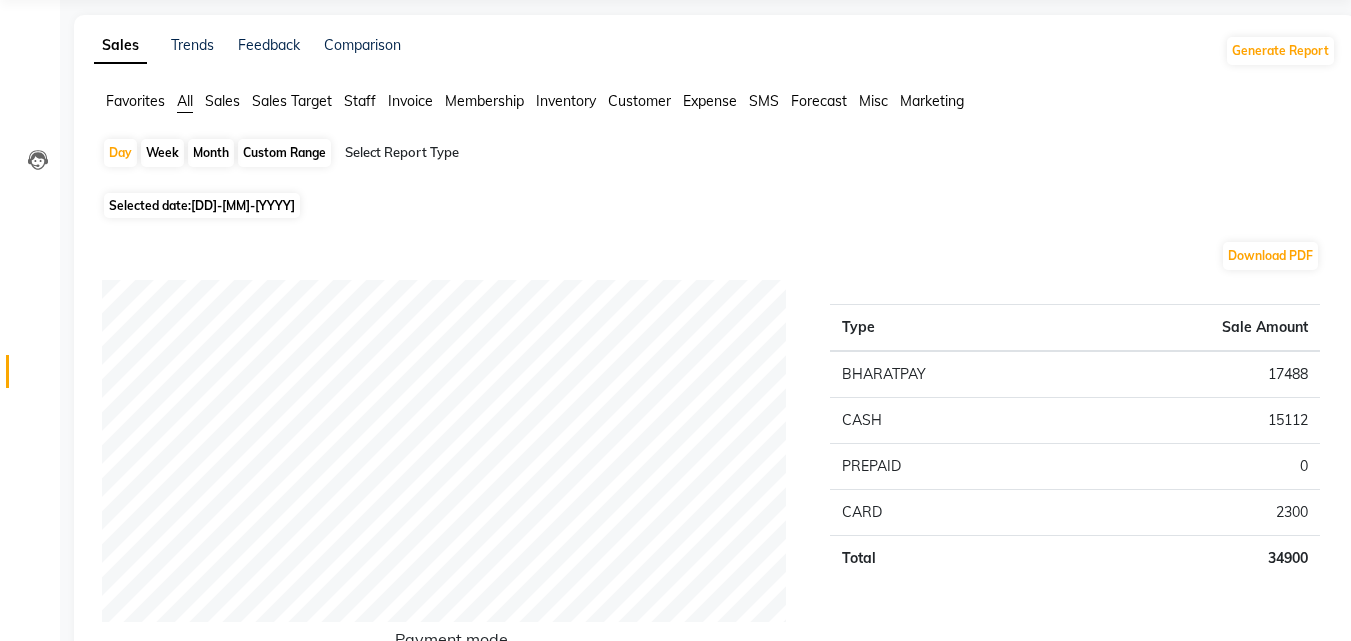 scroll, scrollTop: 0, scrollLeft: 0, axis: both 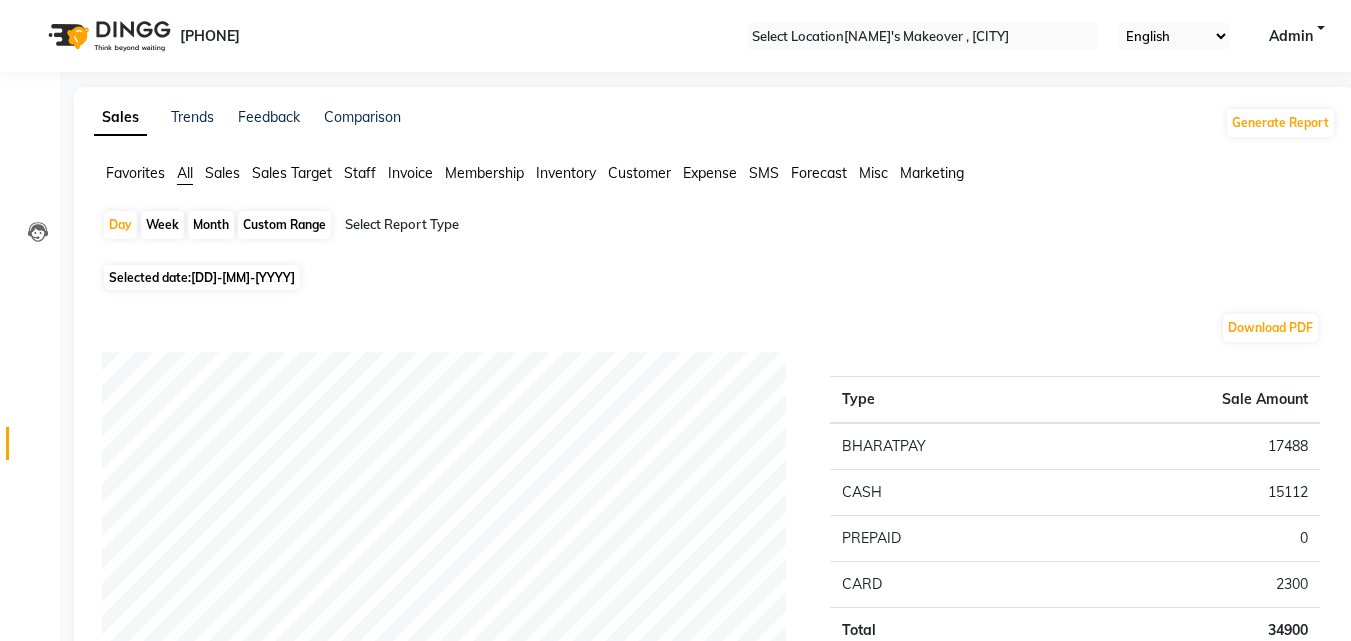 click on "[DD]-[MM]-[YYYY]" at bounding box center (243, 277) 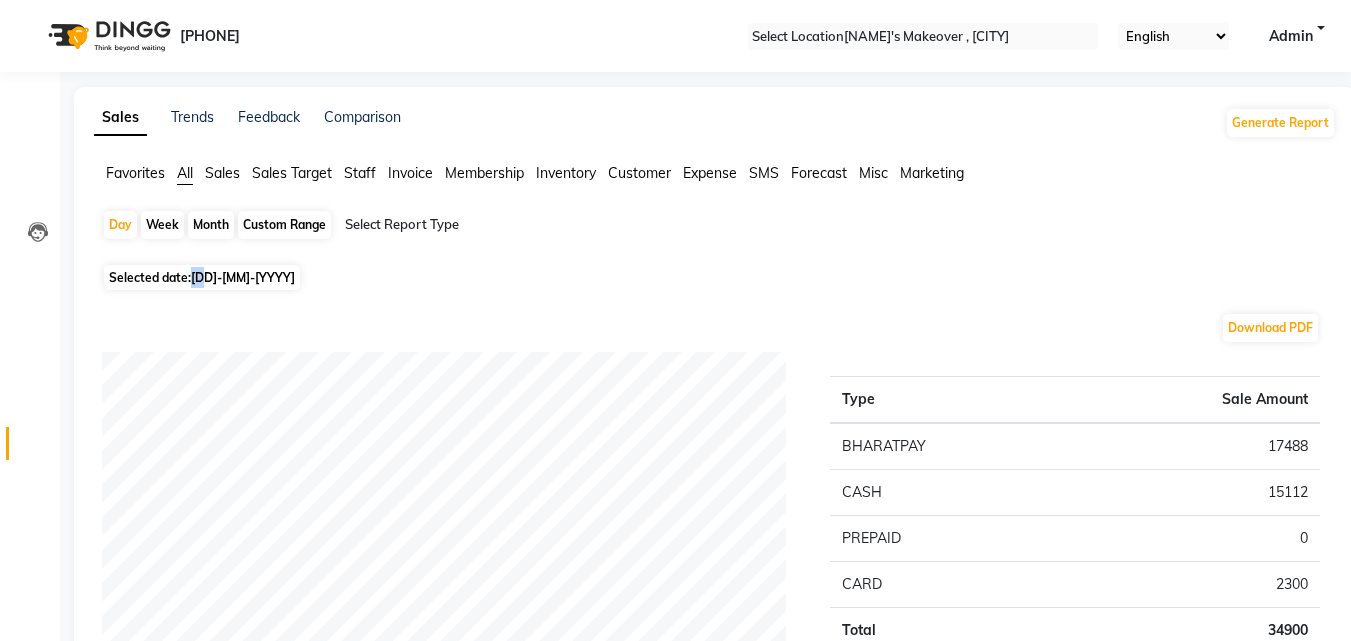 click on "[DD]-[MM]-[YYYY]" at bounding box center [243, 277] 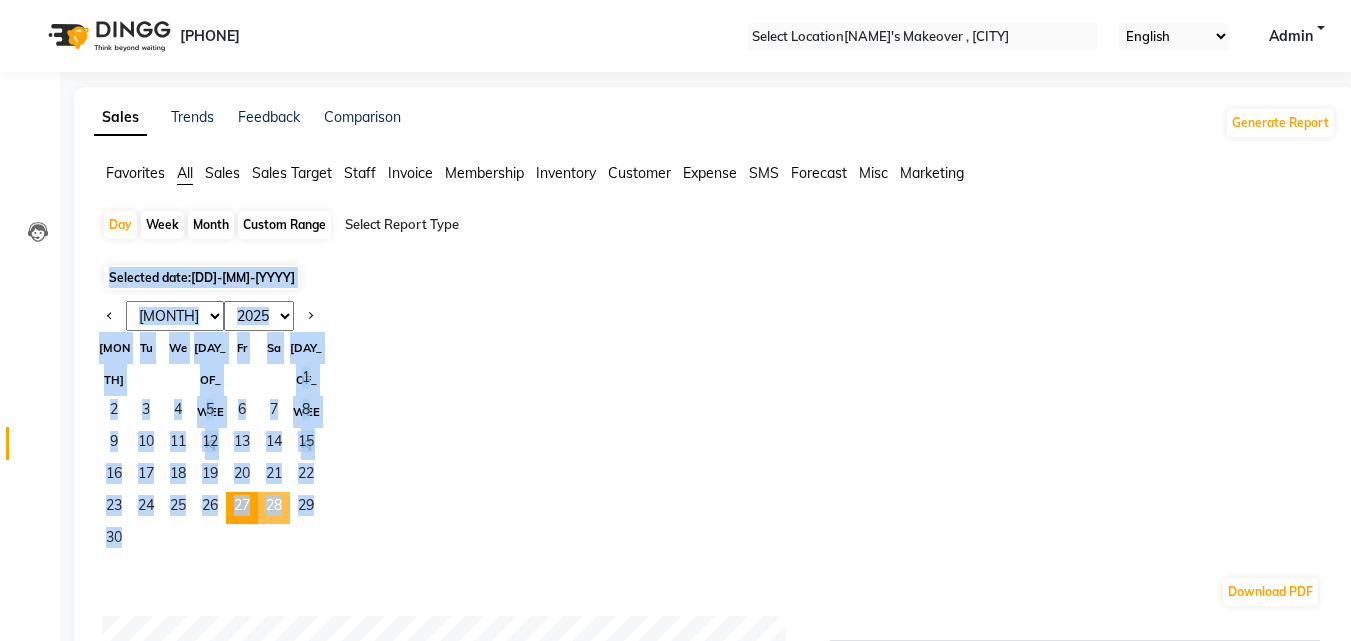 click on "28" at bounding box center (274, 508) 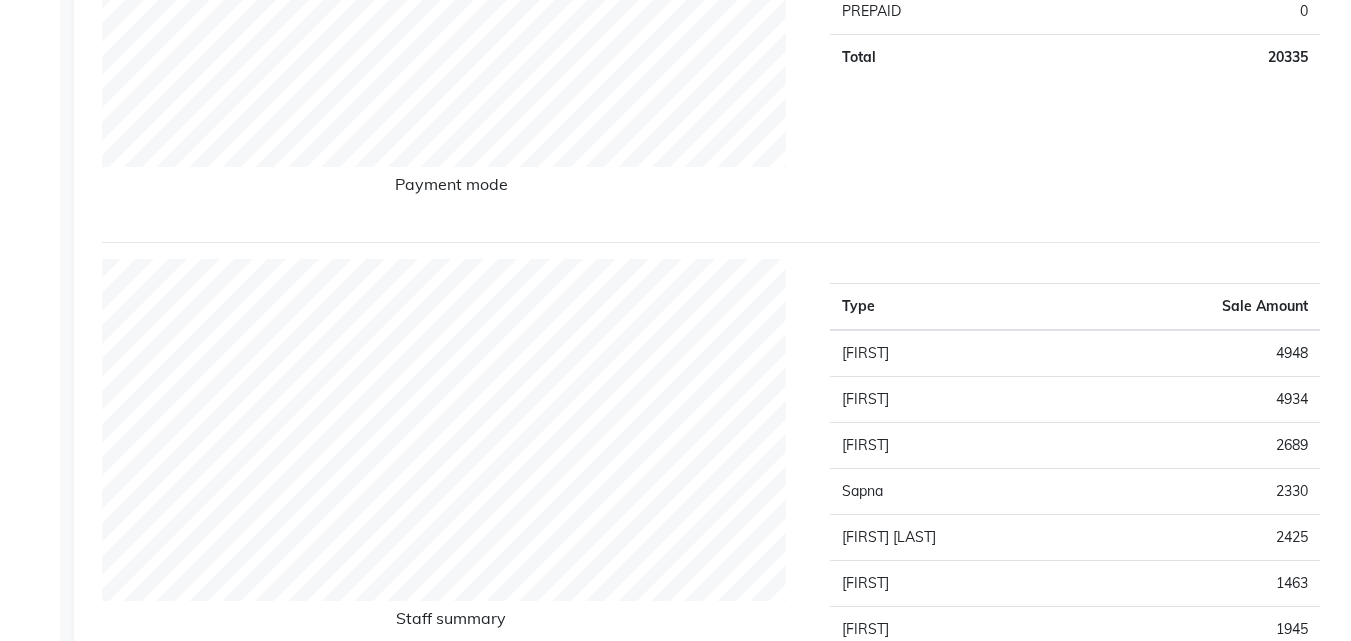 scroll, scrollTop: 0, scrollLeft: 0, axis: both 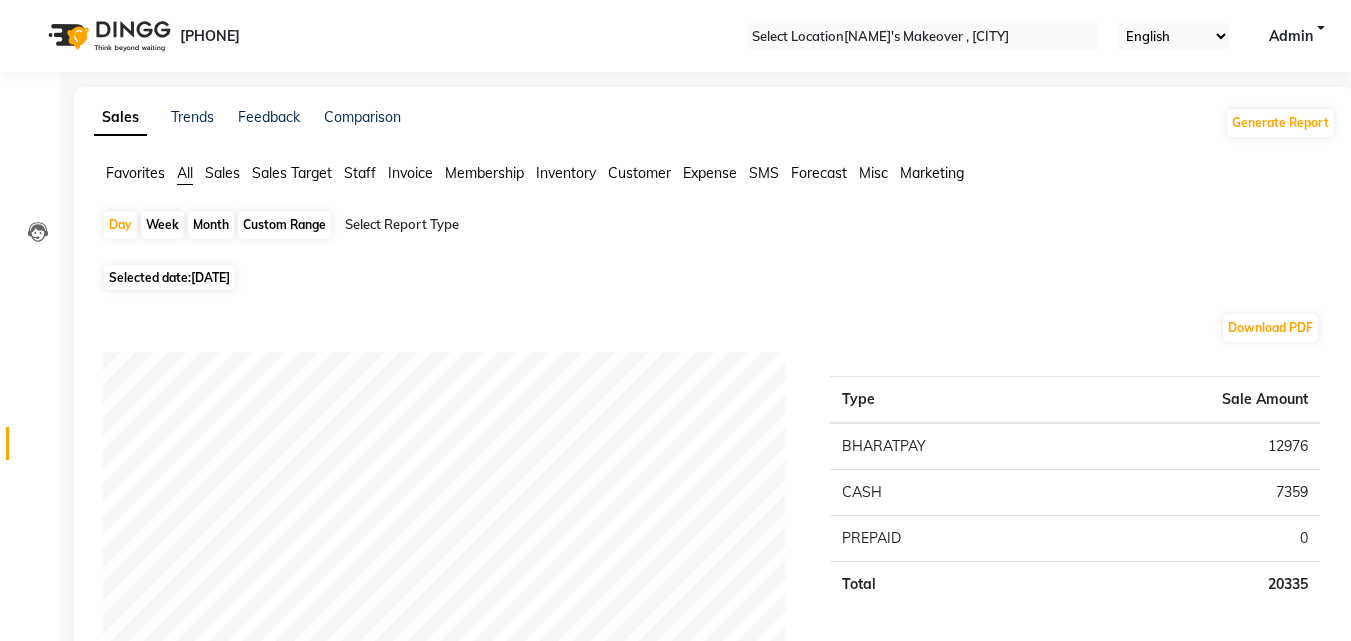 click on "[DATE]" at bounding box center [210, 277] 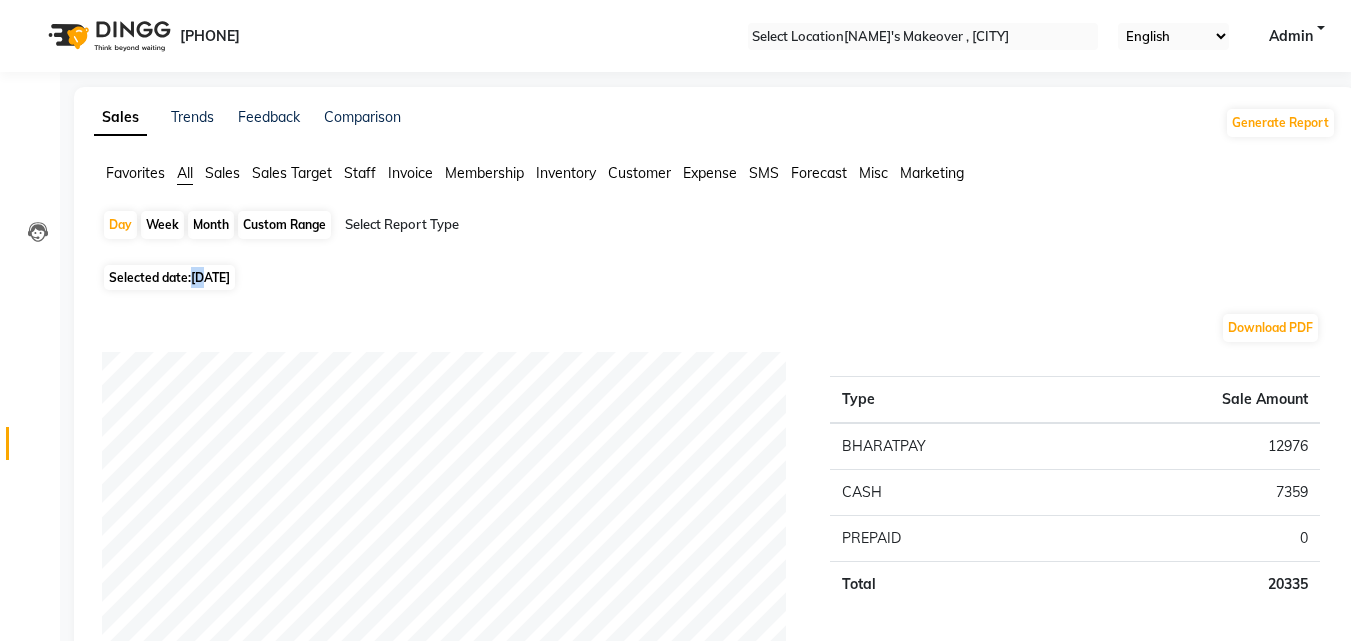 click on "[DATE]" at bounding box center [210, 277] 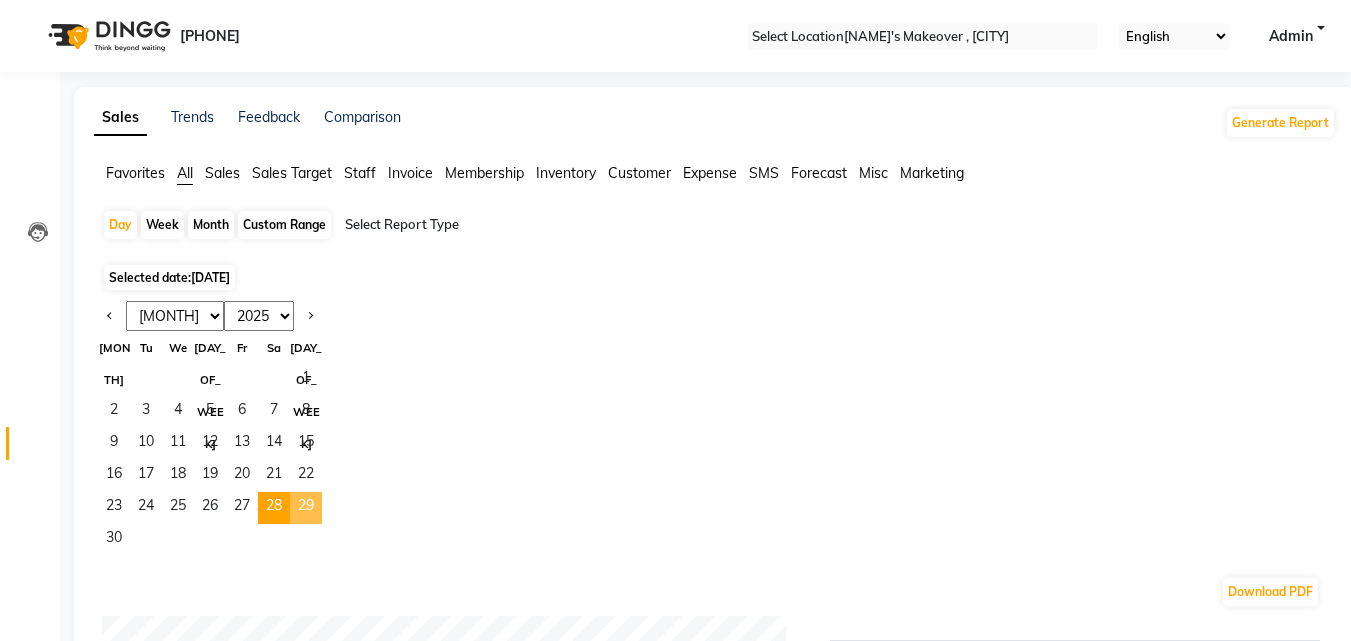 click on "29" at bounding box center [306, 508] 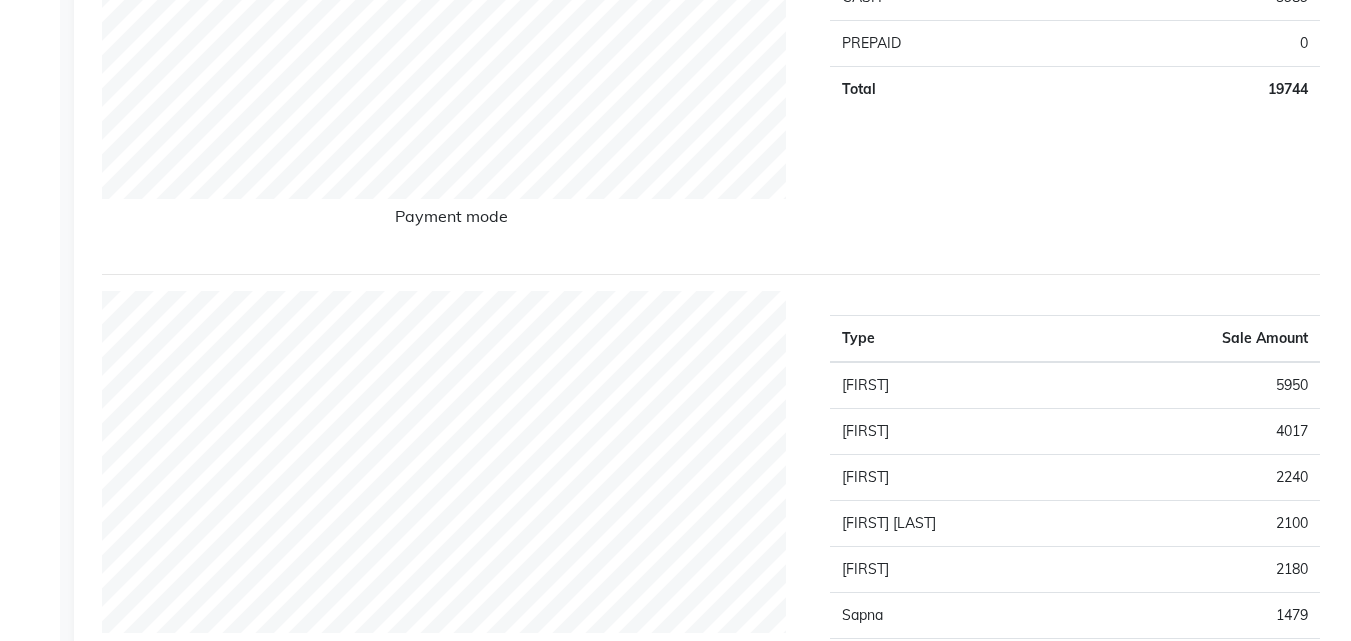 scroll, scrollTop: 520, scrollLeft: 0, axis: vertical 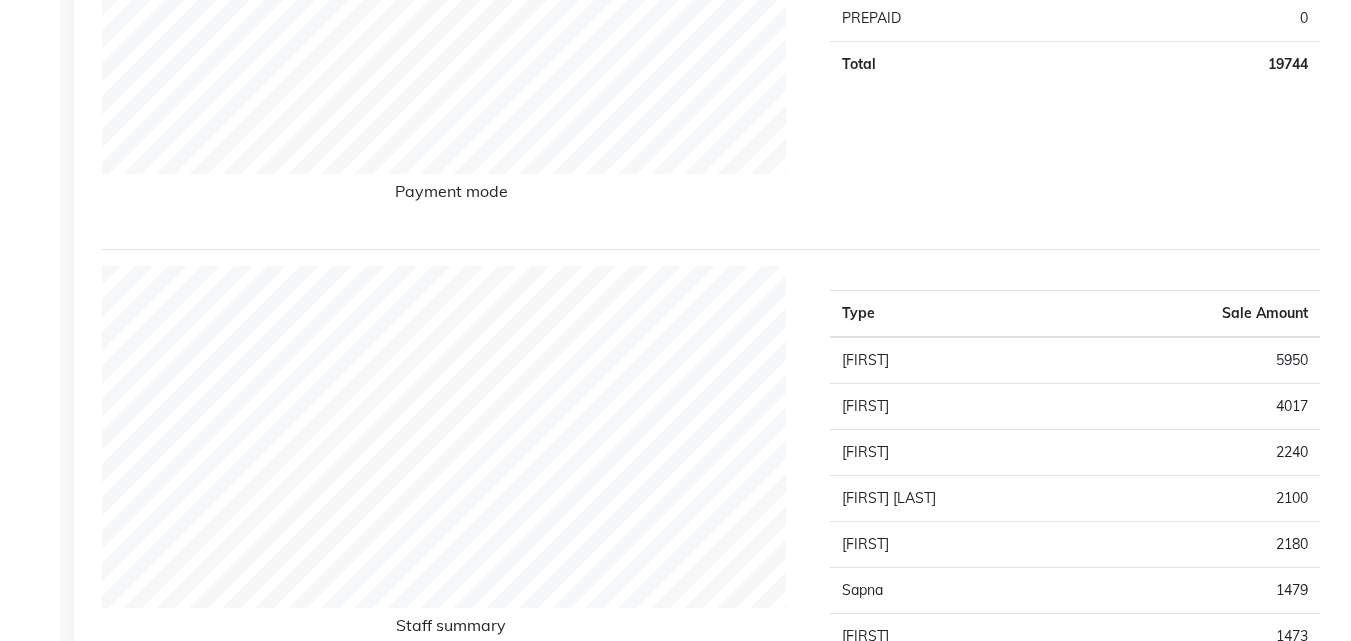 click on "Selected date: [DATE] Download PDF Payment mode Type Sale Amount BHARATPAY [AMOUNT] CASH [AMOUNT] PREPAID [AMOUNT] Total [AMOUNT] Staff summary Type Sale Amount Dinesh [AMOUNT] Nikita [AMOUNT] Lalita [AMOUNT] Danish Shavej [AMOUNT] Manjeet [AMOUNT] Sapna [AMOUNT] Krishna [AMOUNT] Rinki [AMOUNT] Pooja [AMOUNT] Total [AMOUNT] Sales summary Type Sale Amount Gift card [AMOUNT] Prepaid [AMOUNT] Vouchers [AMOUNT] Memberships [AMOUNT] Packages [AMOUNT] Tips [AMOUNT] Services [AMOUNT] Products [AMOUNT] Fee [AMOUNT] Total [AMOUNT] Expense by type Type Sale Amount Incentive [AMOUNT] Total [AMOUNT] Service by category Type Sale Amount Hair-Cut [AMOUNT] Packages [AMOUNT] Shave [AMOUNT] D-Tan [AMOUNT] Hair Care [AMOUNT] Thread [AMOUNT] Honey Wax [AMOUNT] Head Wash [AMOUNT] Head Massage [AMOUNT] Liposoluble Wax [AMOUNT] Others [AMOUNT] Total [AMOUNT] Service sales Type Sale Amount Package - 899 [AMOUNT] Hair Cut - Regular(Male) [AMOUNT] Shave - Beard With Shave [AMOUNT] Hair Cut - Layers" at bounding box center [715, 1645] 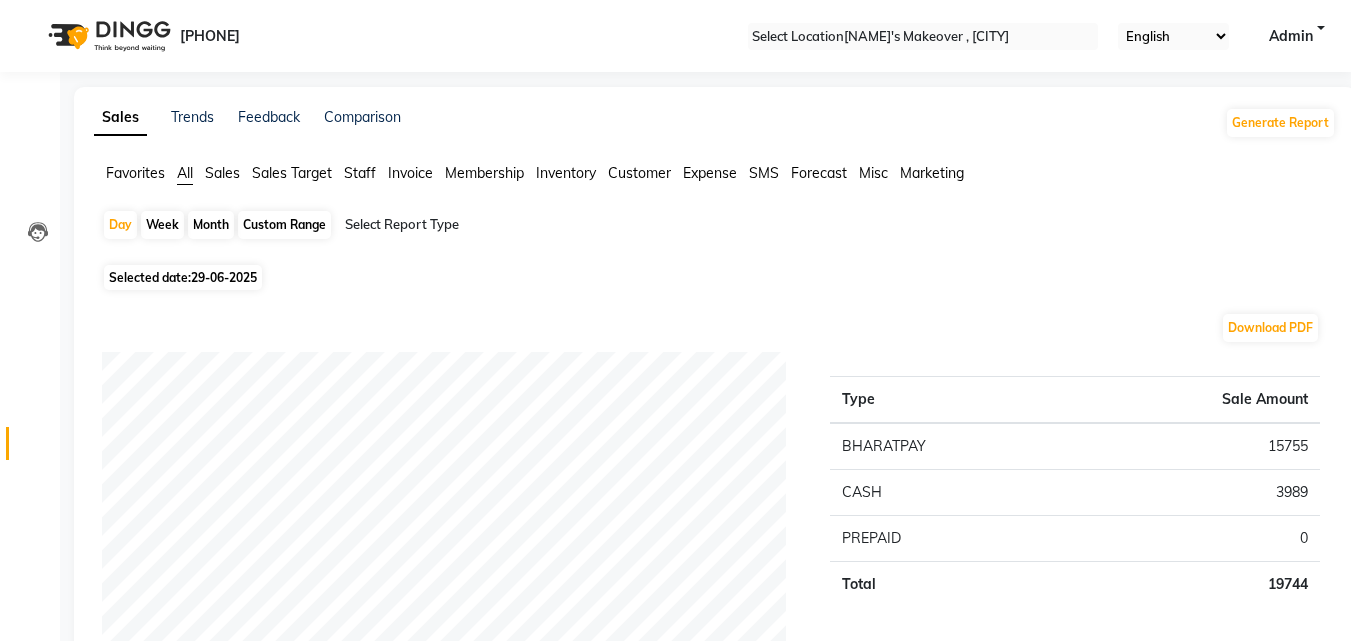 click on "29-06-2025" at bounding box center (224, 277) 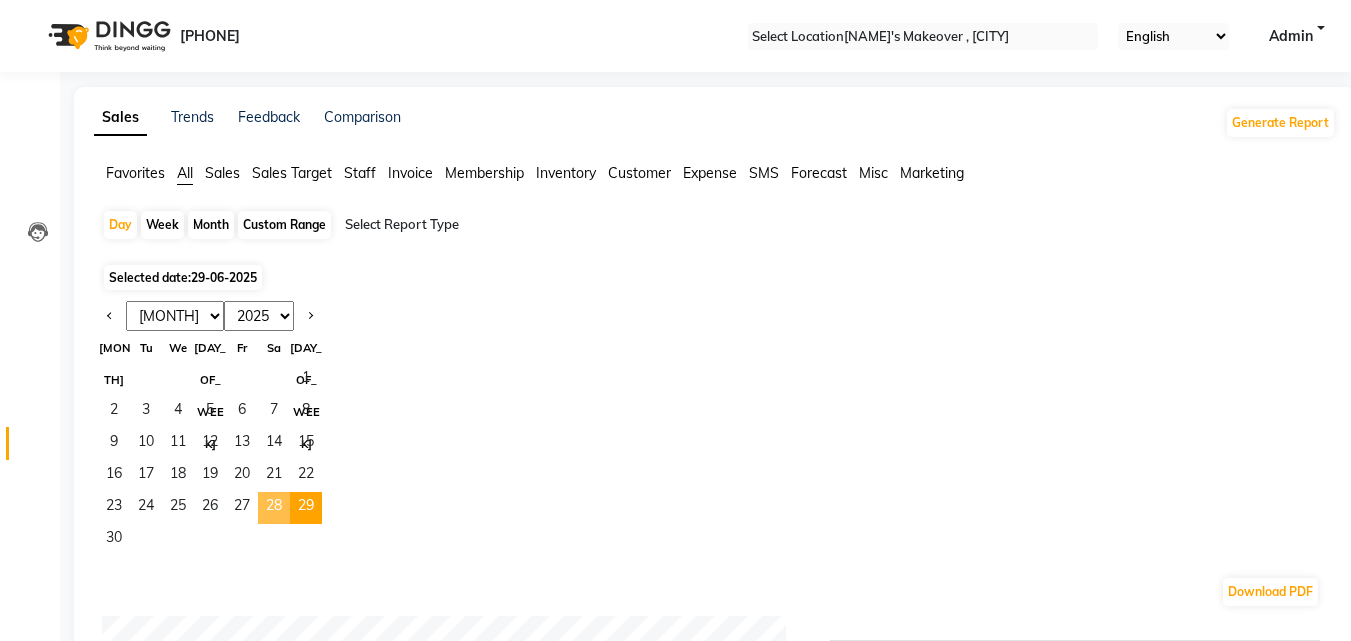 click on "28" at bounding box center [274, 508] 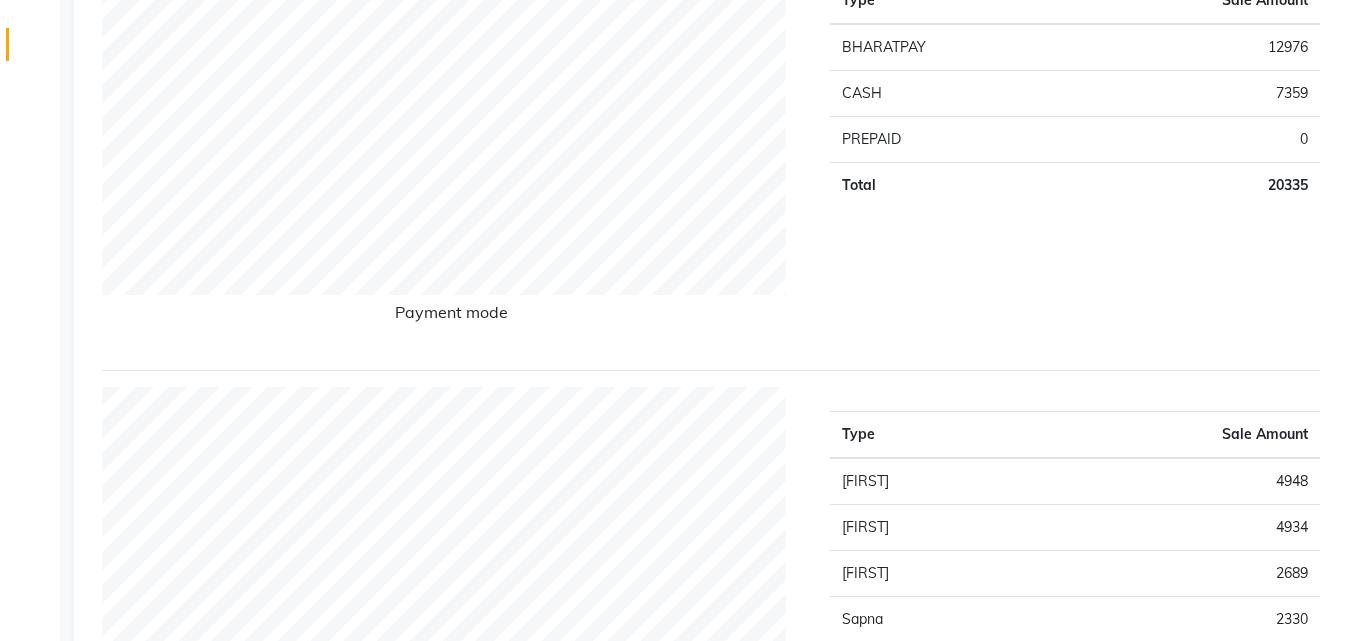 scroll, scrollTop: 621, scrollLeft: 0, axis: vertical 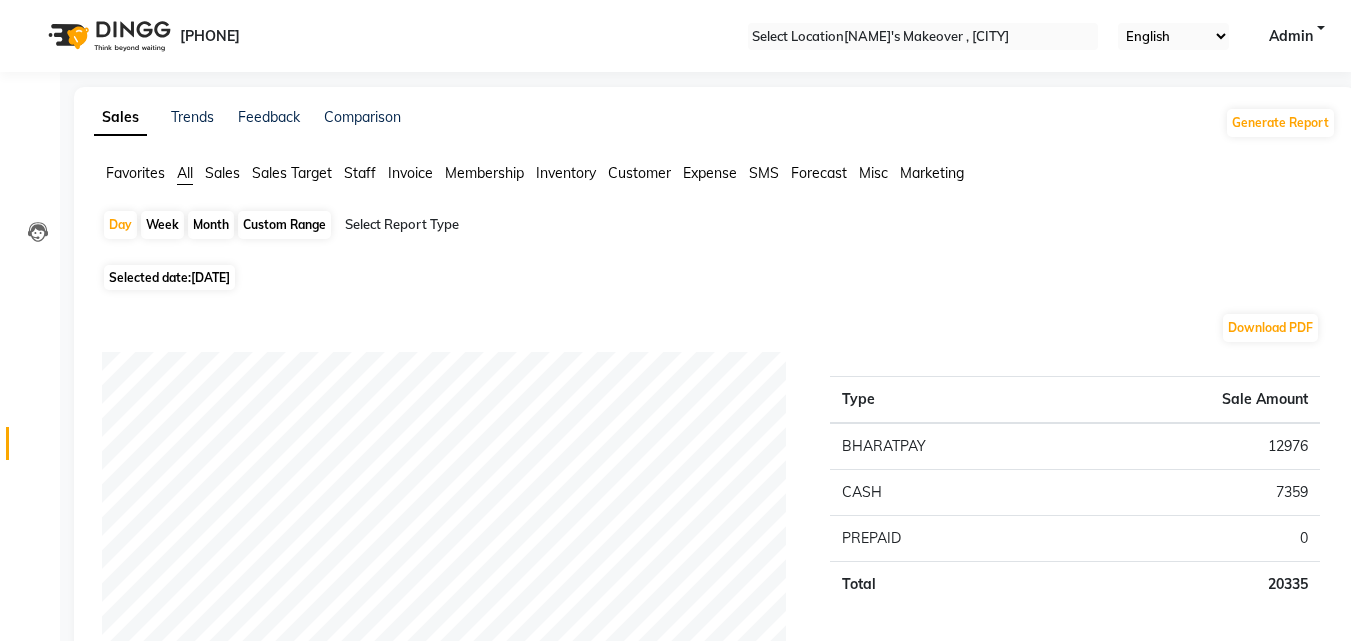 click on "[DATE]" at bounding box center (210, 277) 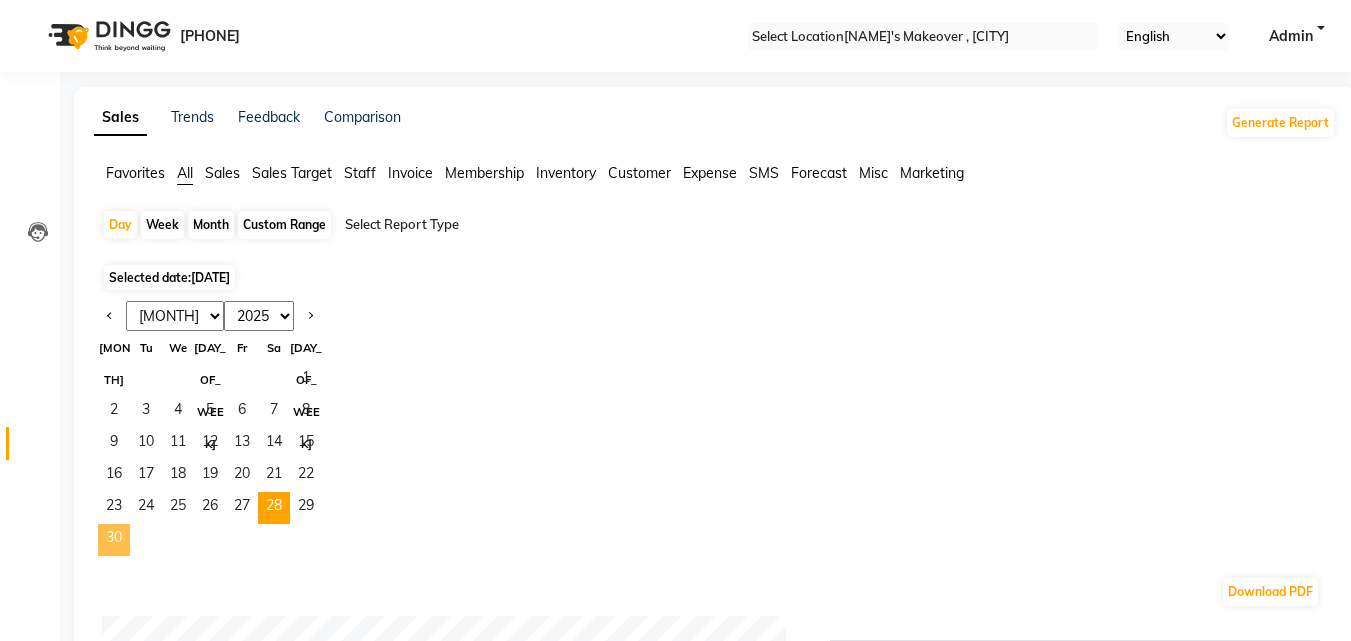 click on "30" at bounding box center (114, 540) 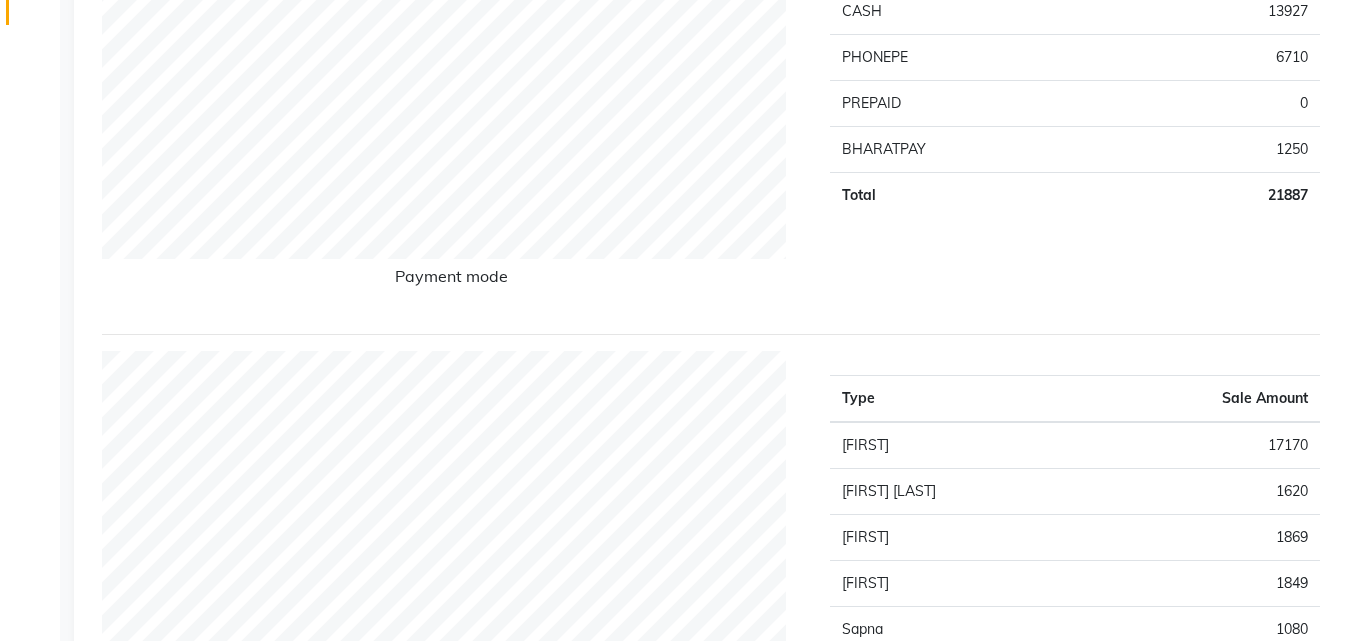 scroll, scrollTop: 470, scrollLeft: 0, axis: vertical 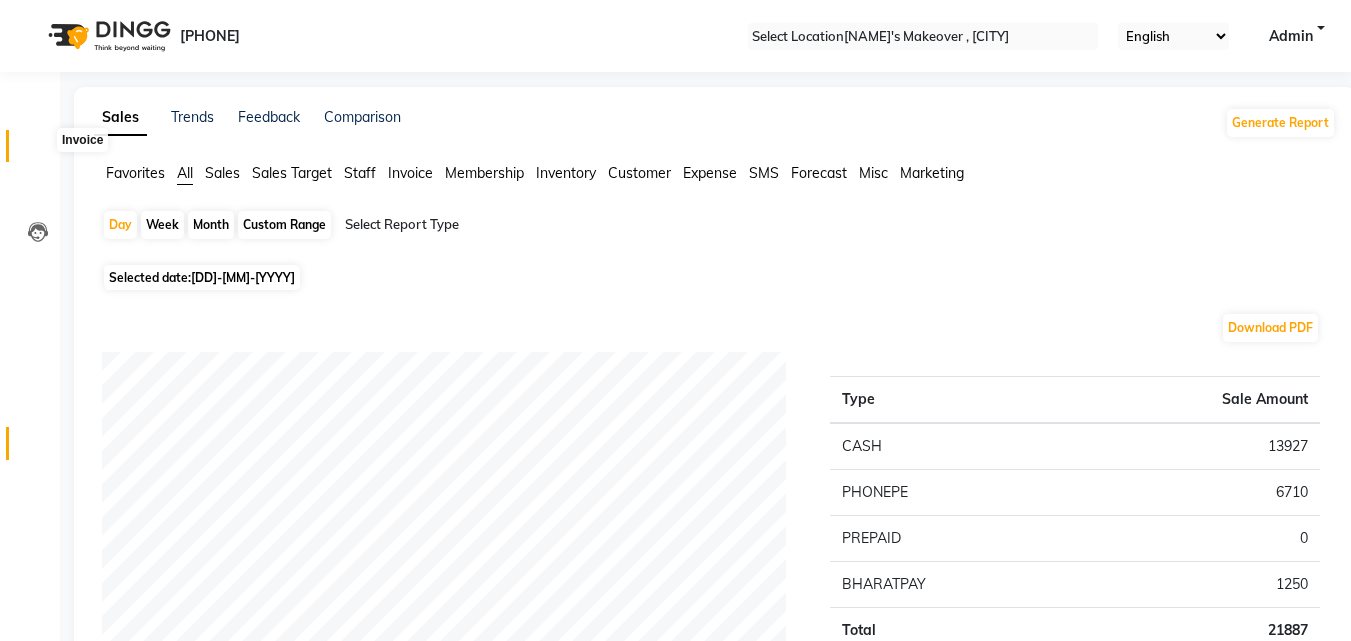 click at bounding box center (38, 151) 